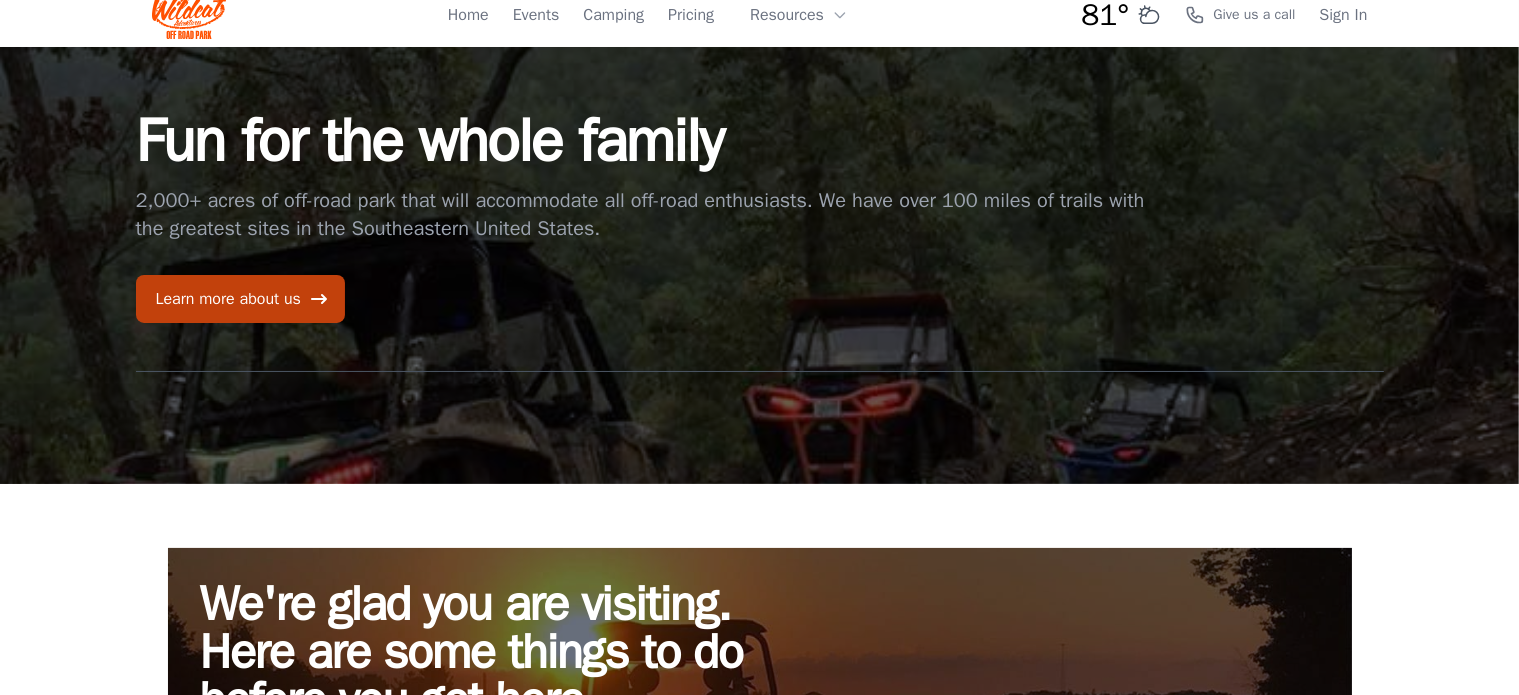 scroll, scrollTop: 0, scrollLeft: 0, axis: both 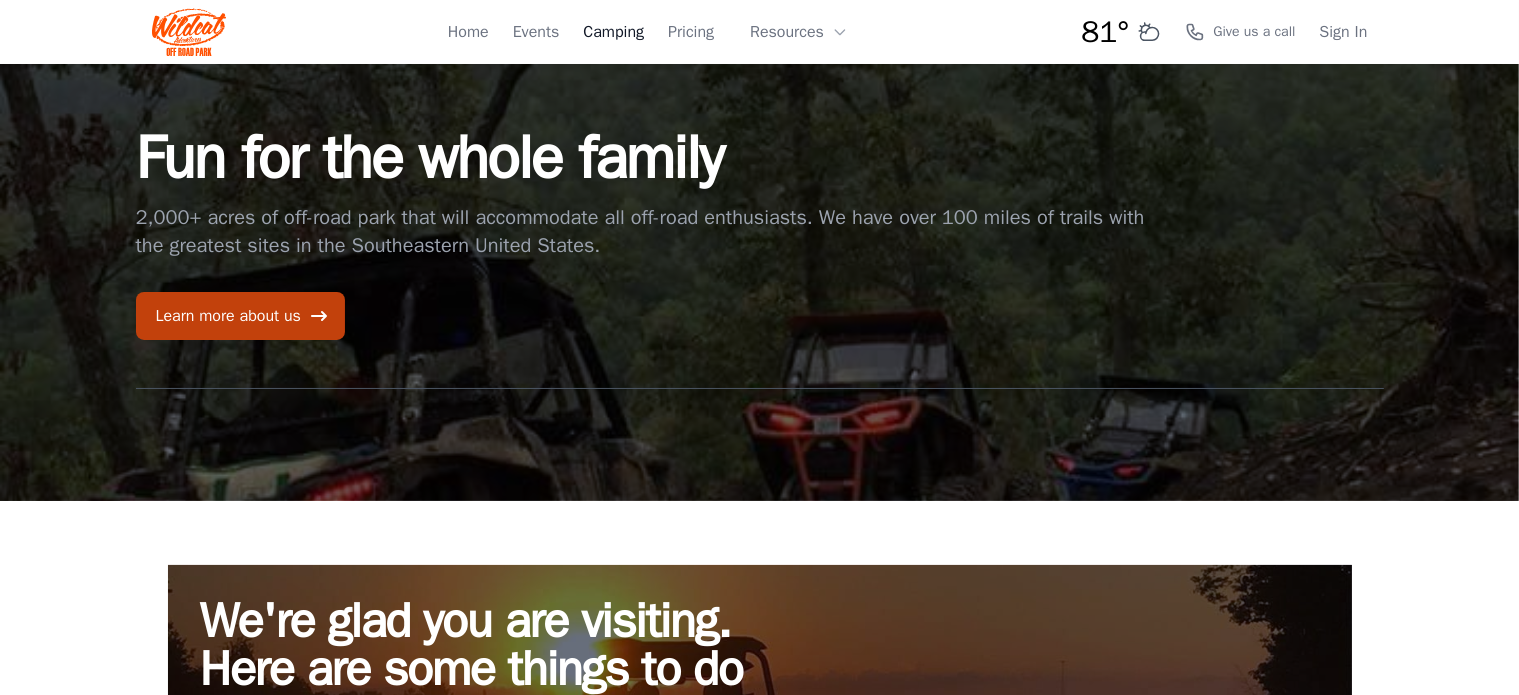 click on "Camping" at bounding box center [613, 32] 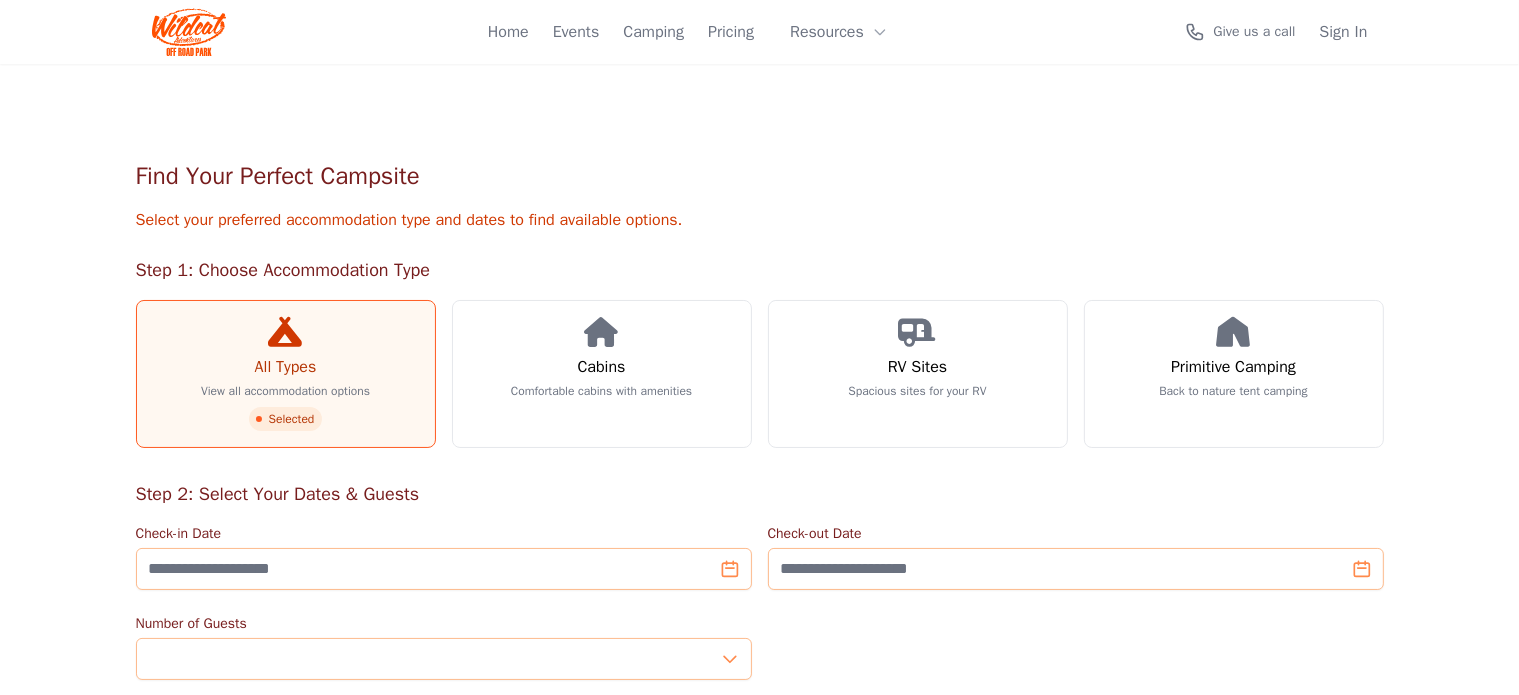 click on "All Types" at bounding box center (286, 367) 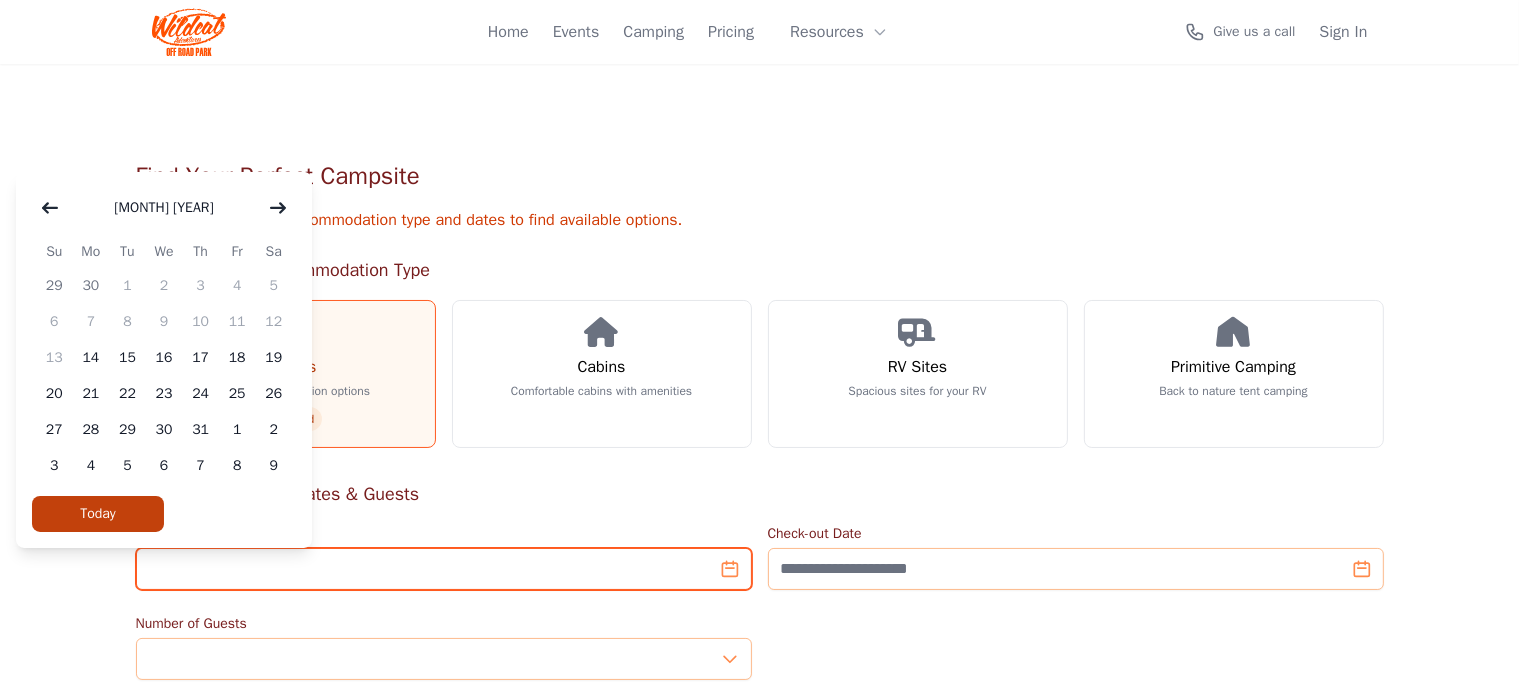 click on "Check-in Date" at bounding box center [444, 569] 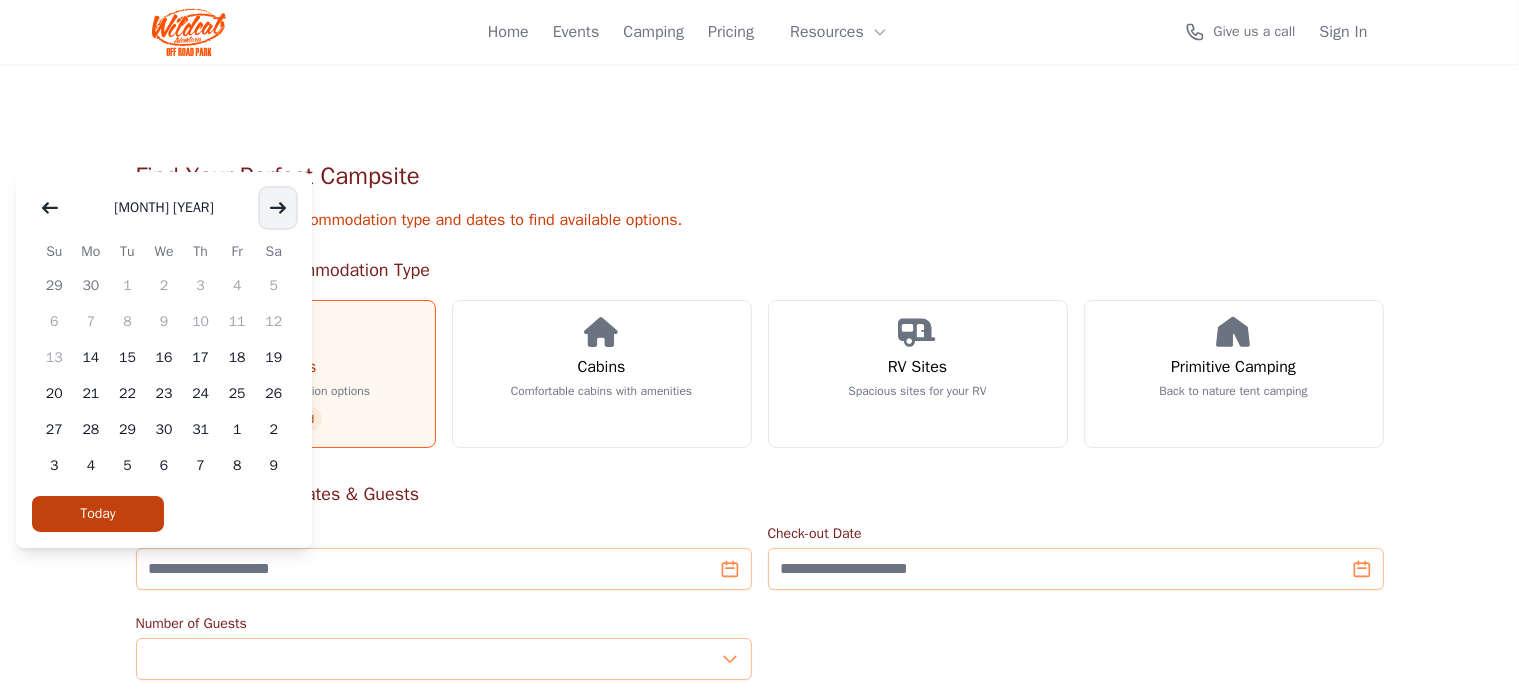 click at bounding box center [278, 208] 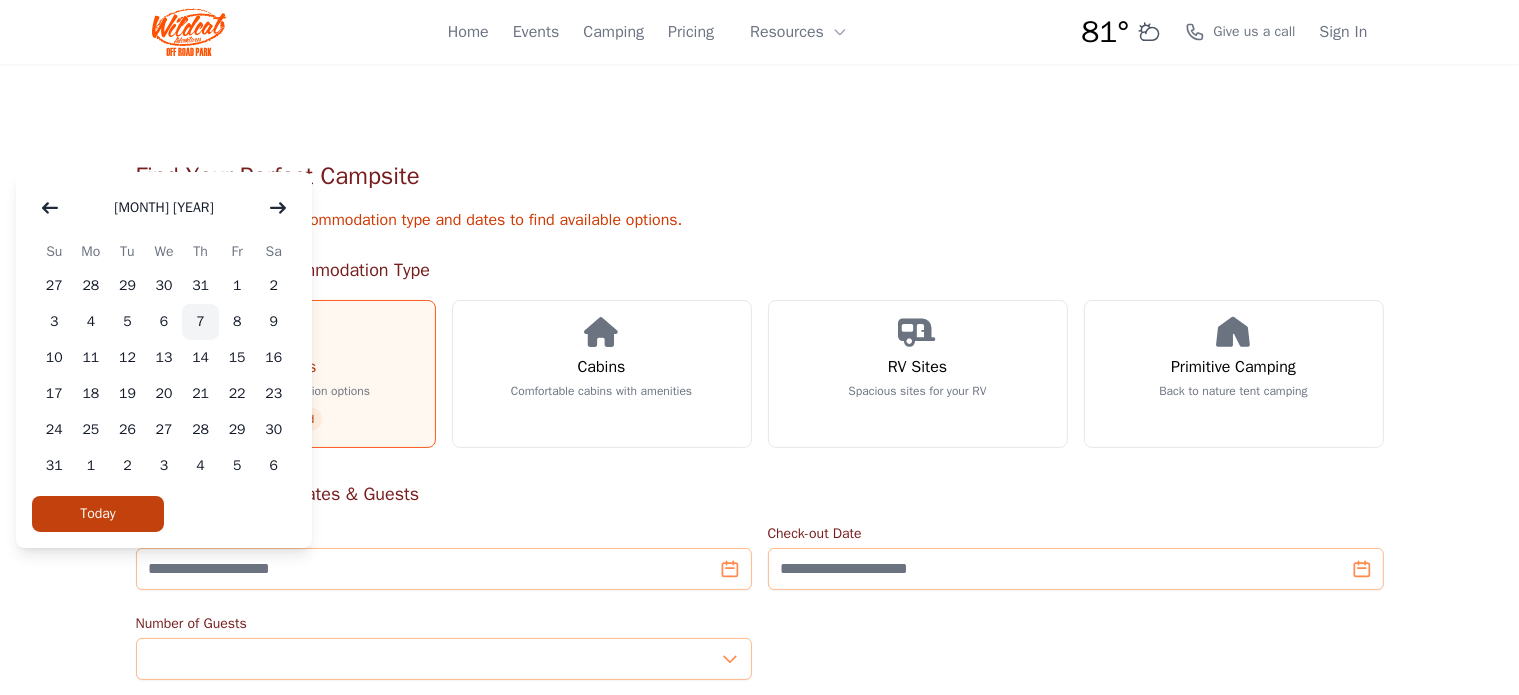 click on "7" at bounding box center [200, 322] 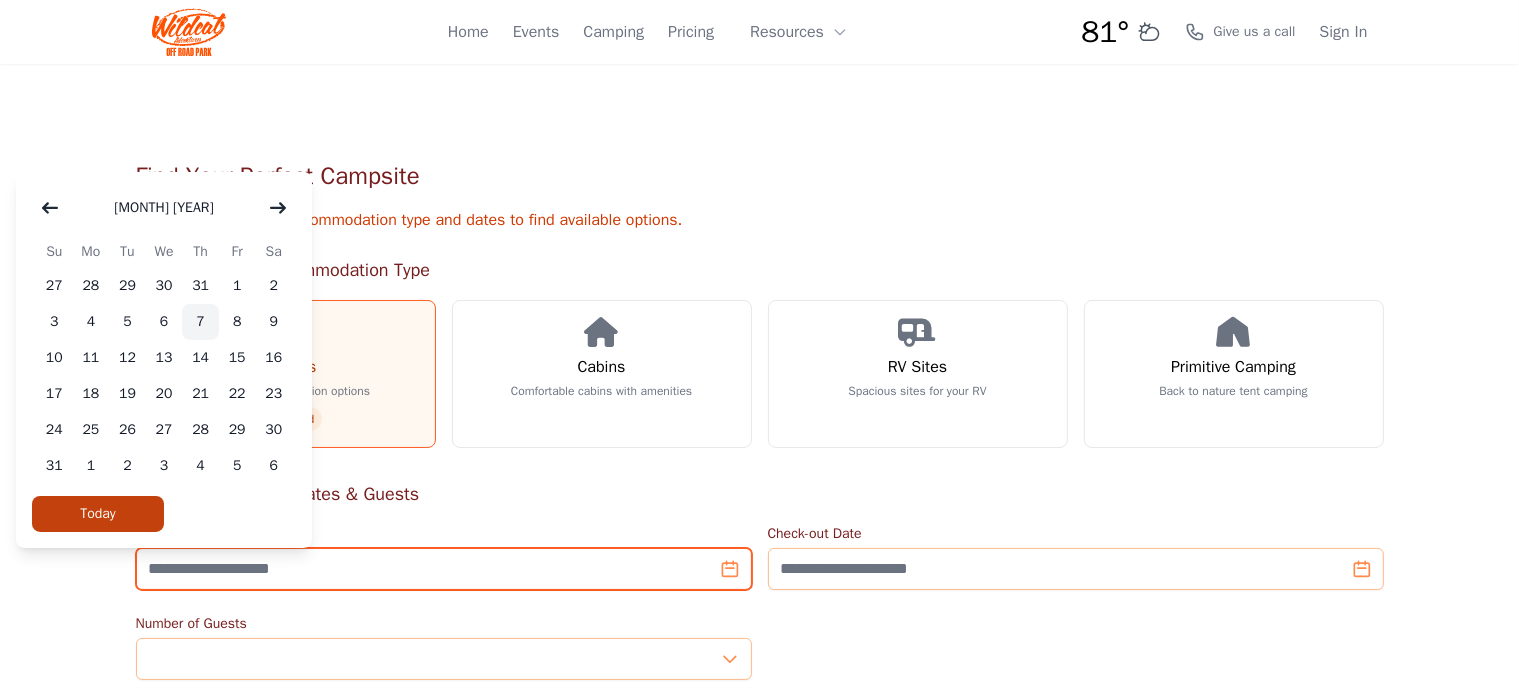 type on "**********" 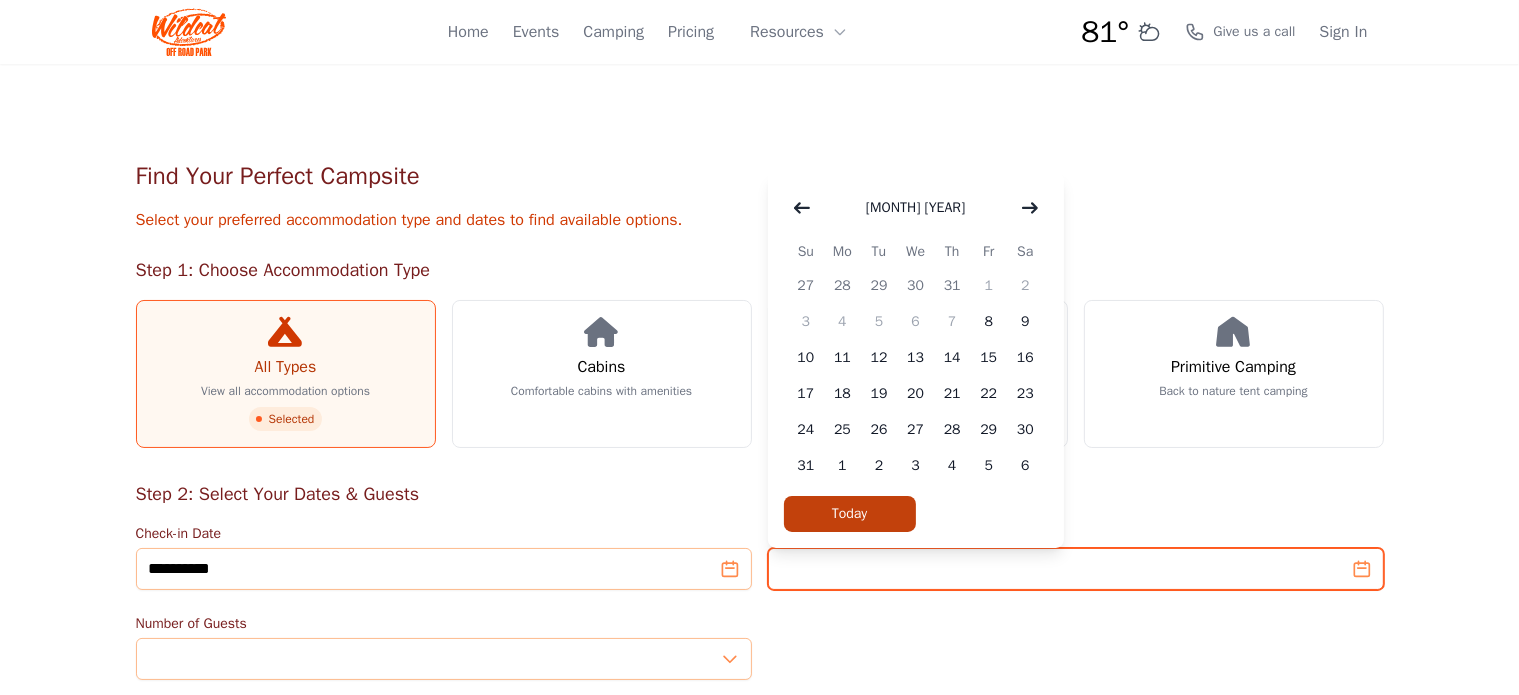 click on "Check-out Date" at bounding box center [1076, 569] 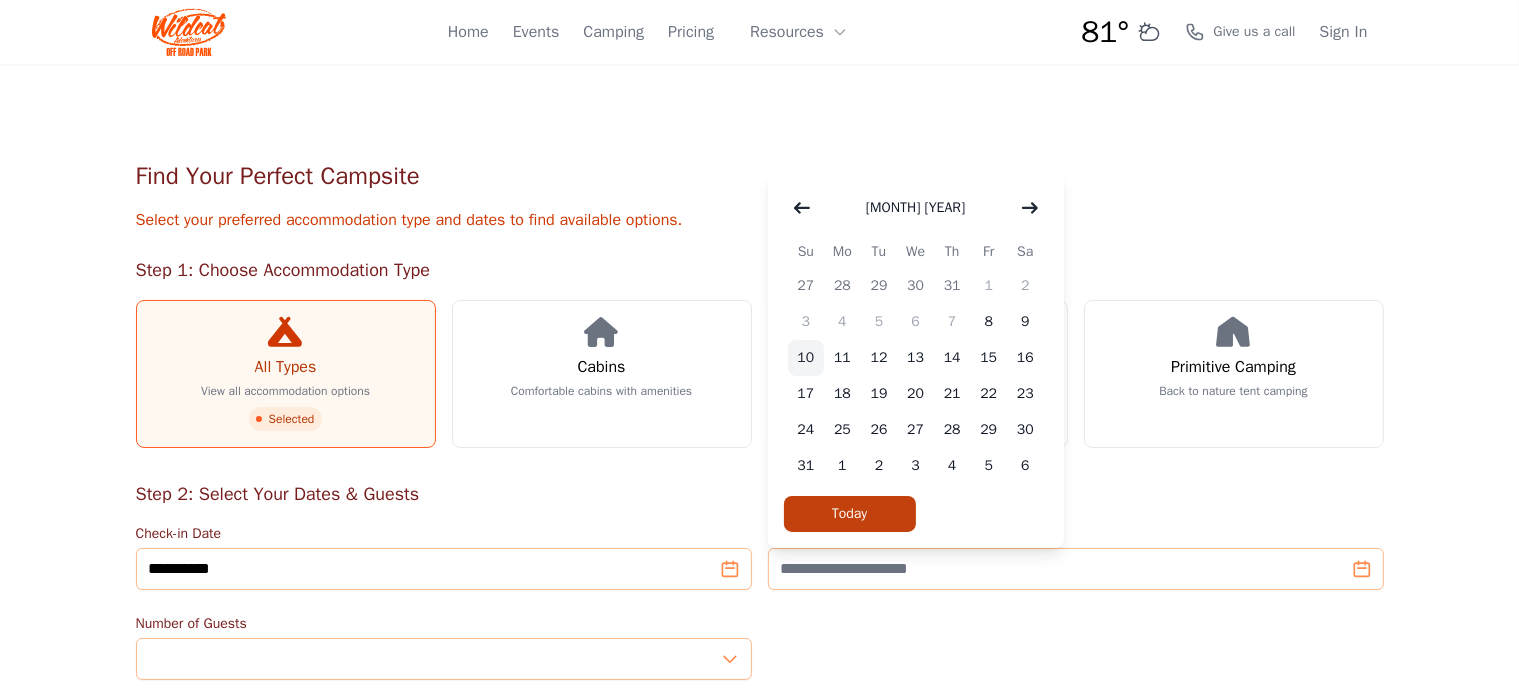 click on "10" at bounding box center (806, 358) 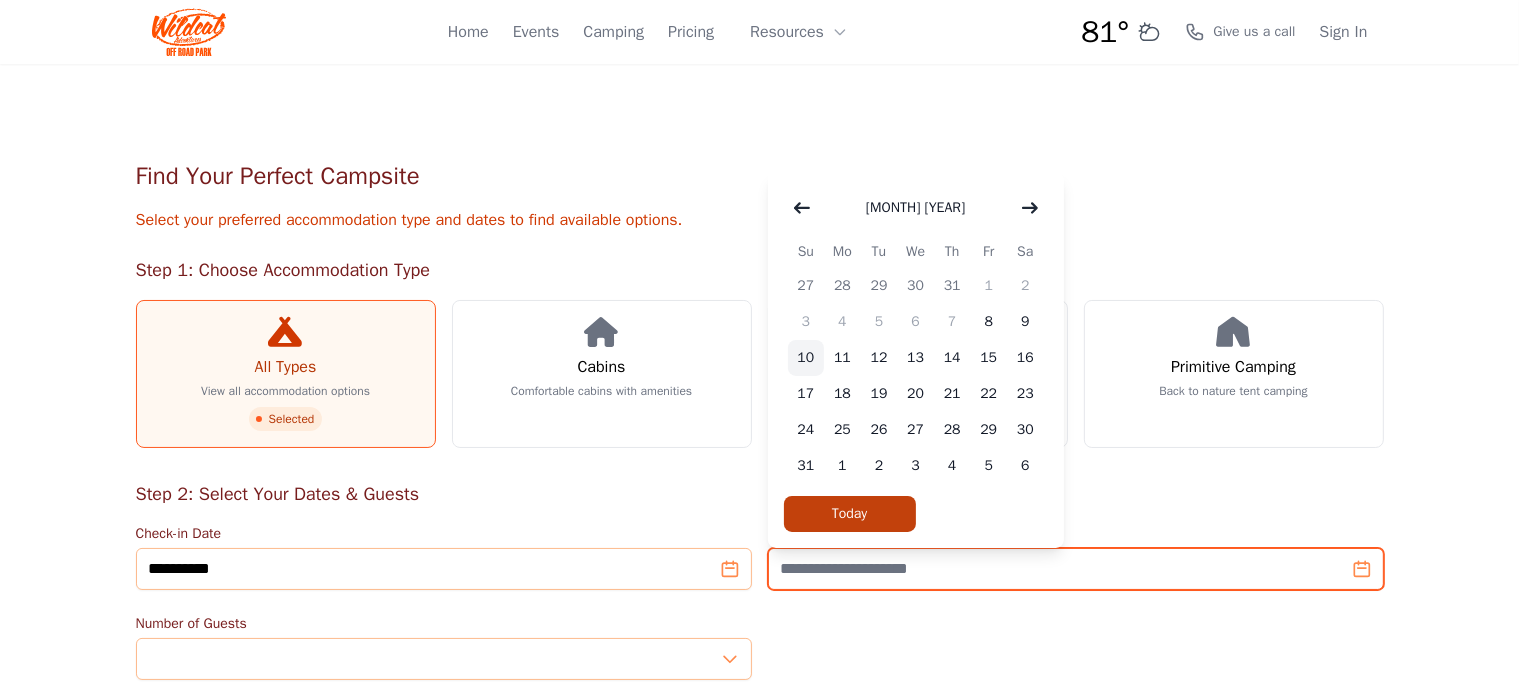 type on "**********" 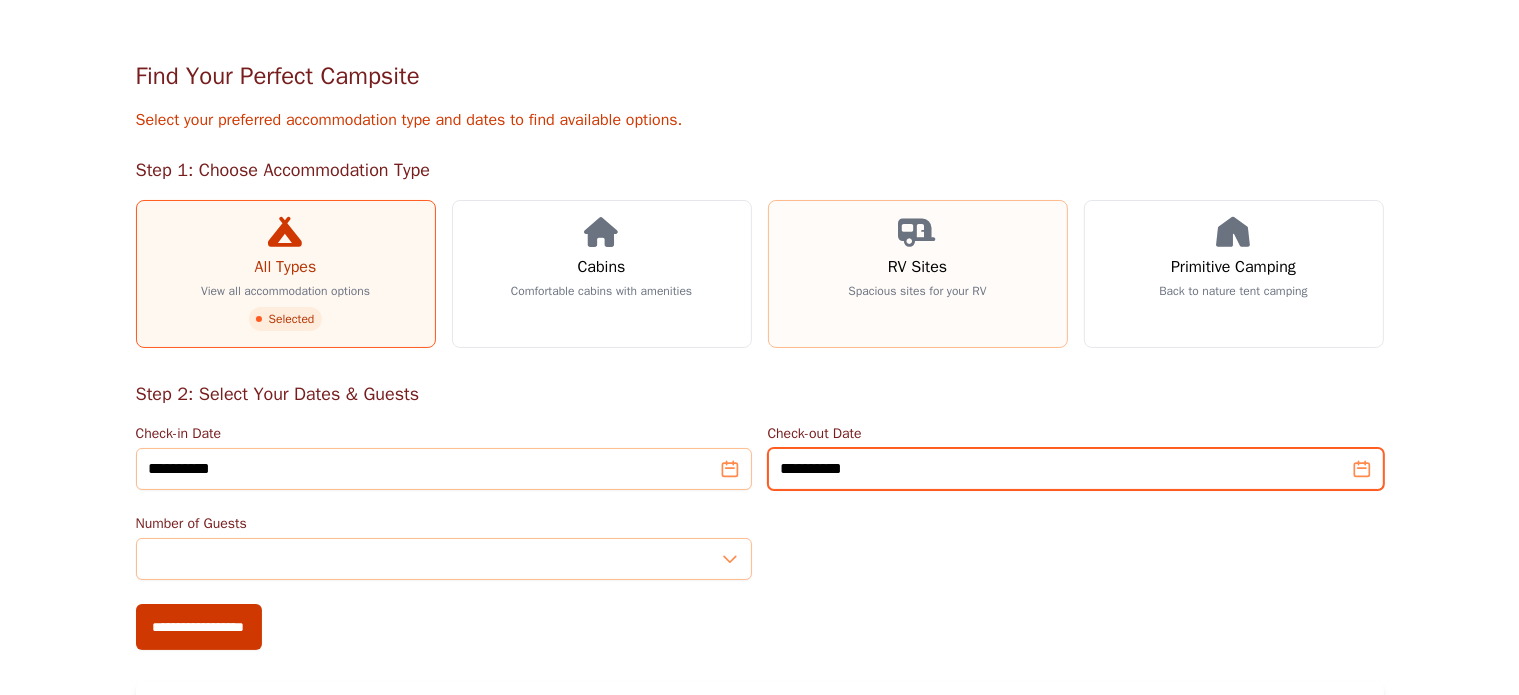 scroll, scrollTop: 200, scrollLeft: 0, axis: vertical 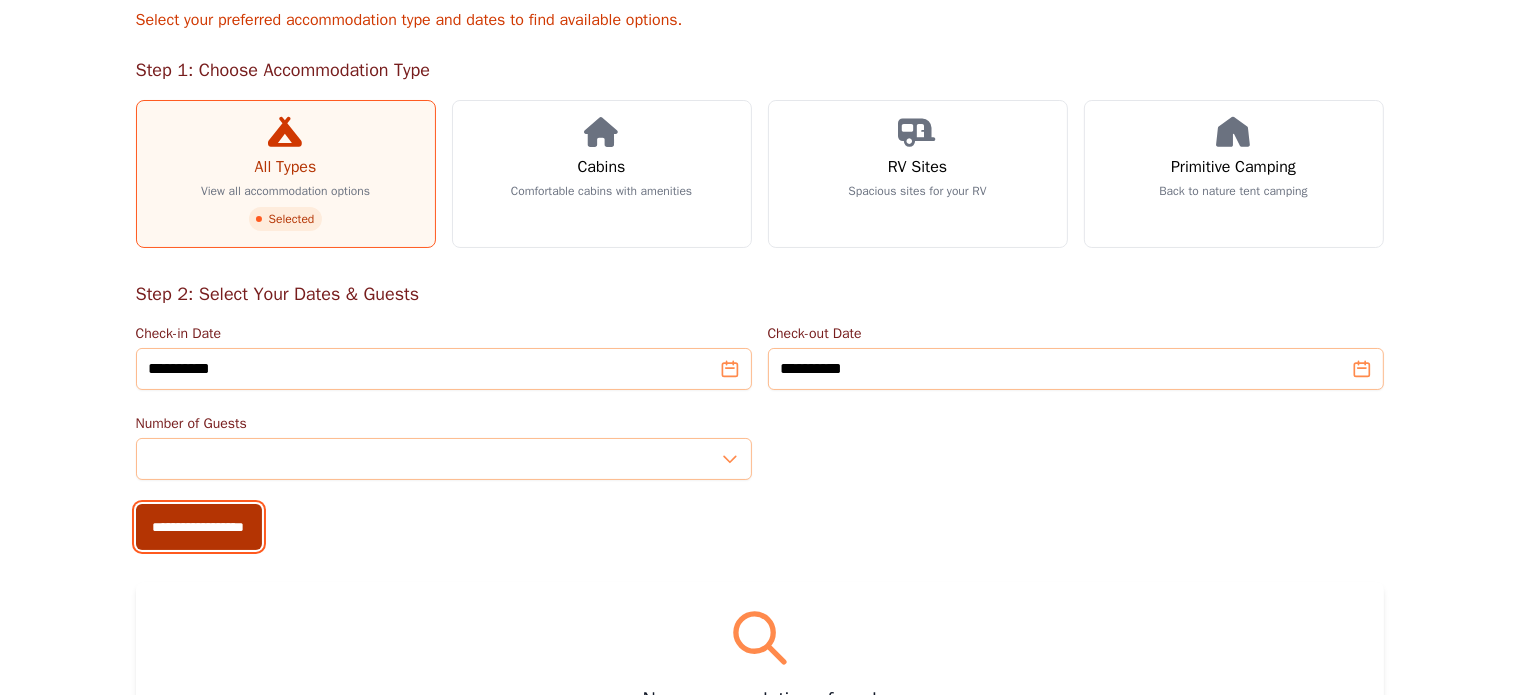 click on "**********" at bounding box center (199, 527) 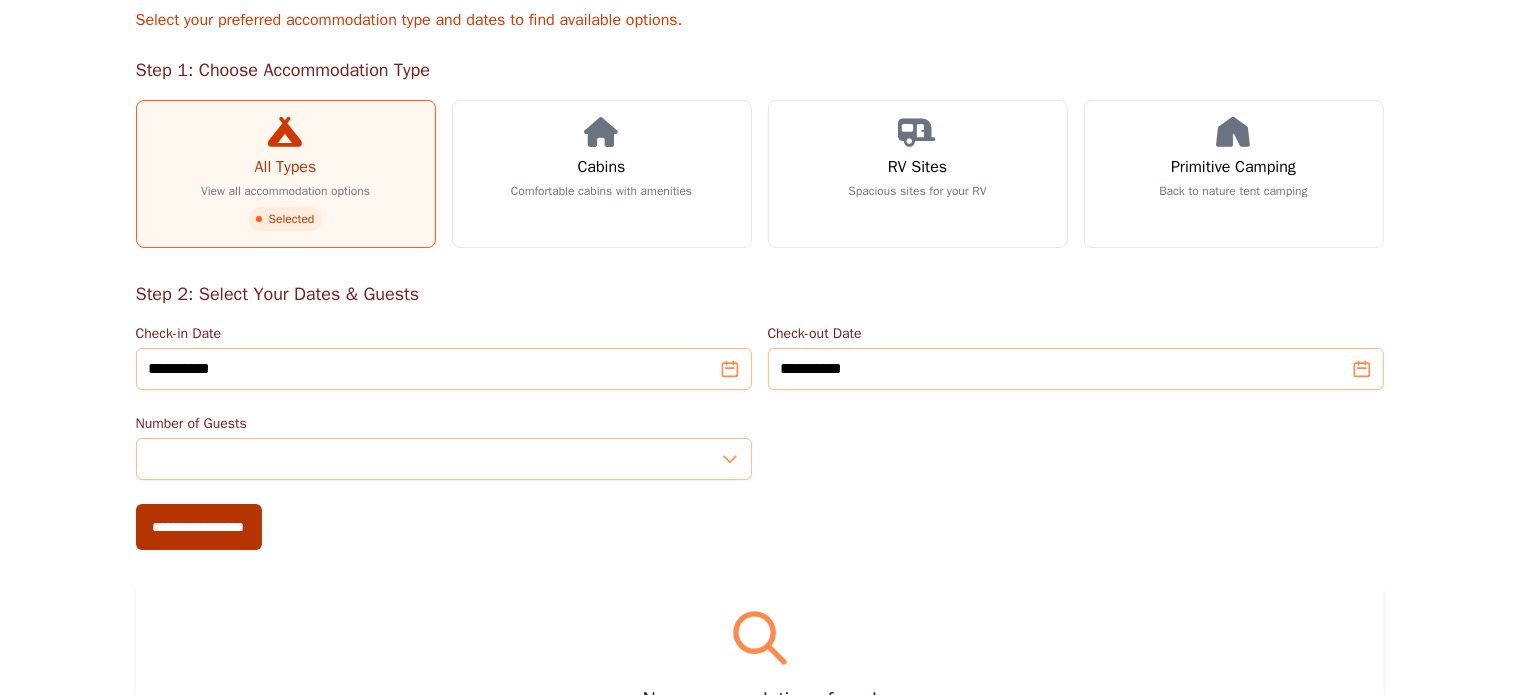 type on "**********" 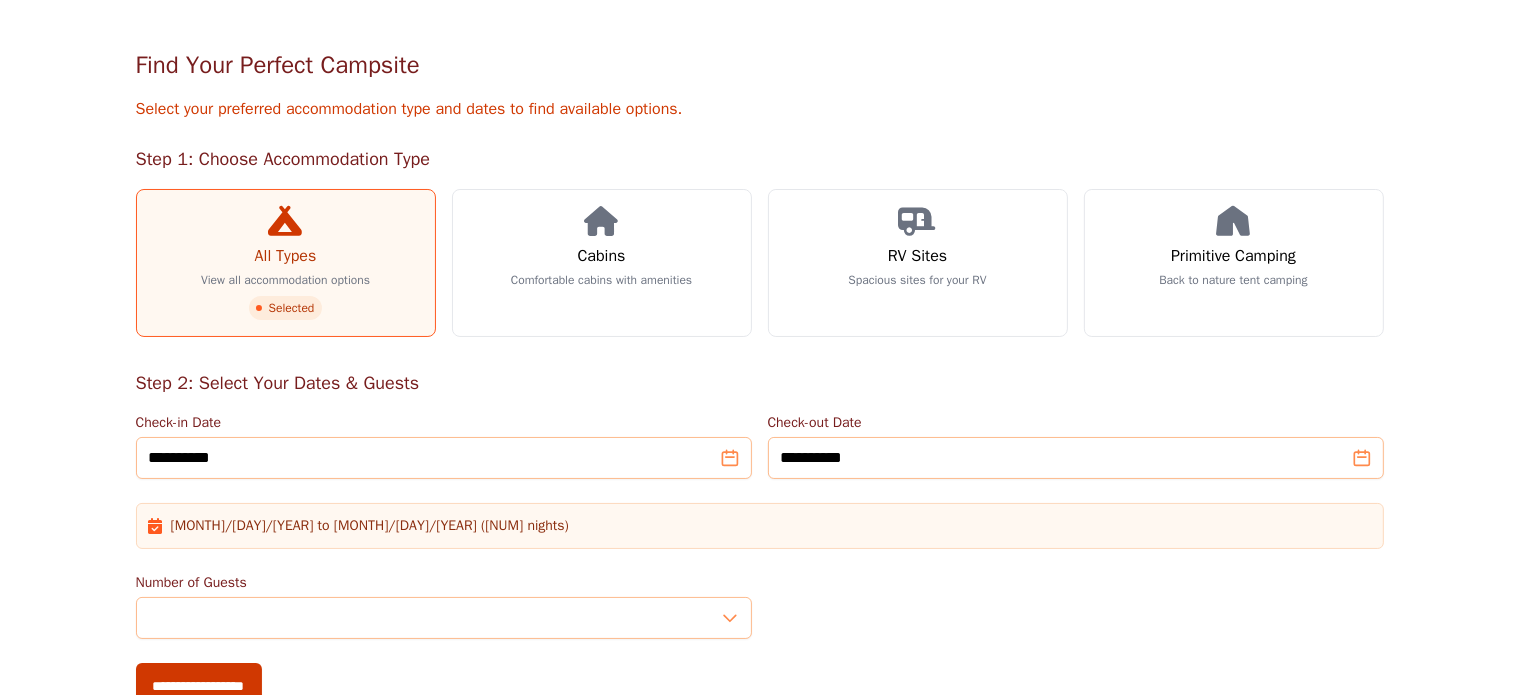 scroll, scrollTop: 0, scrollLeft: 0, axis: both 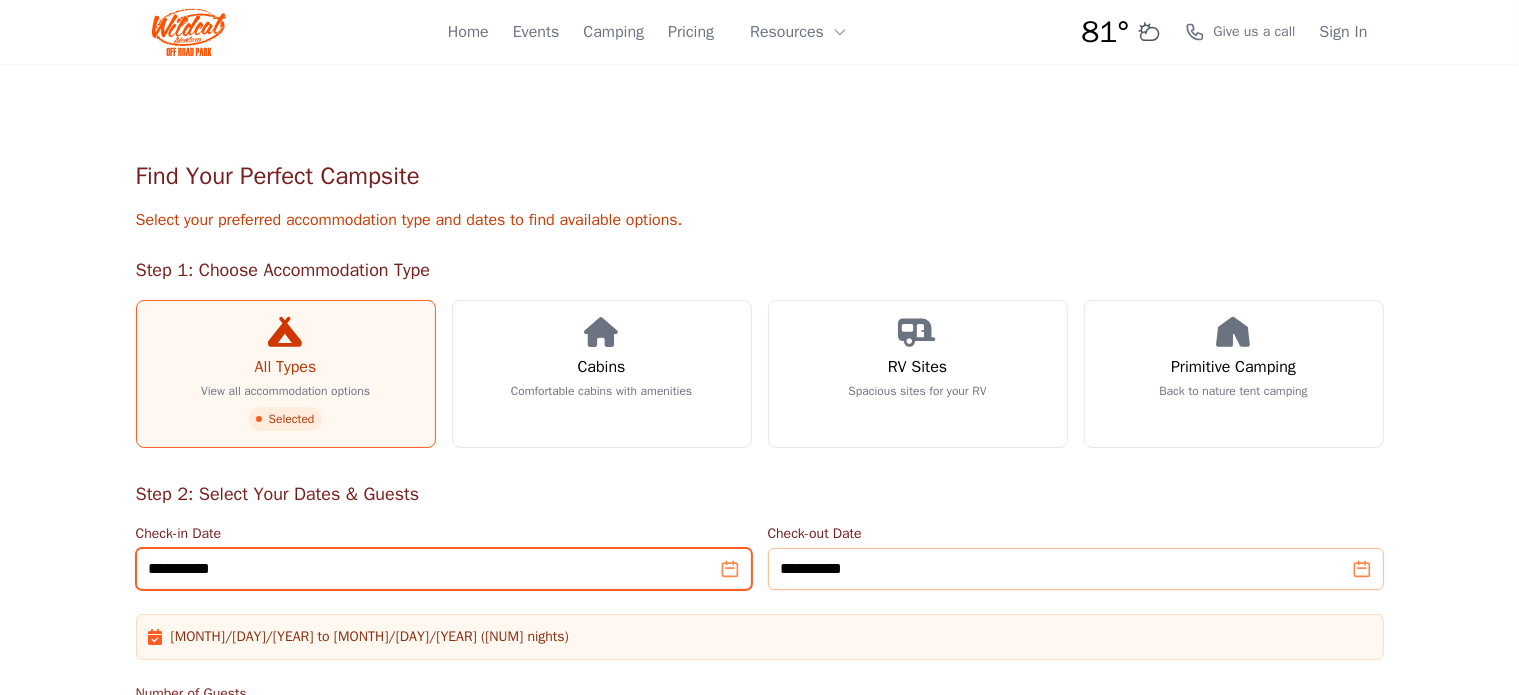 click on "**********" at bounding box center (444, 569) 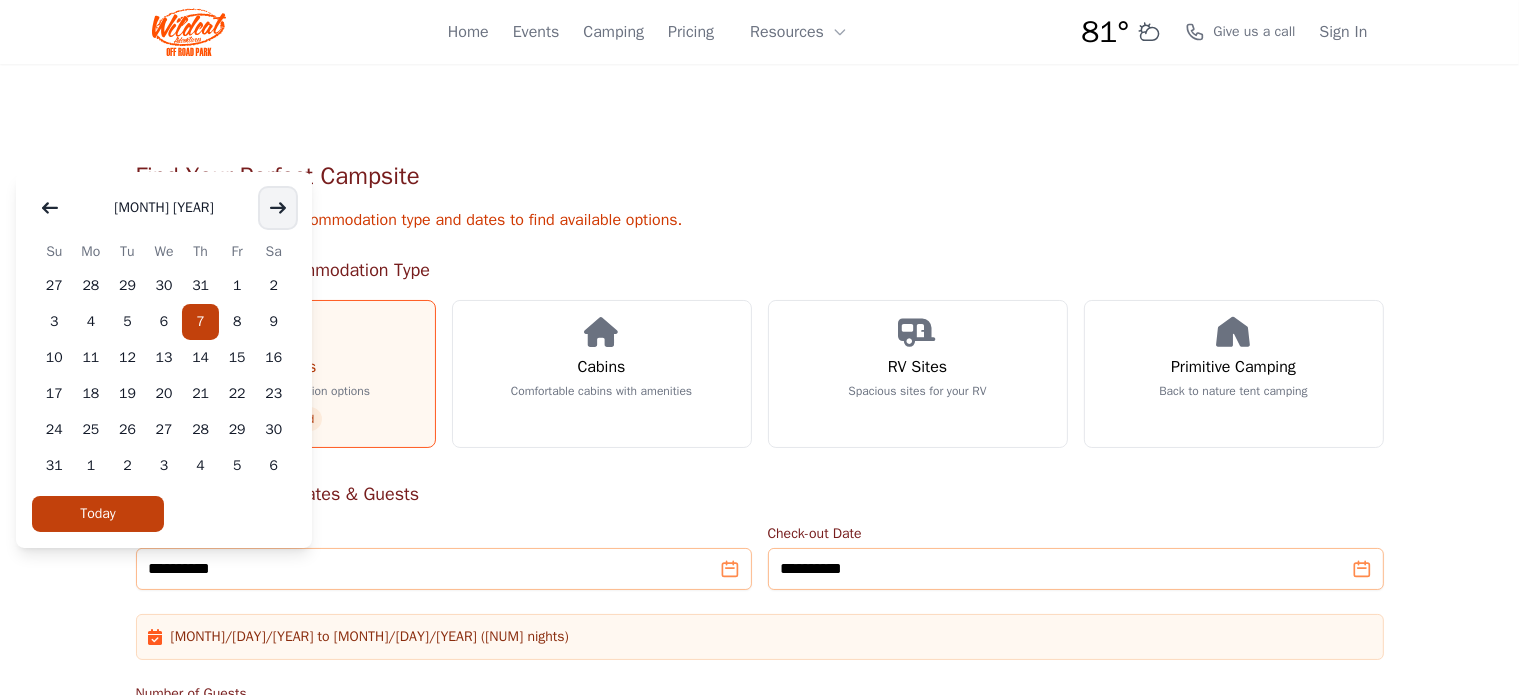 click 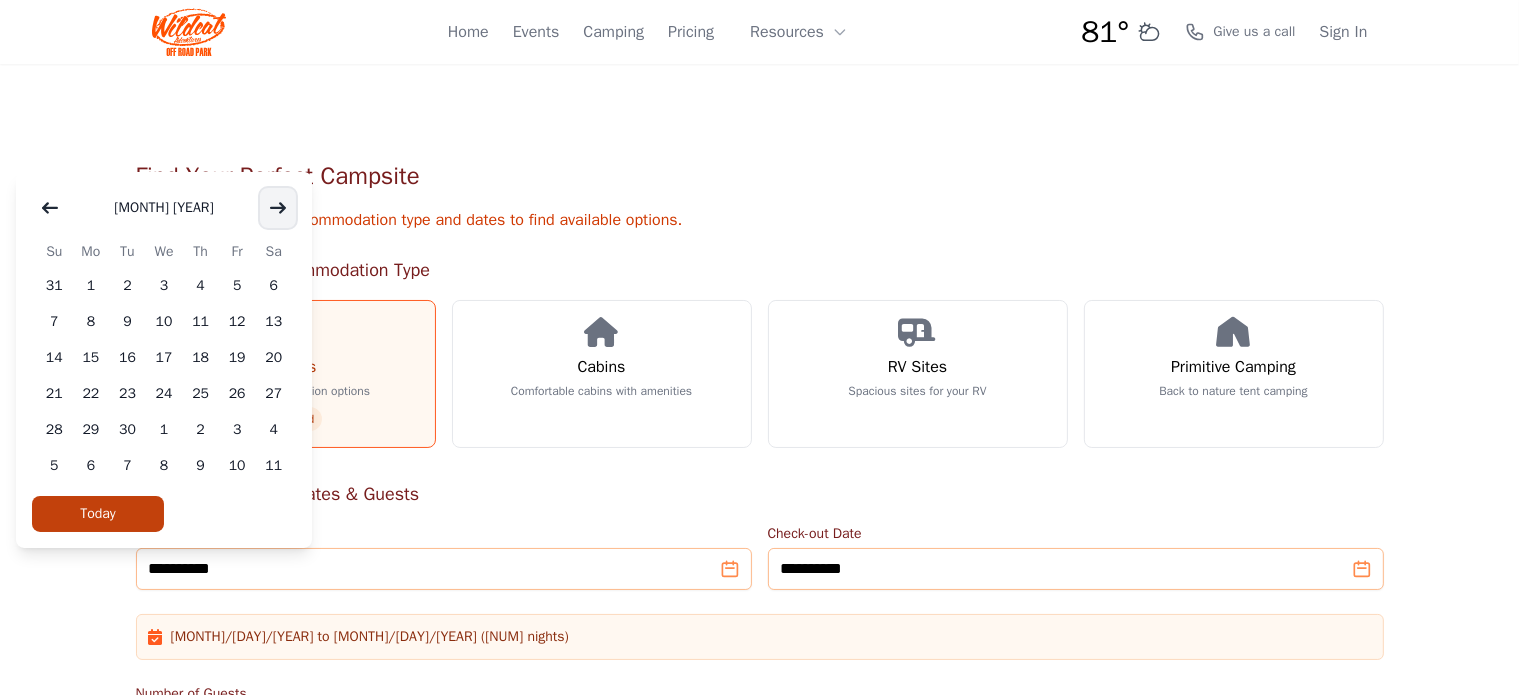 click 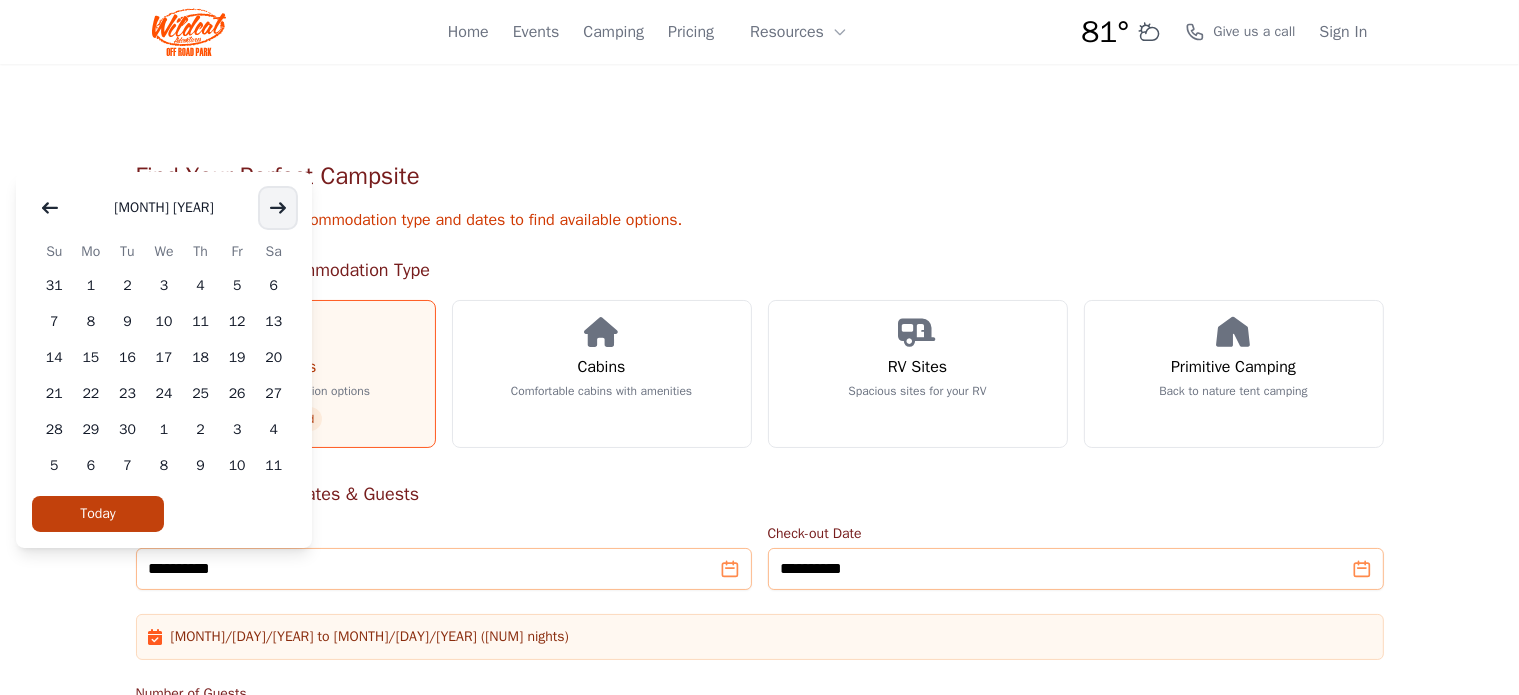 click 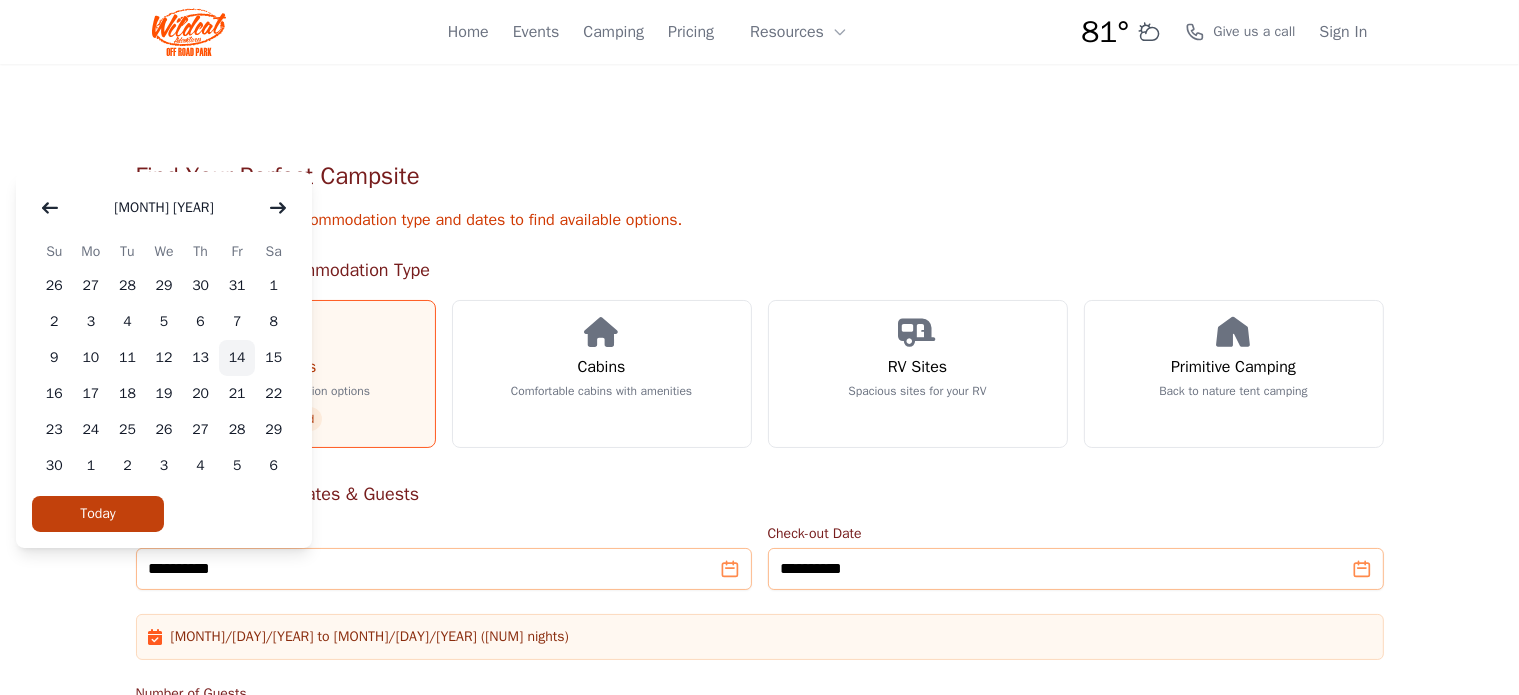 click on "14" at bounding box center (237, 358) 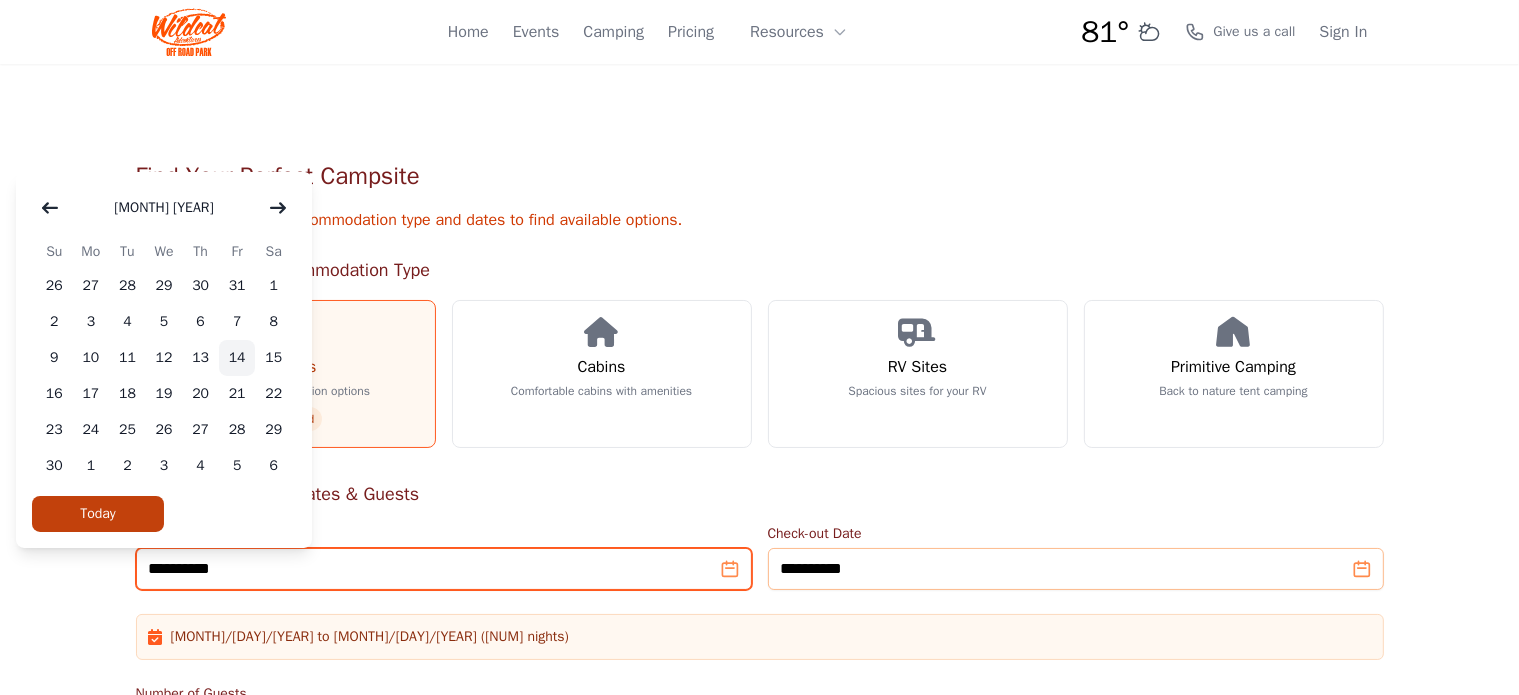 type on "**********" 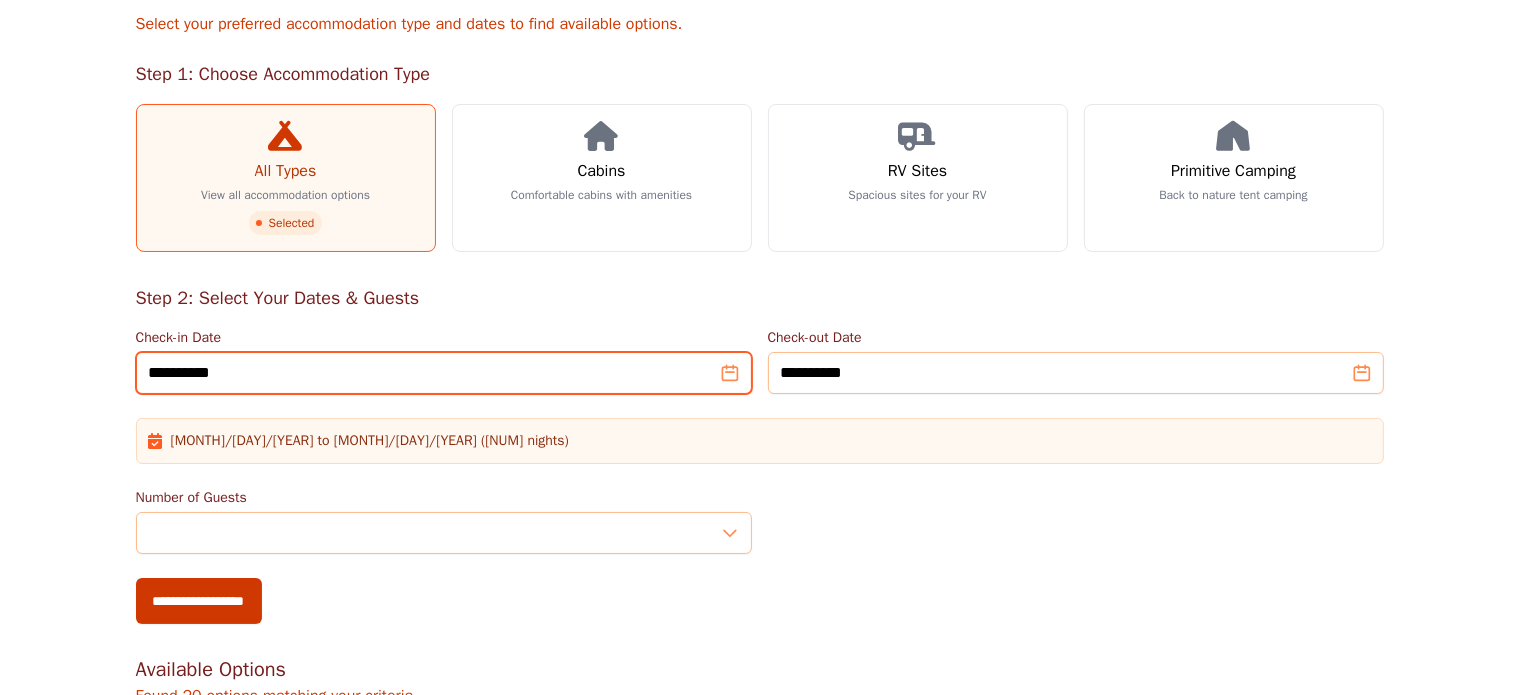 scroll, scrollTop: 200, scrollLeft: 0, axis: vertical 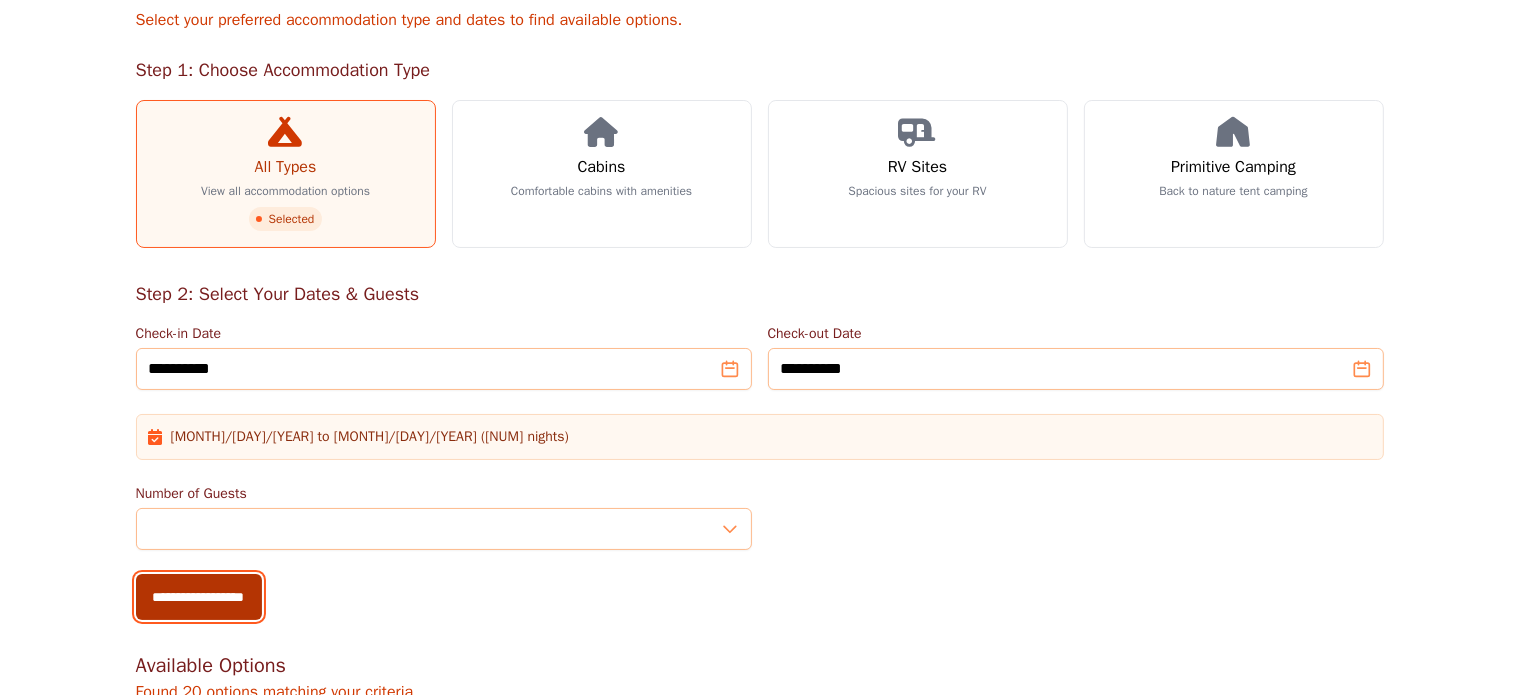 click on "**********" at bounding box center [199, 597] 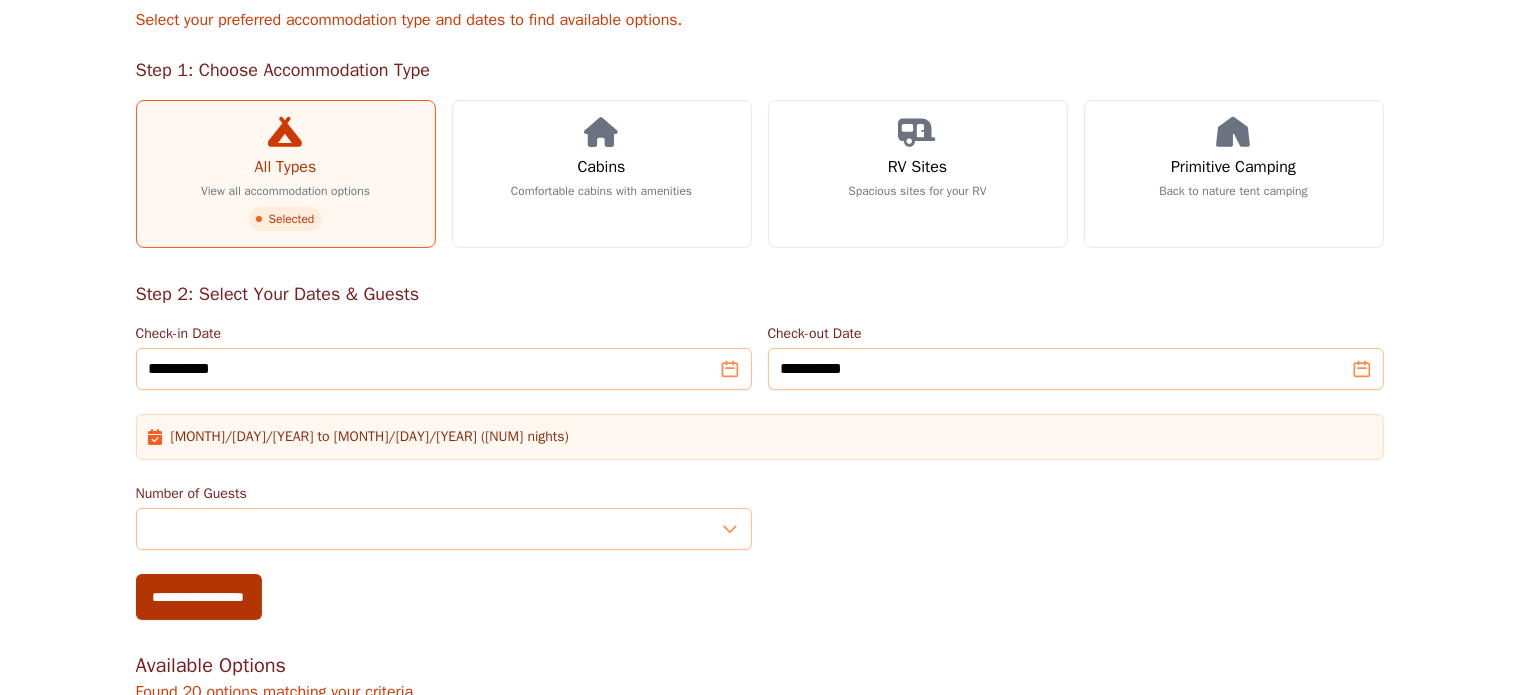 type on "**********" 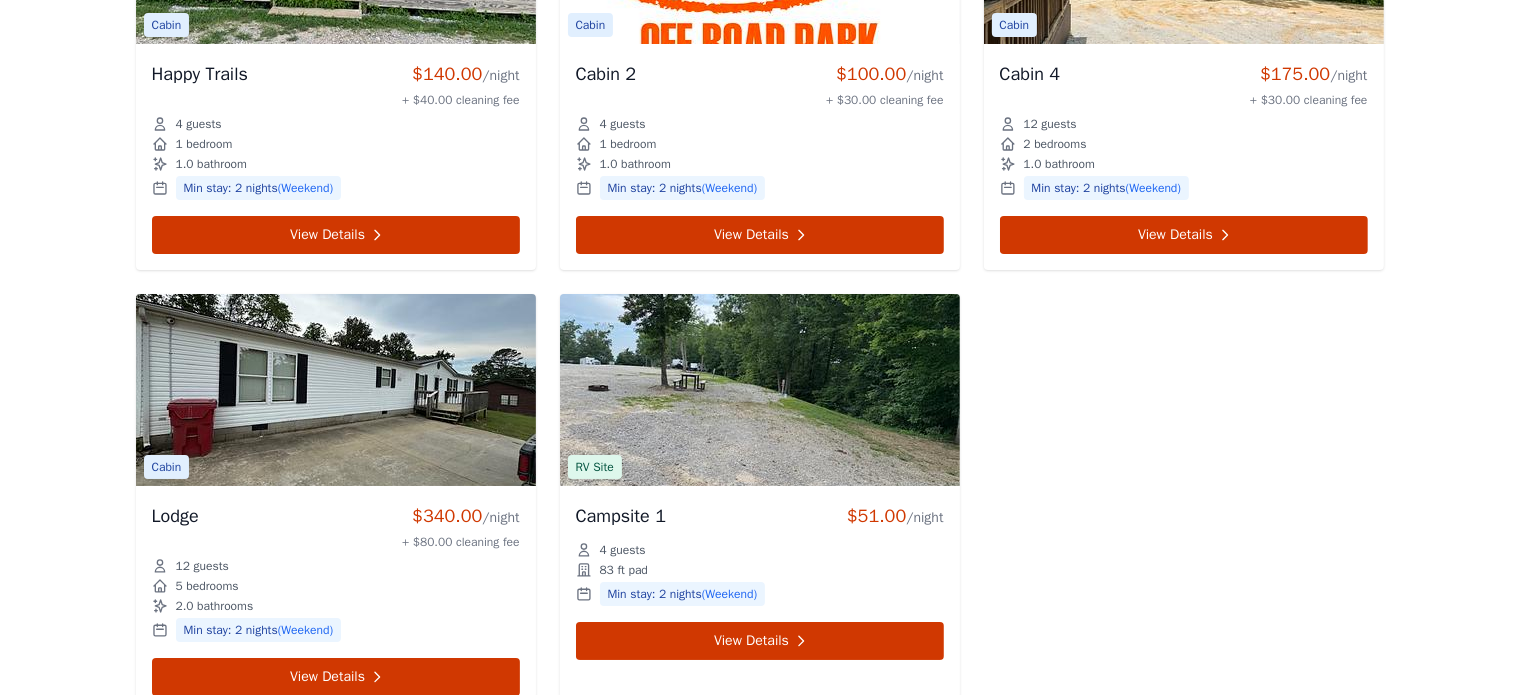 scroll, scrollTop: 7400, scrollLeft: 0, axis: vertical 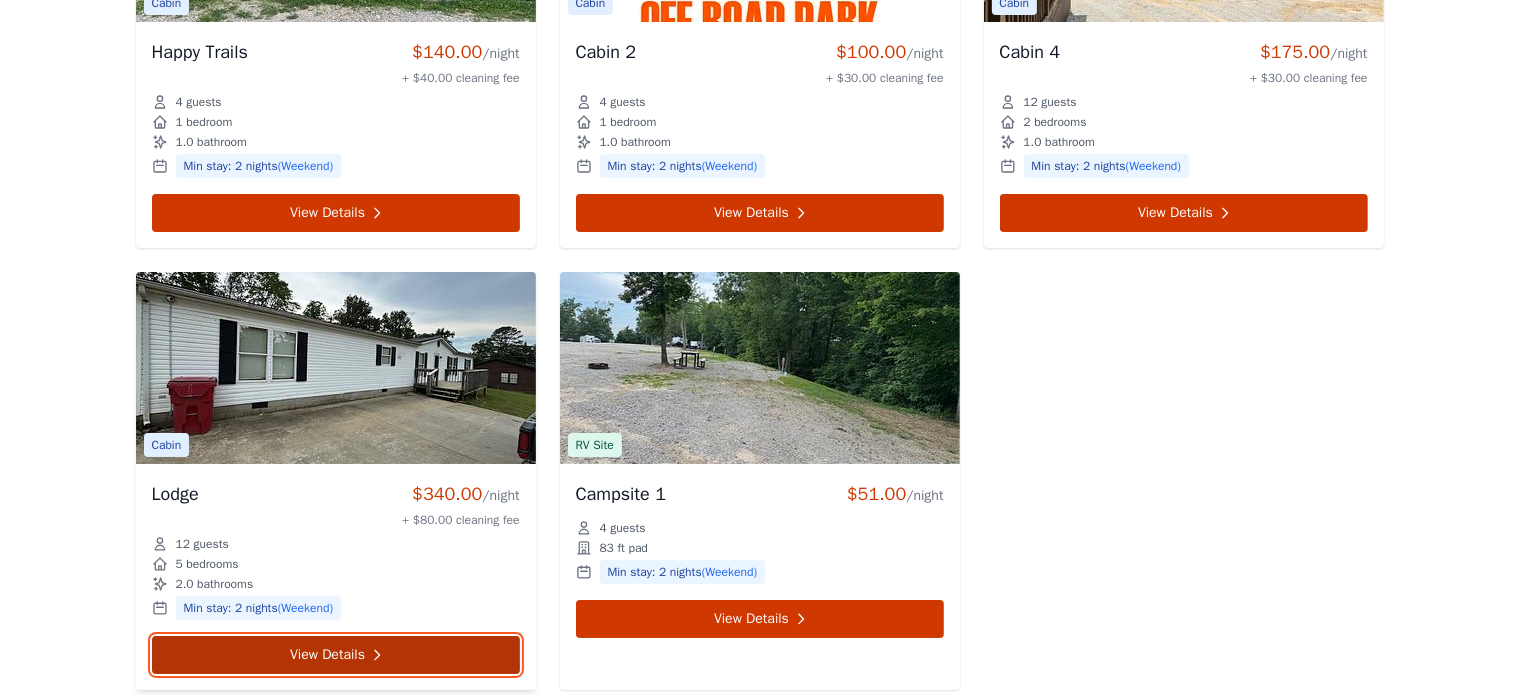 click on "View Details" at bounding box center [336, 655] 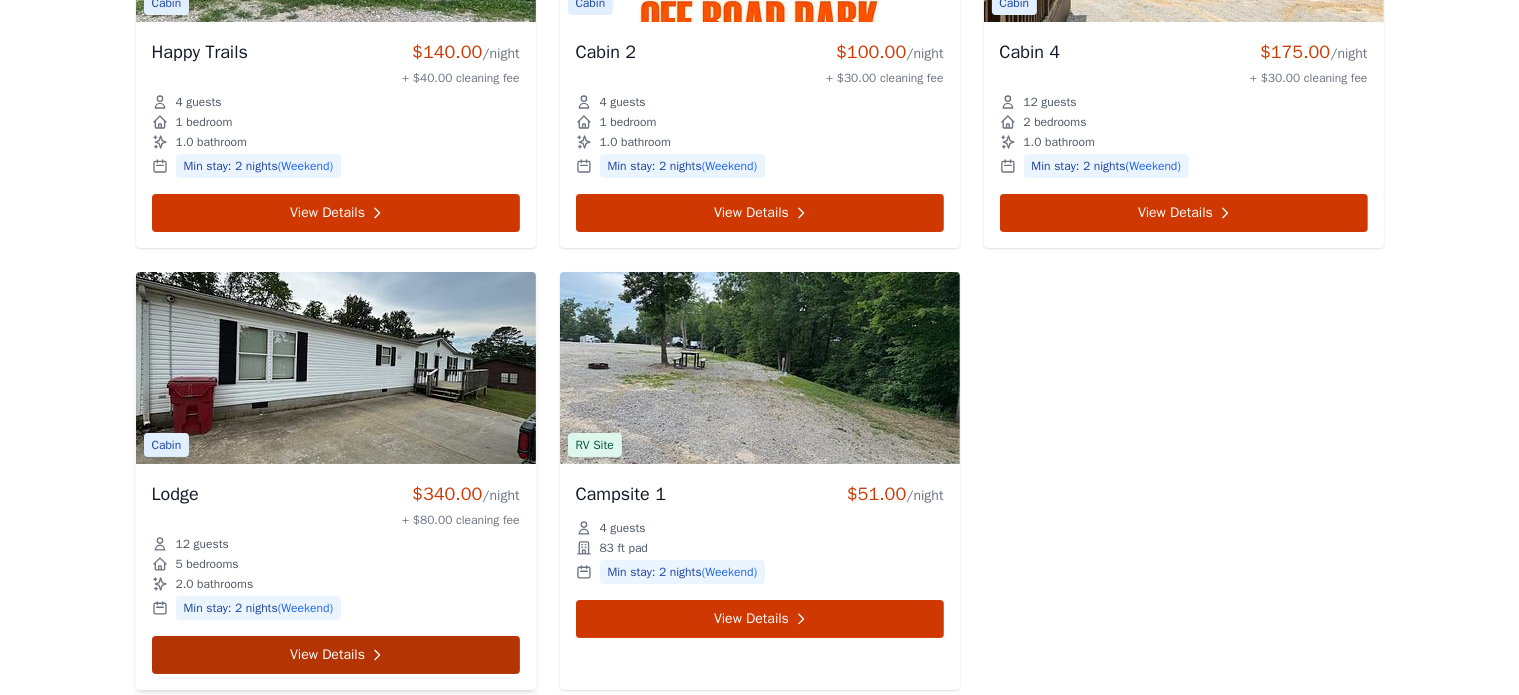 scroll, scrollTop: 0, scrollLeft: 0, axis: both 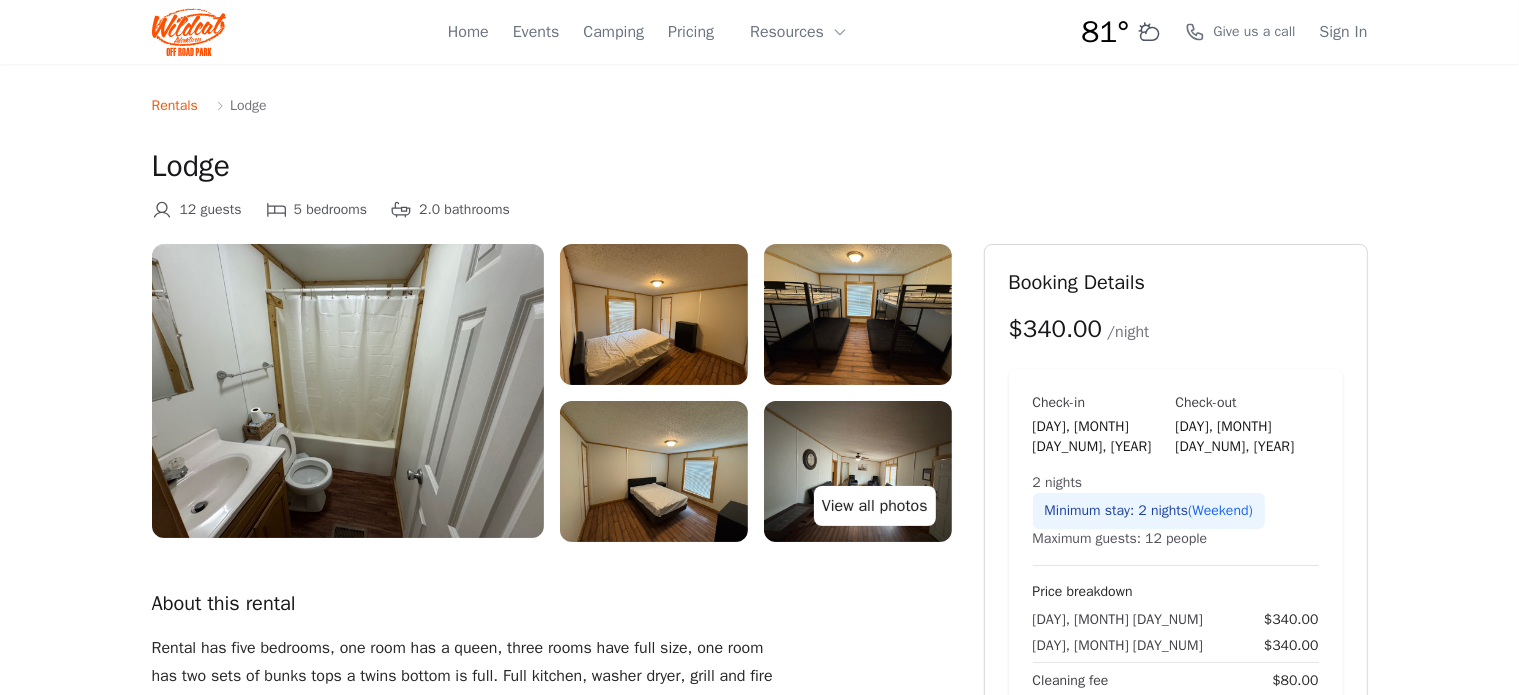 click on "View all photos" at bounding box center (875, 506) 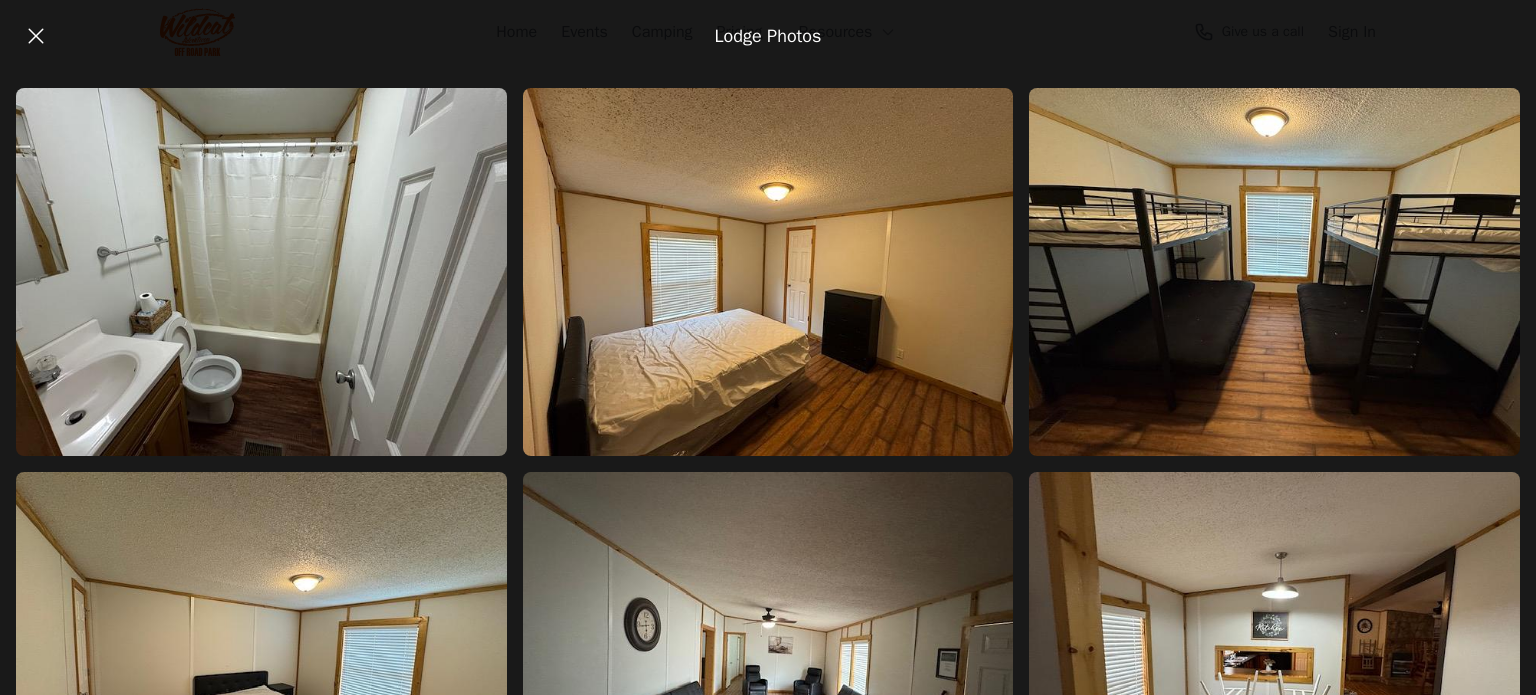 scroll, scrollTop: 0, scrollLeft: 0, axis: both 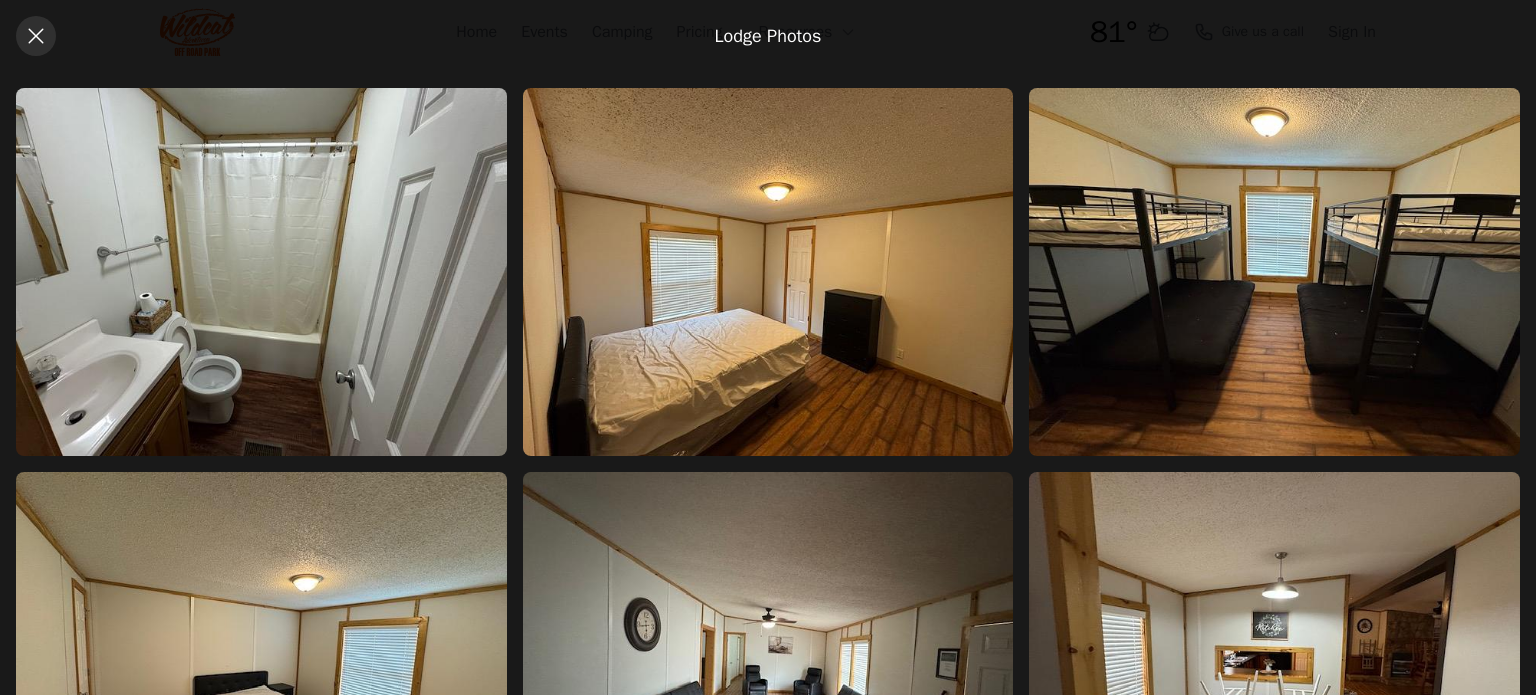 click 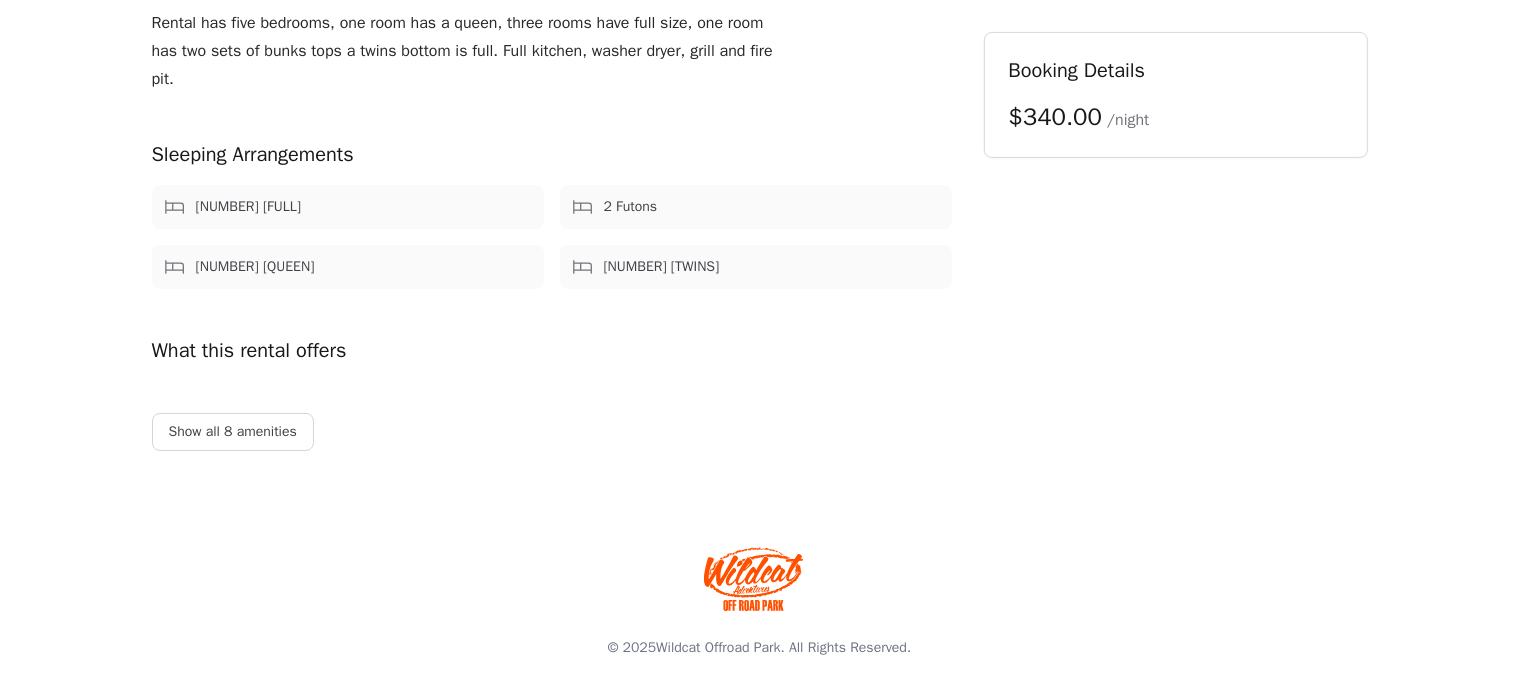 scroll, scrollTop: 628, scrollLeft: 0, axis: vertical 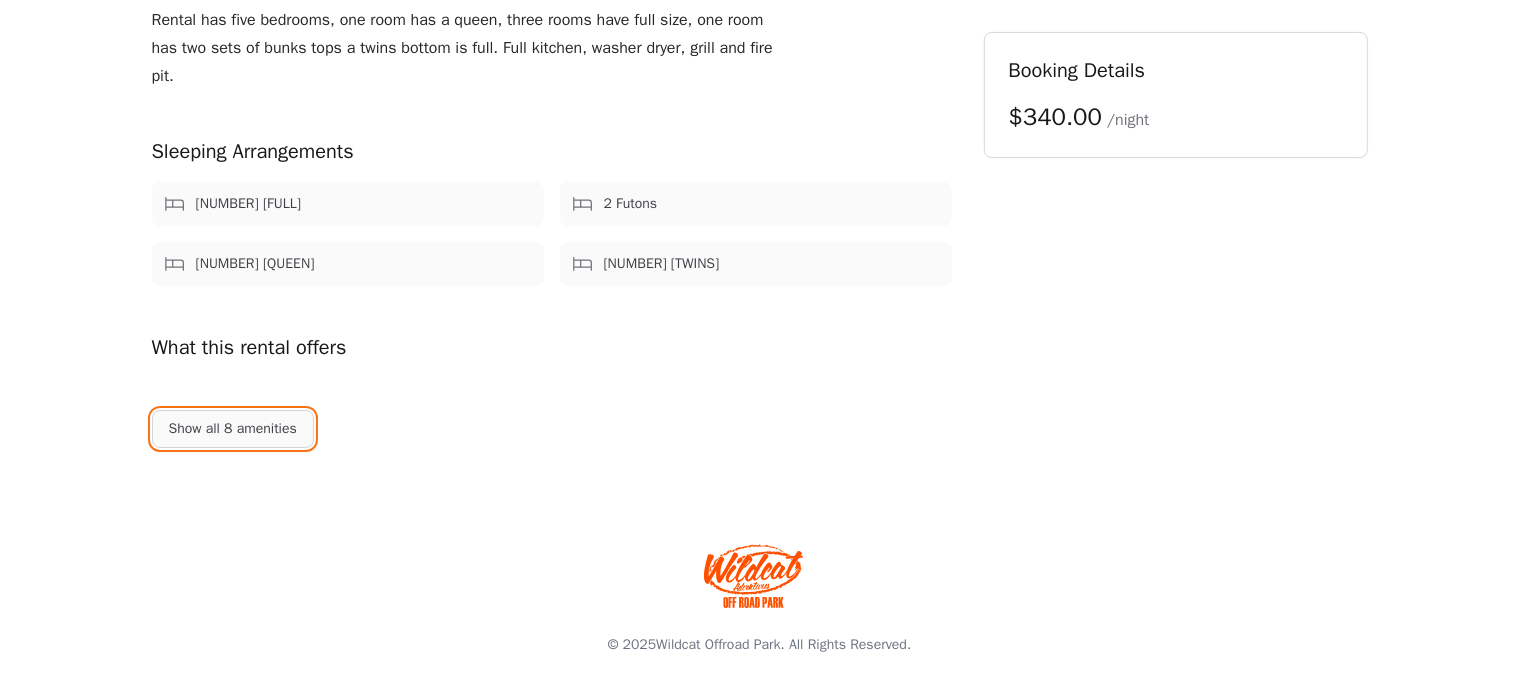 click on "Show all 8 amenities" at bounding box center [233, 429] 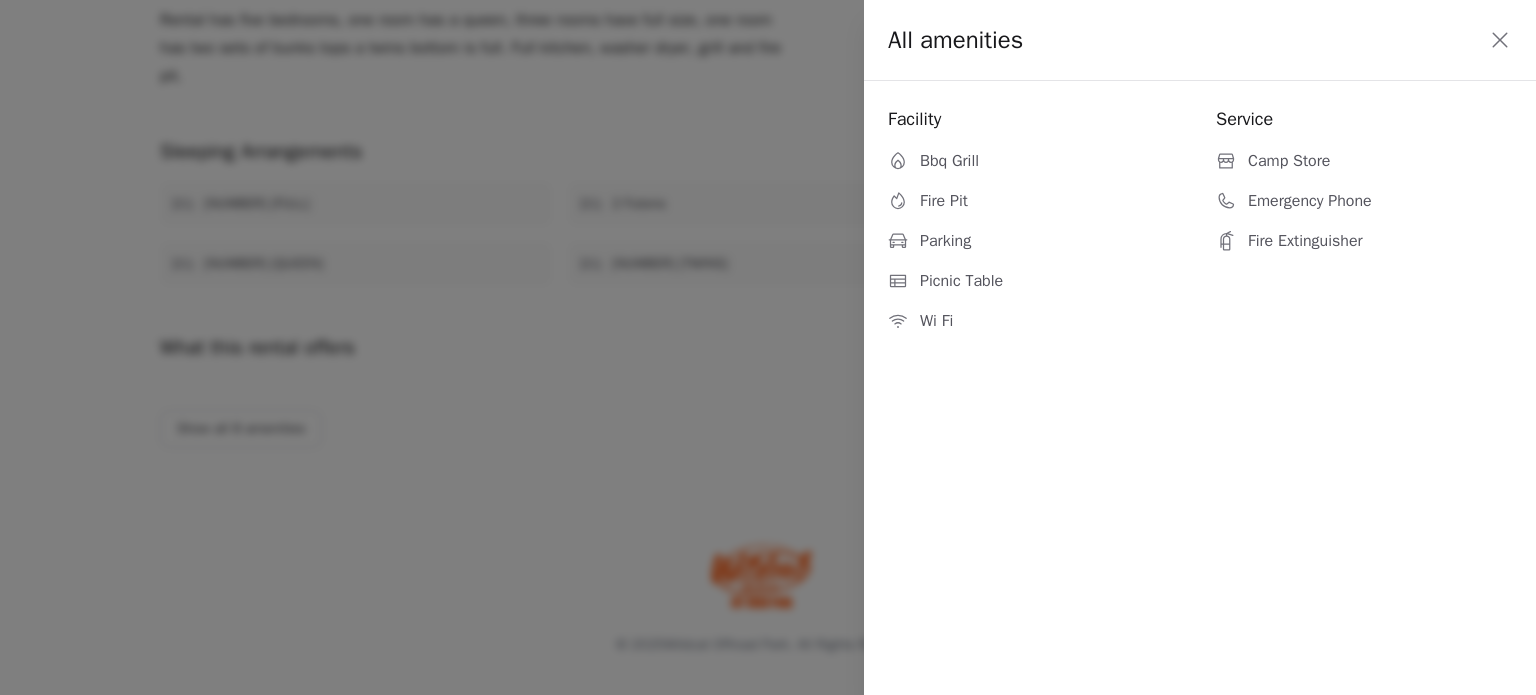 click 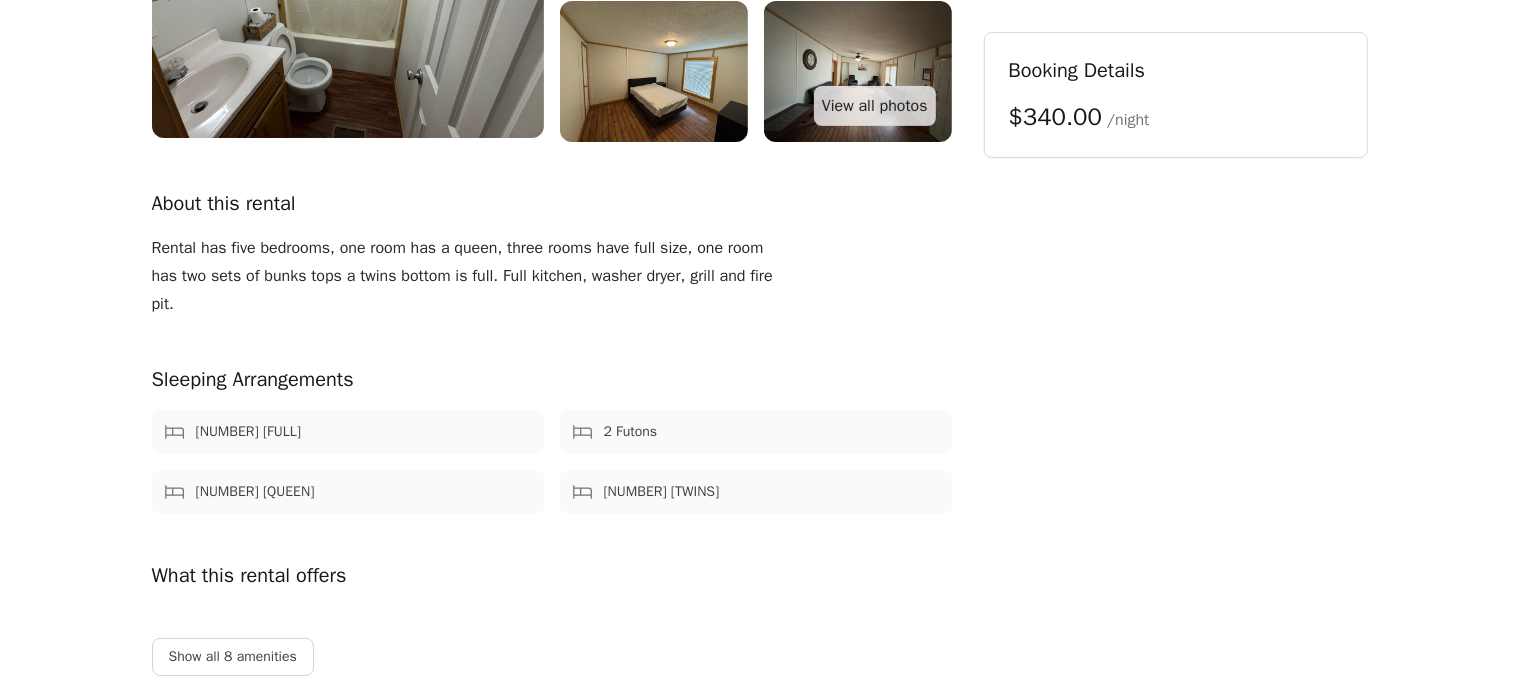 scroll, scrollTop: 228, scrollLeft: 0, axis: vertical 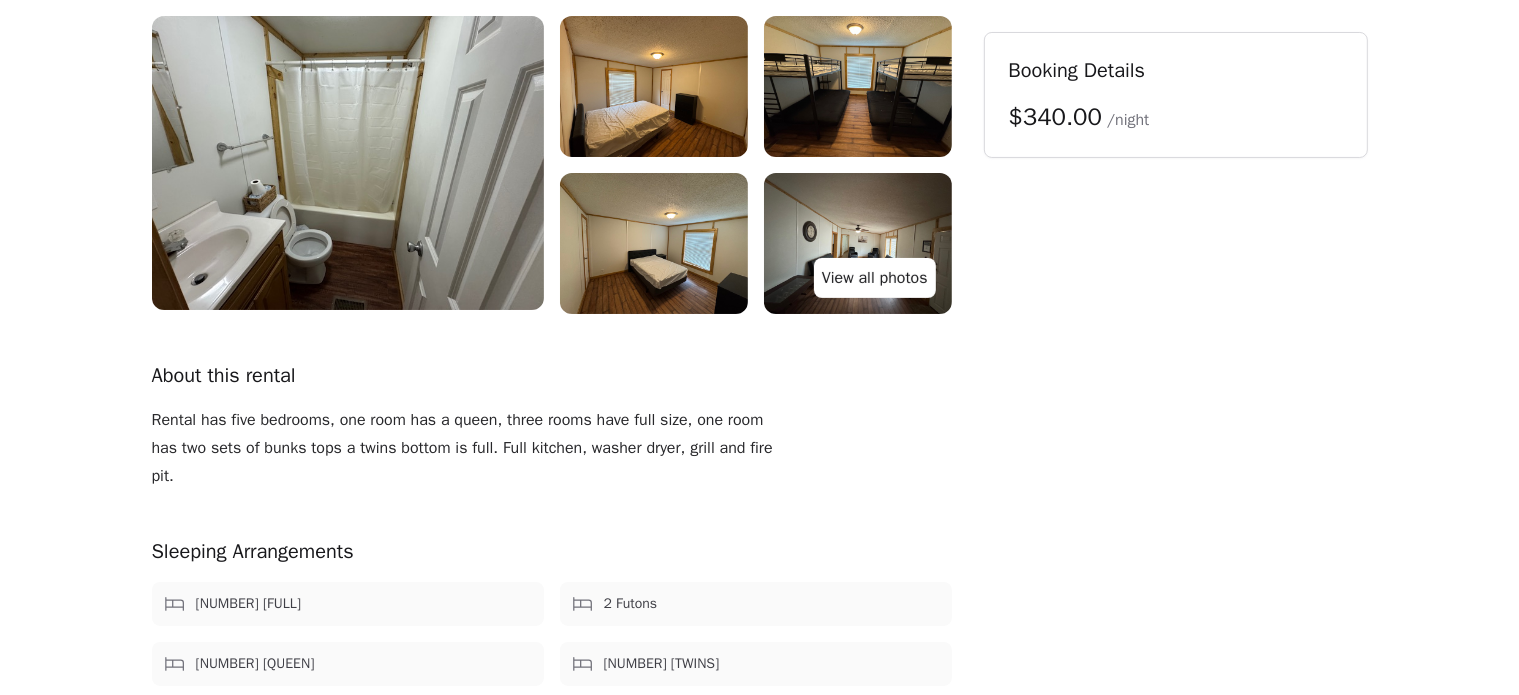 click on "View all photos" at bounding box center [875, 278] 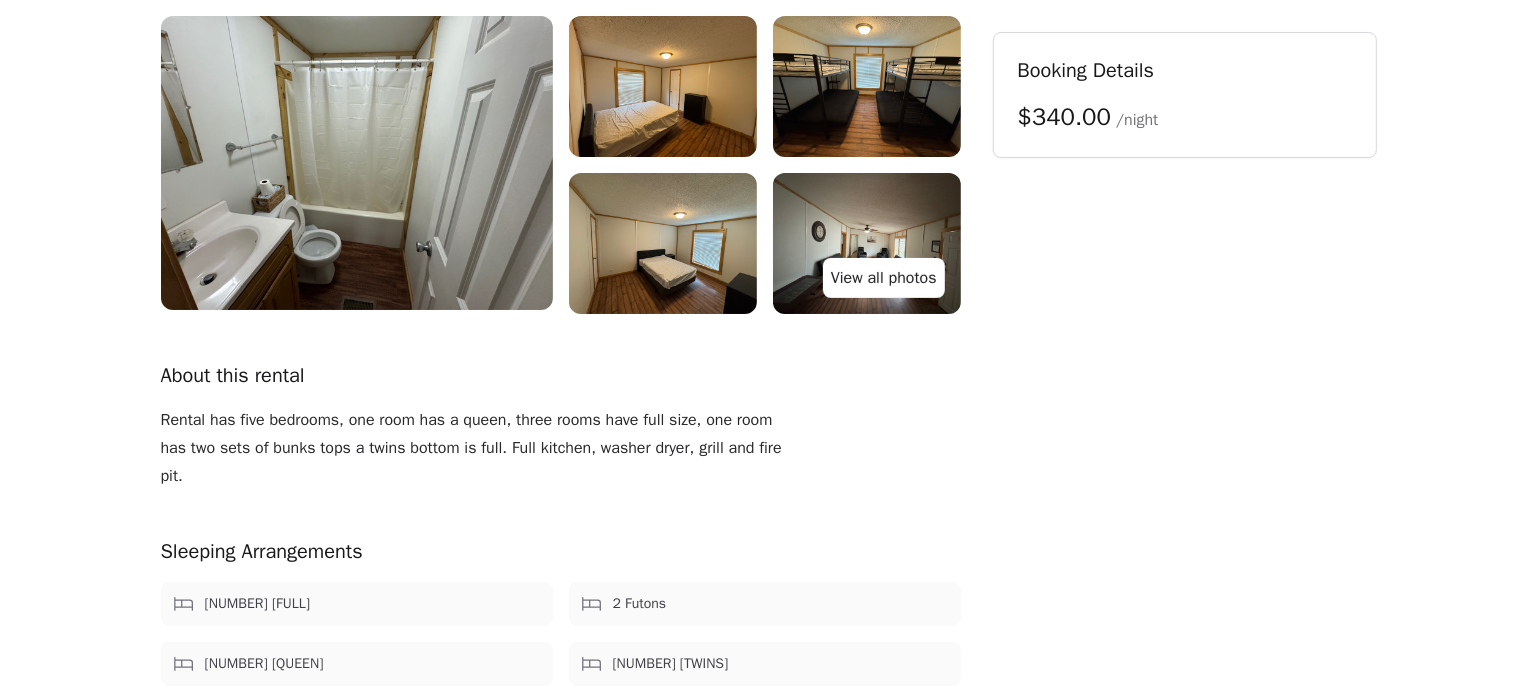 scroll, scrollTop: 0, scrollLeft: 0, axis: both 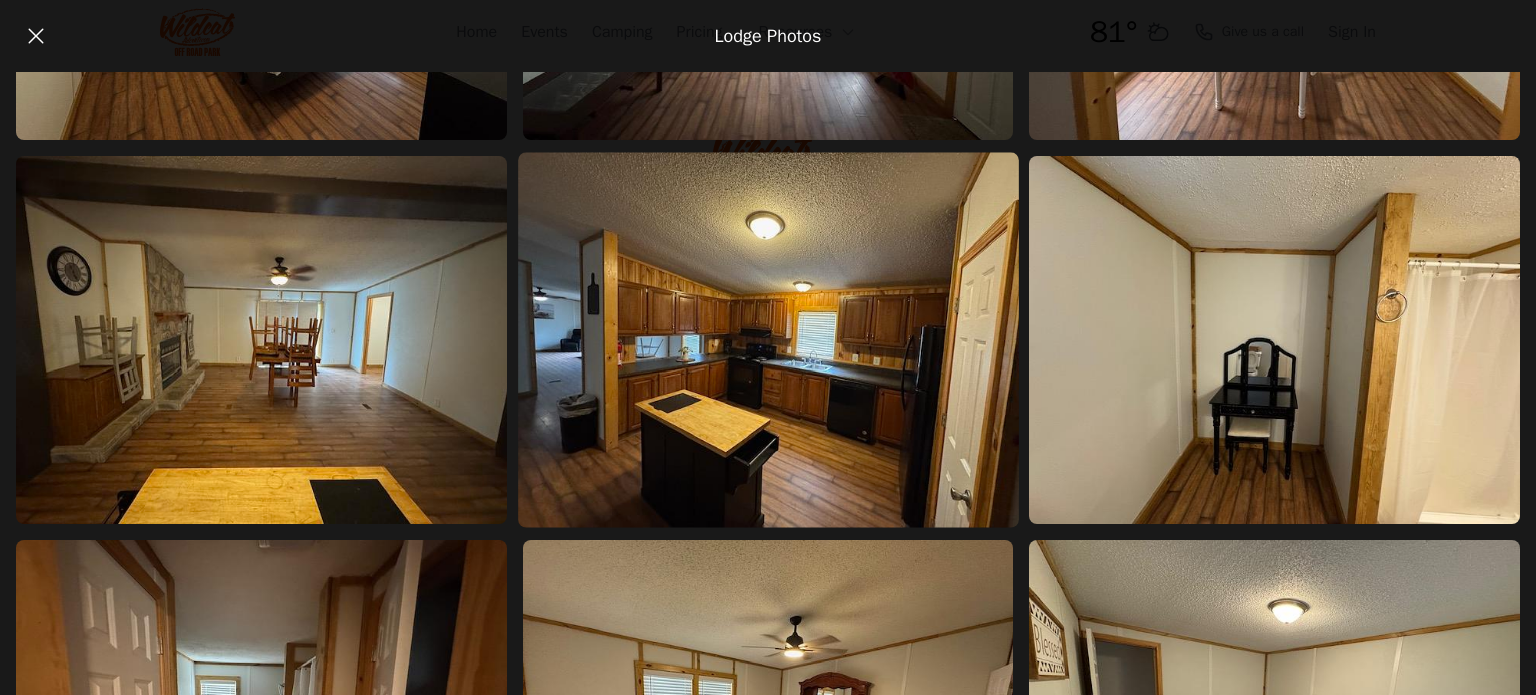 click at bounding box center (768, 339) 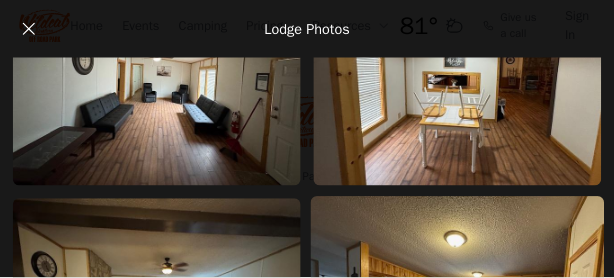 scroll, scrollTop: 698, scrollLeft: 0, axis: vertical 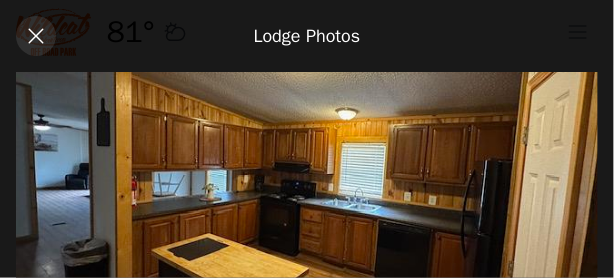 click 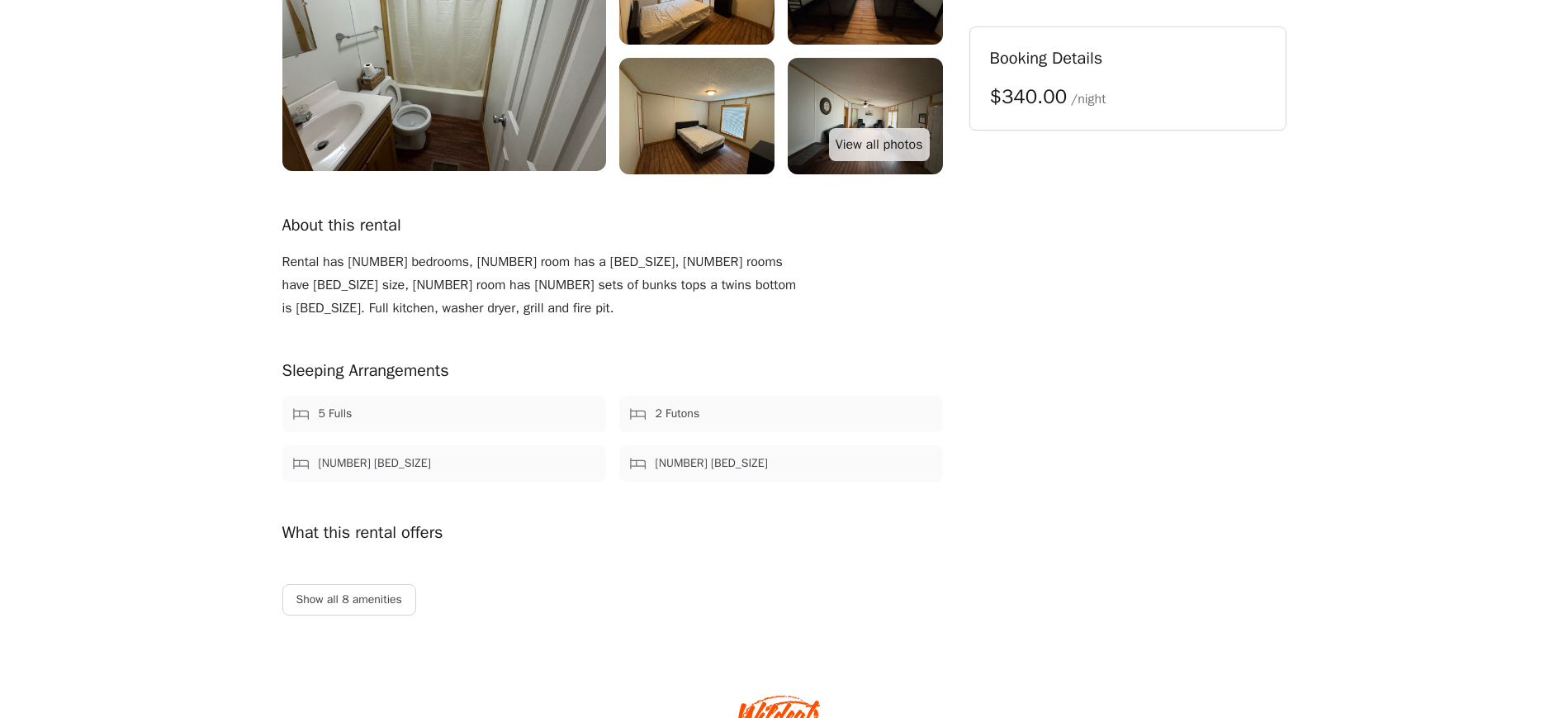 scroll, scrollTop: 310, scrollLeft: 0, axis: vertical 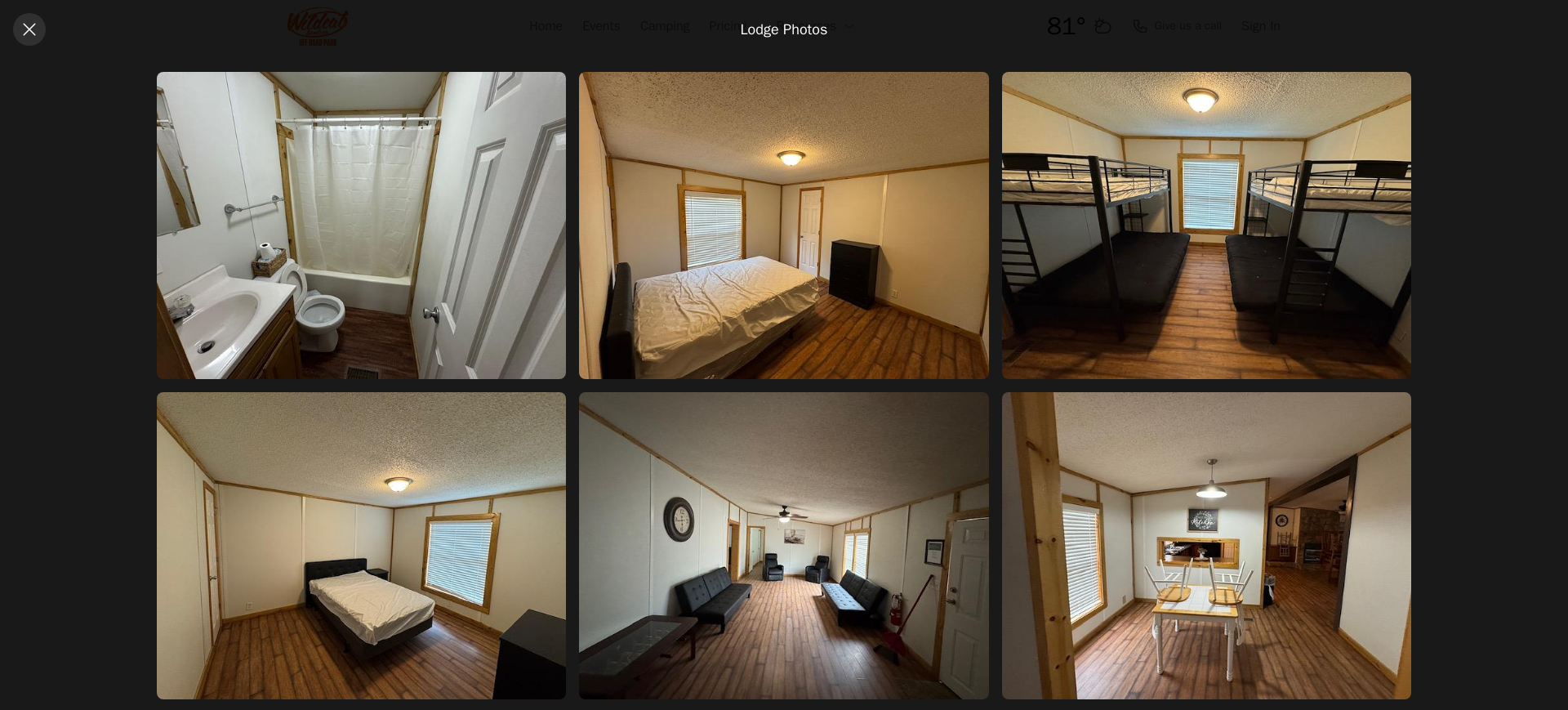click 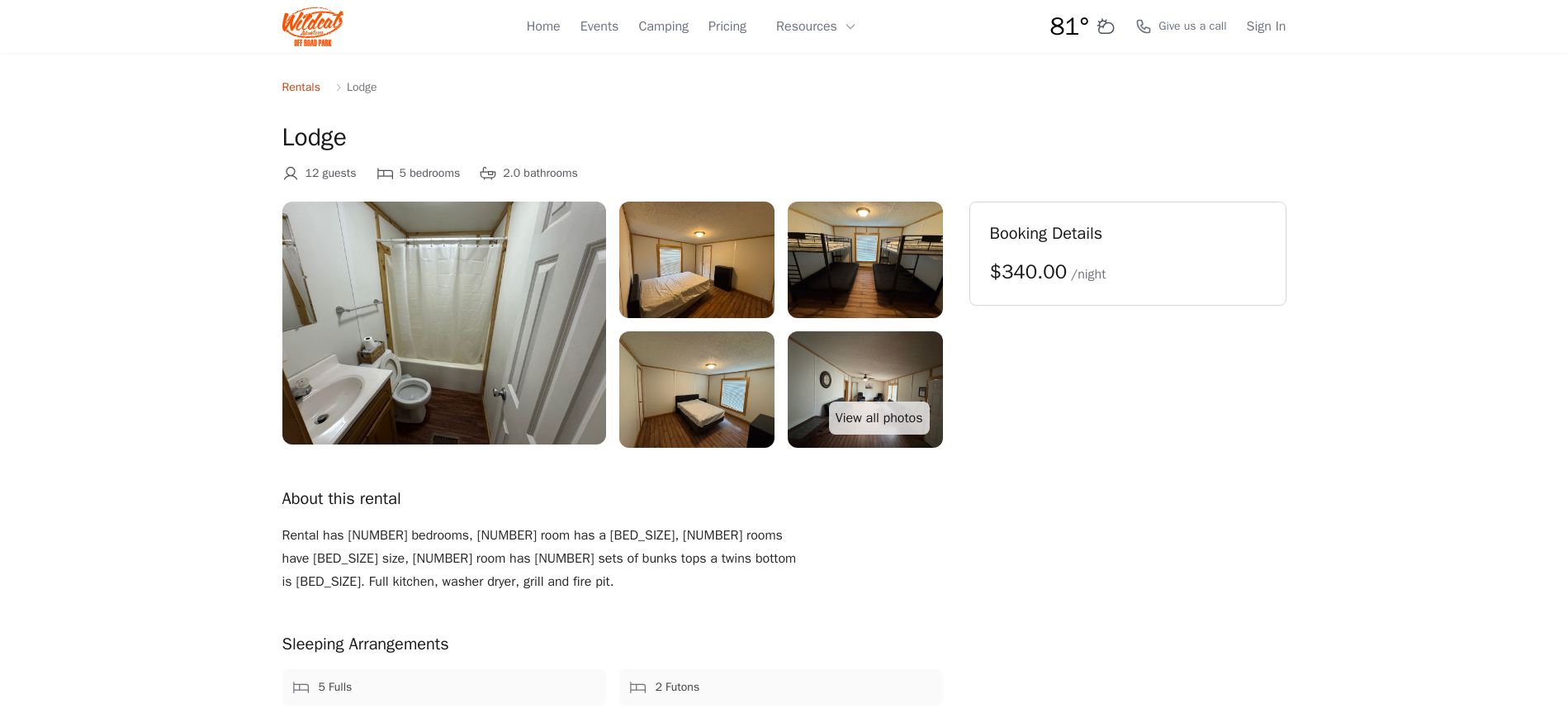 click on "Rentals" at bounding box center (301, 88) 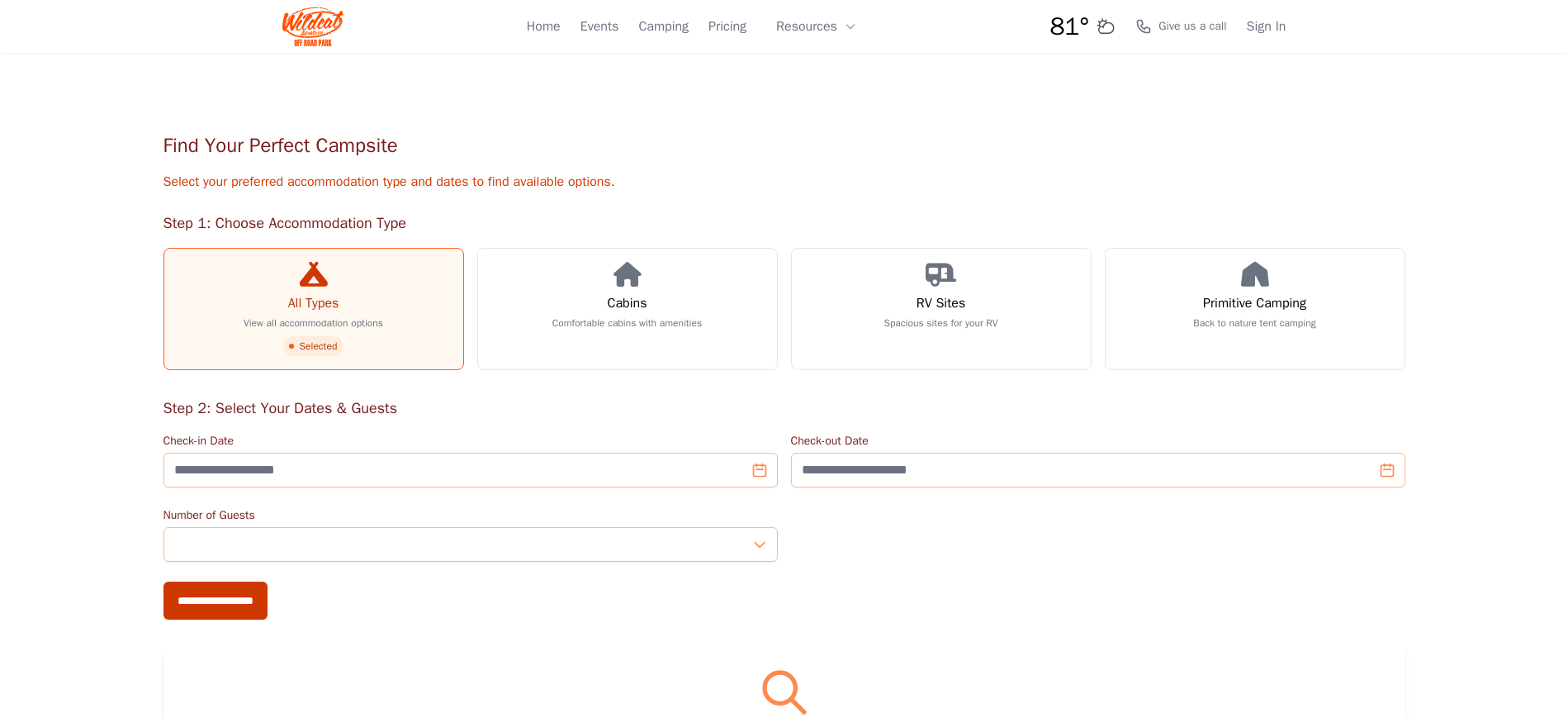 click on "**********" at bounding box center [784, 526] 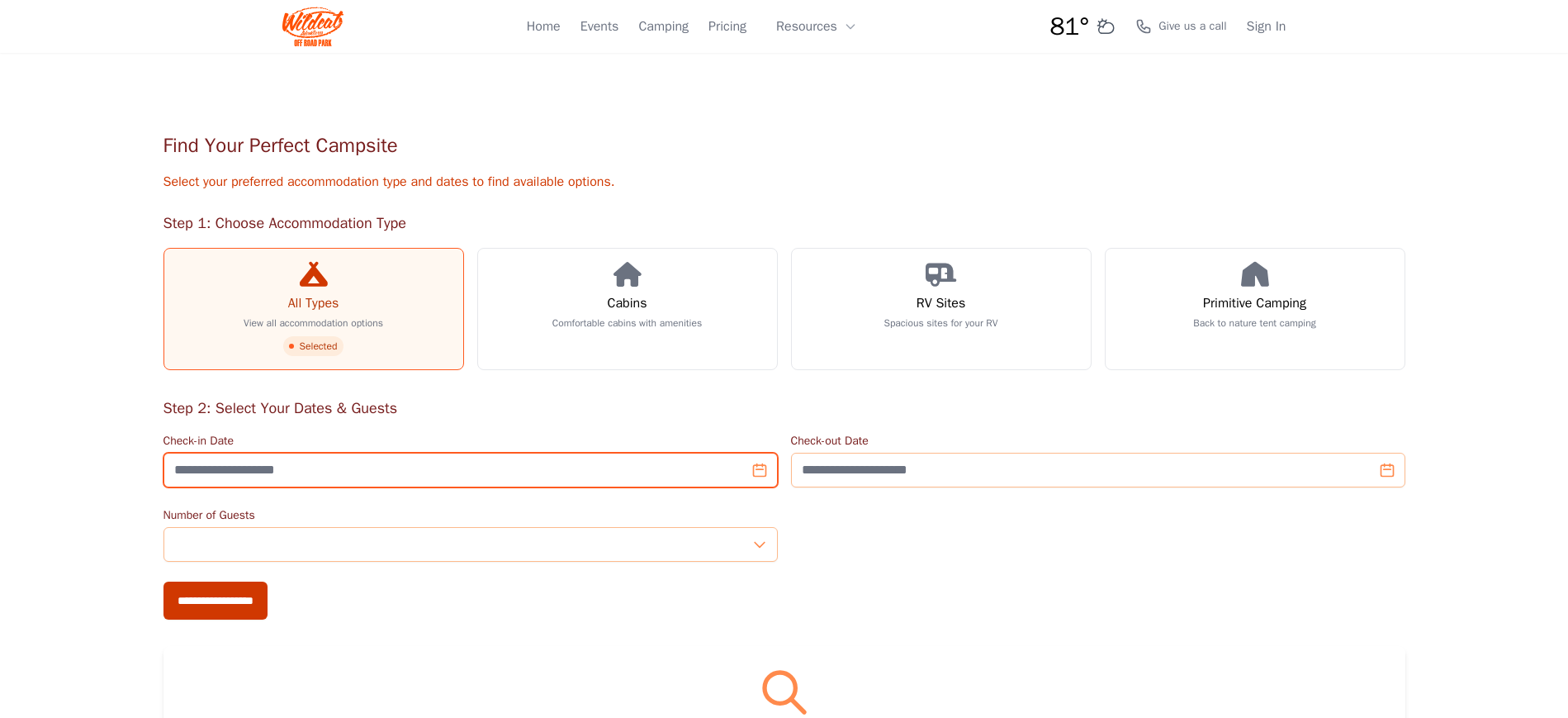 click on "Check-in Date" at bounding box center [471, 470] 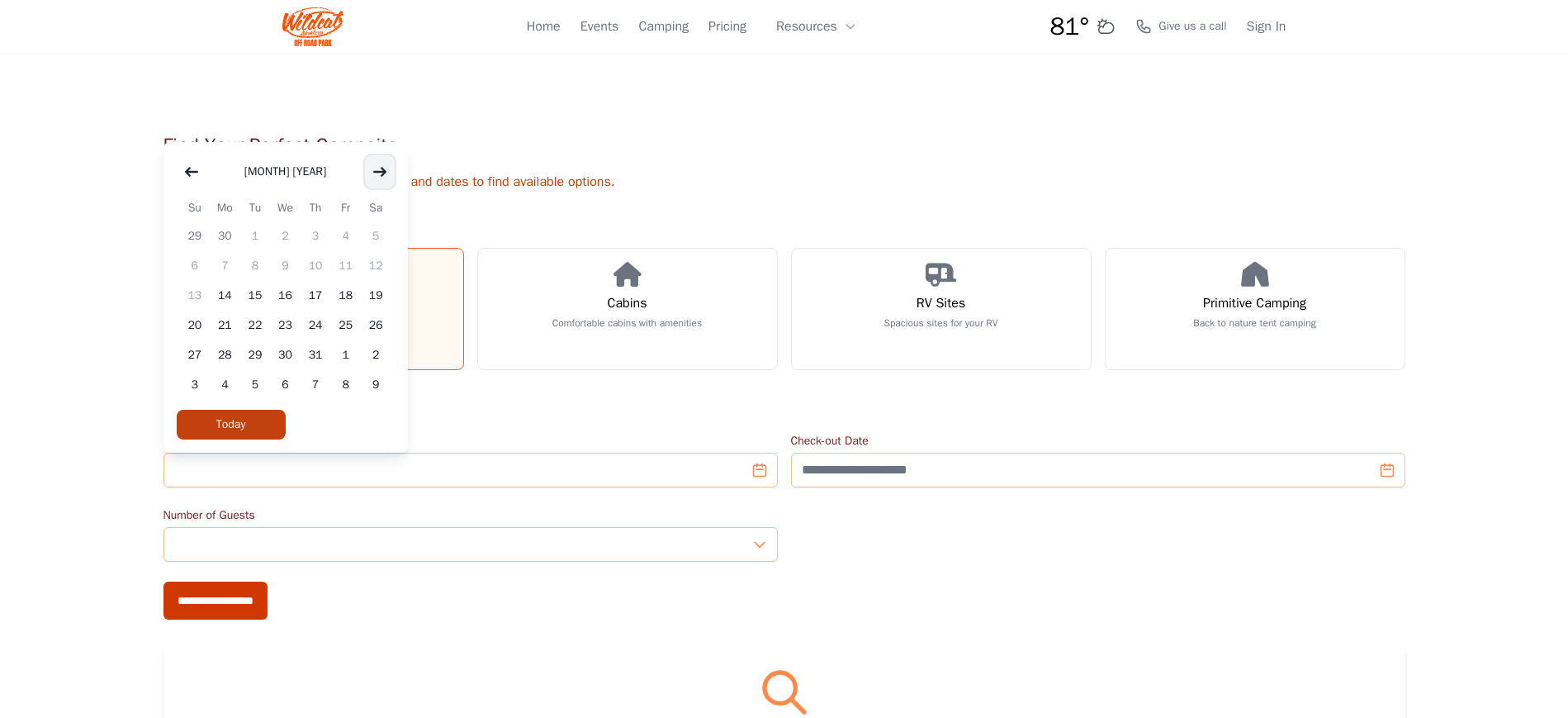 click at bounding box center (380, 172) 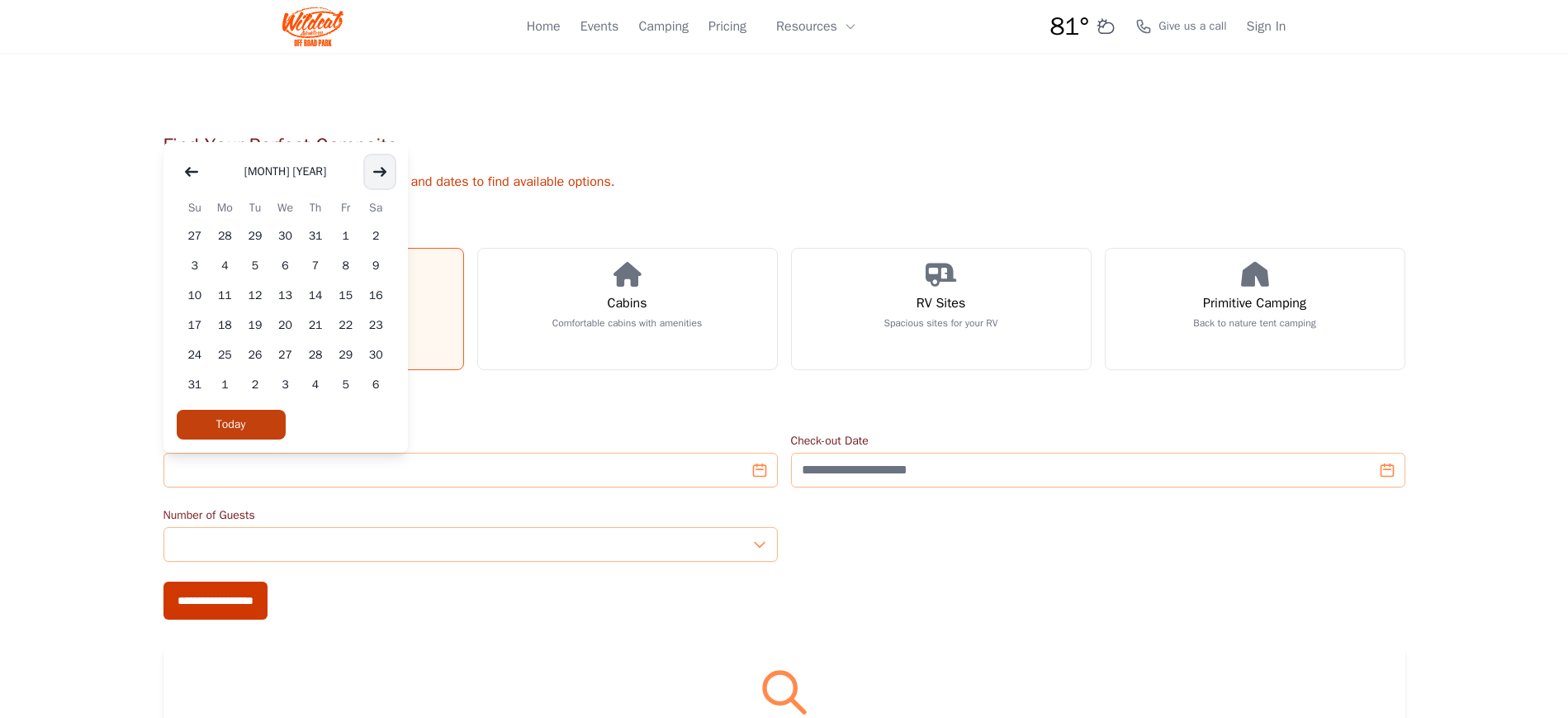 click at bounding box center (380, 172) 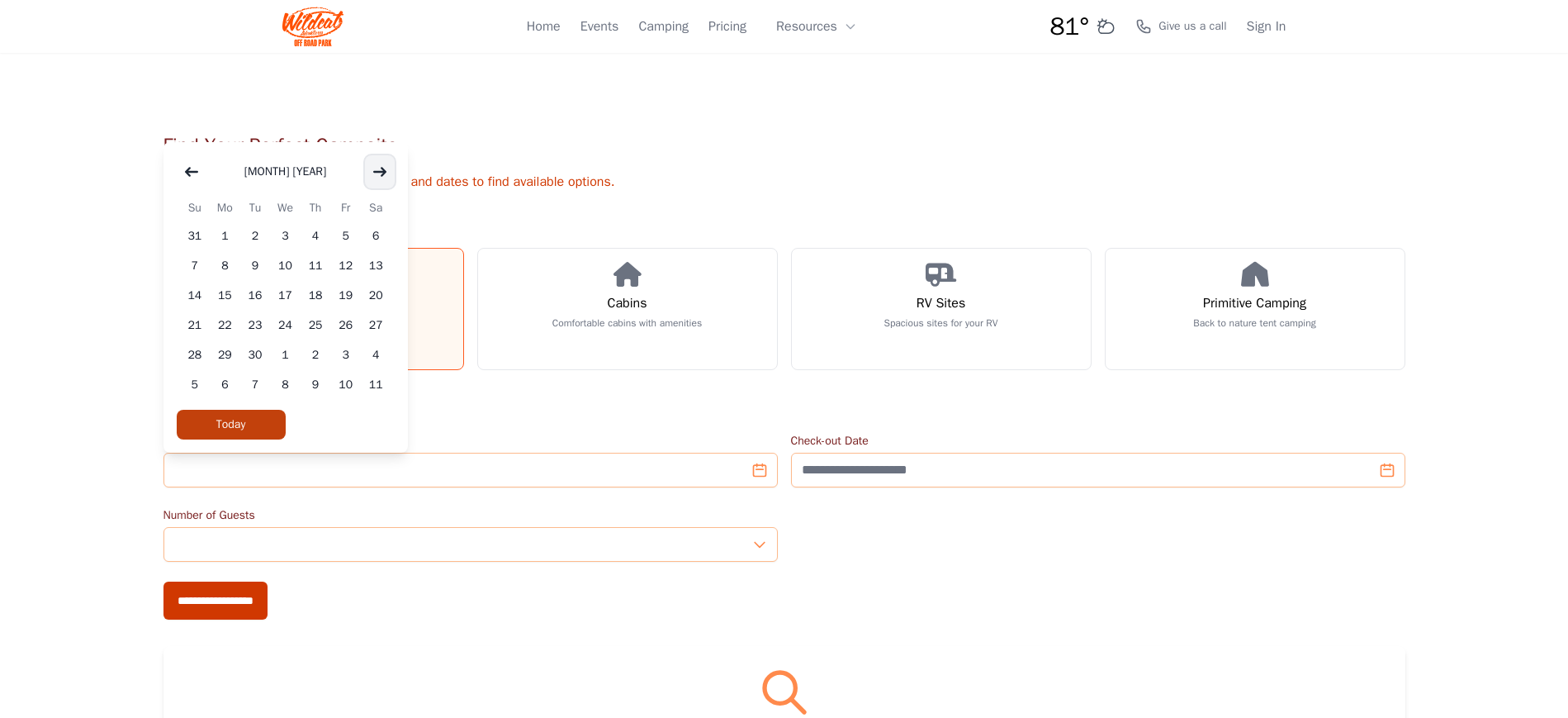 click at bounding box center (380, 172) 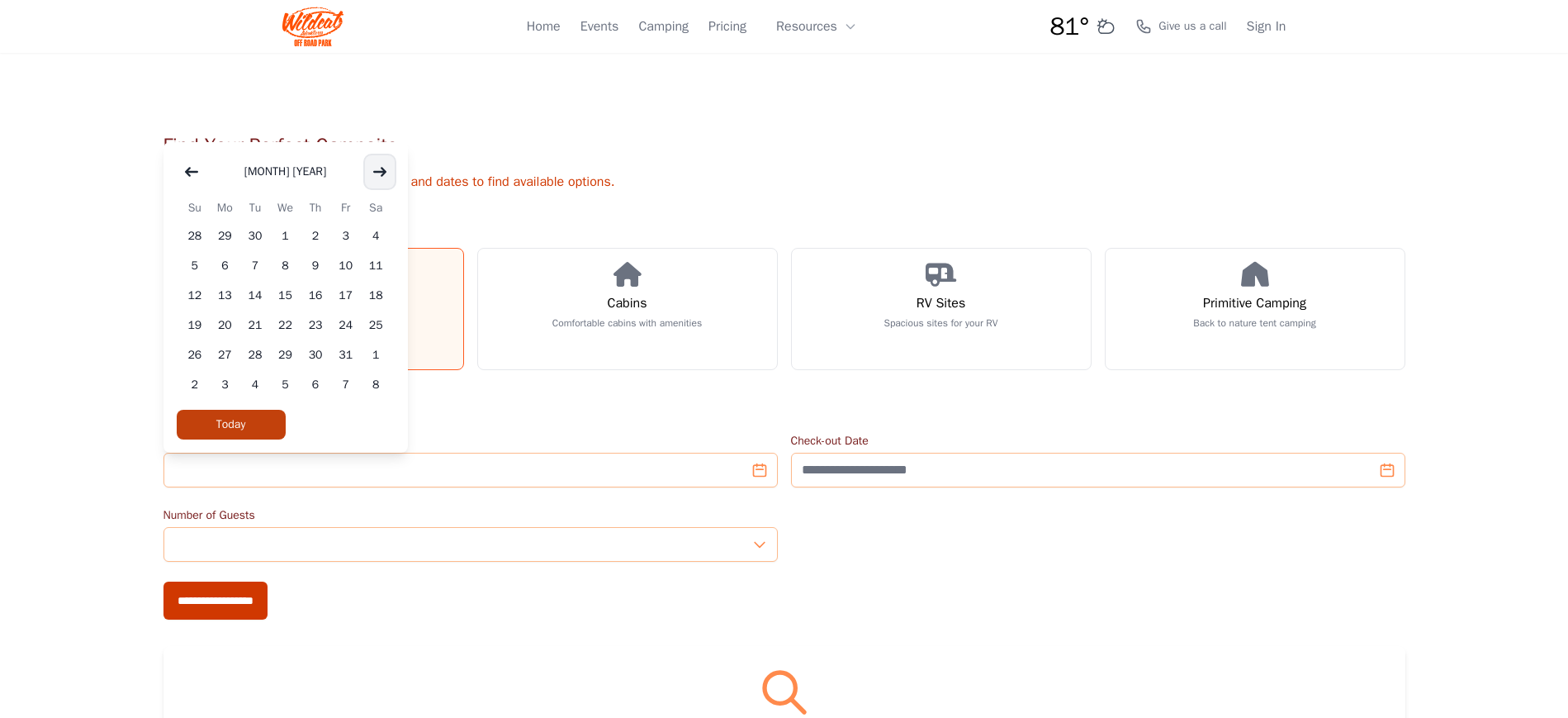 click at bounding box center [380, 172] 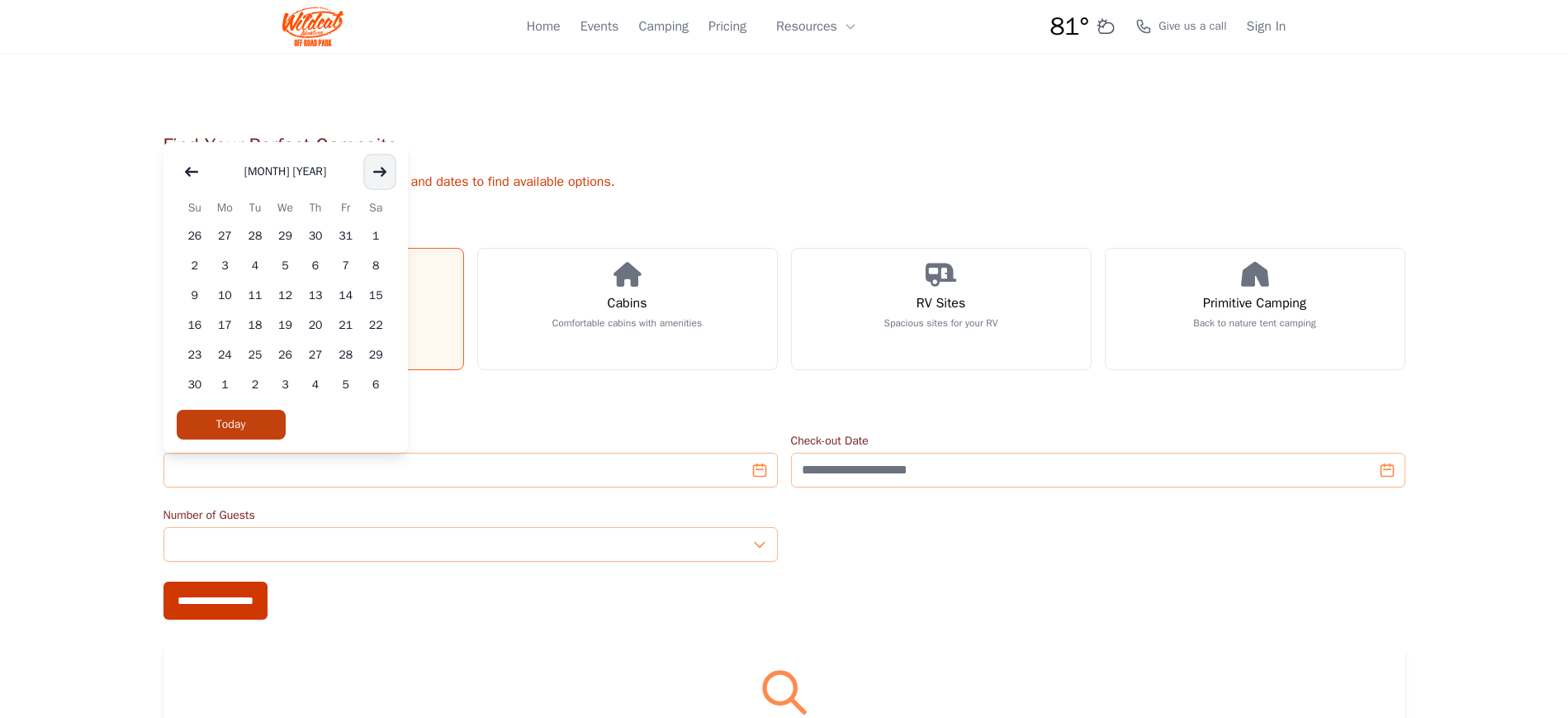 click at bounding box center [380, 172] 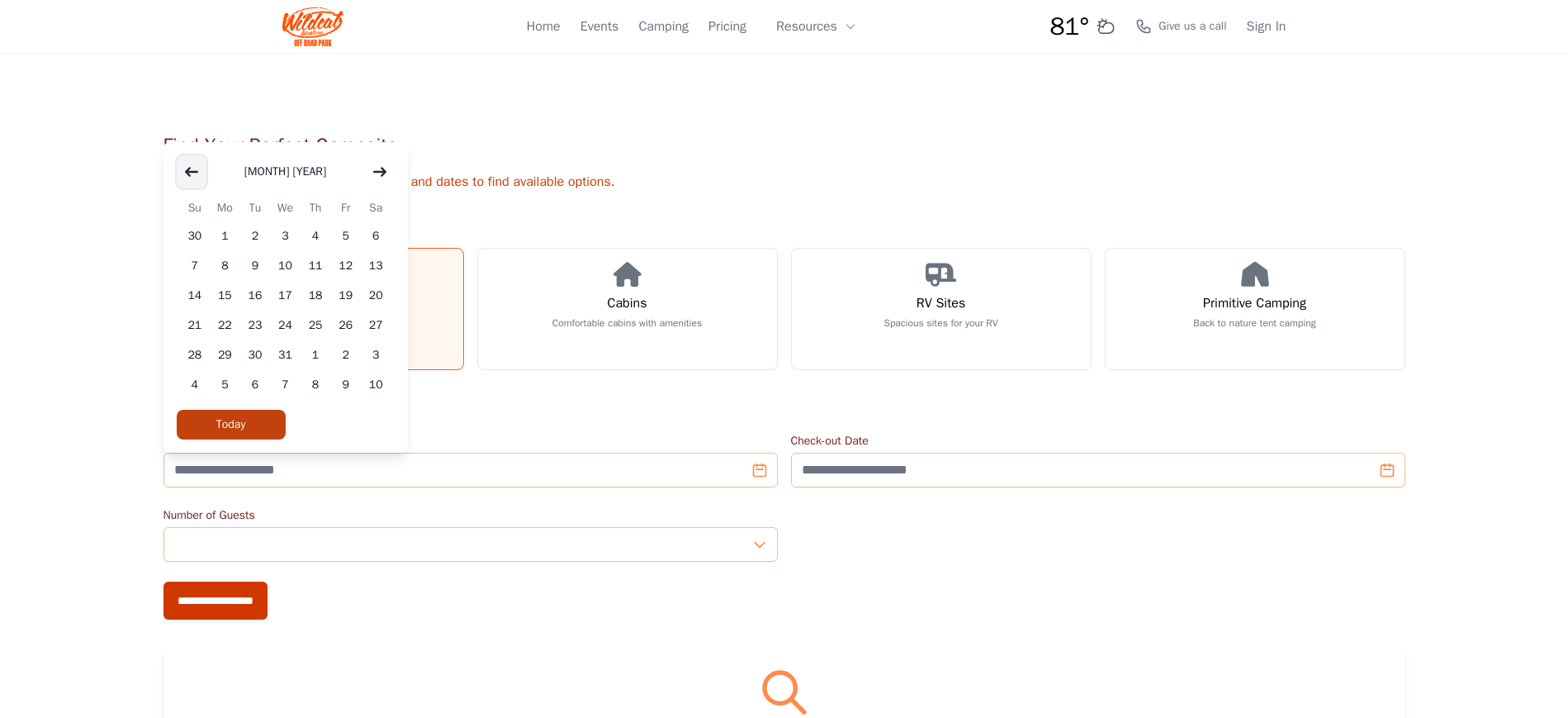 click at bounding box center [192, 172] 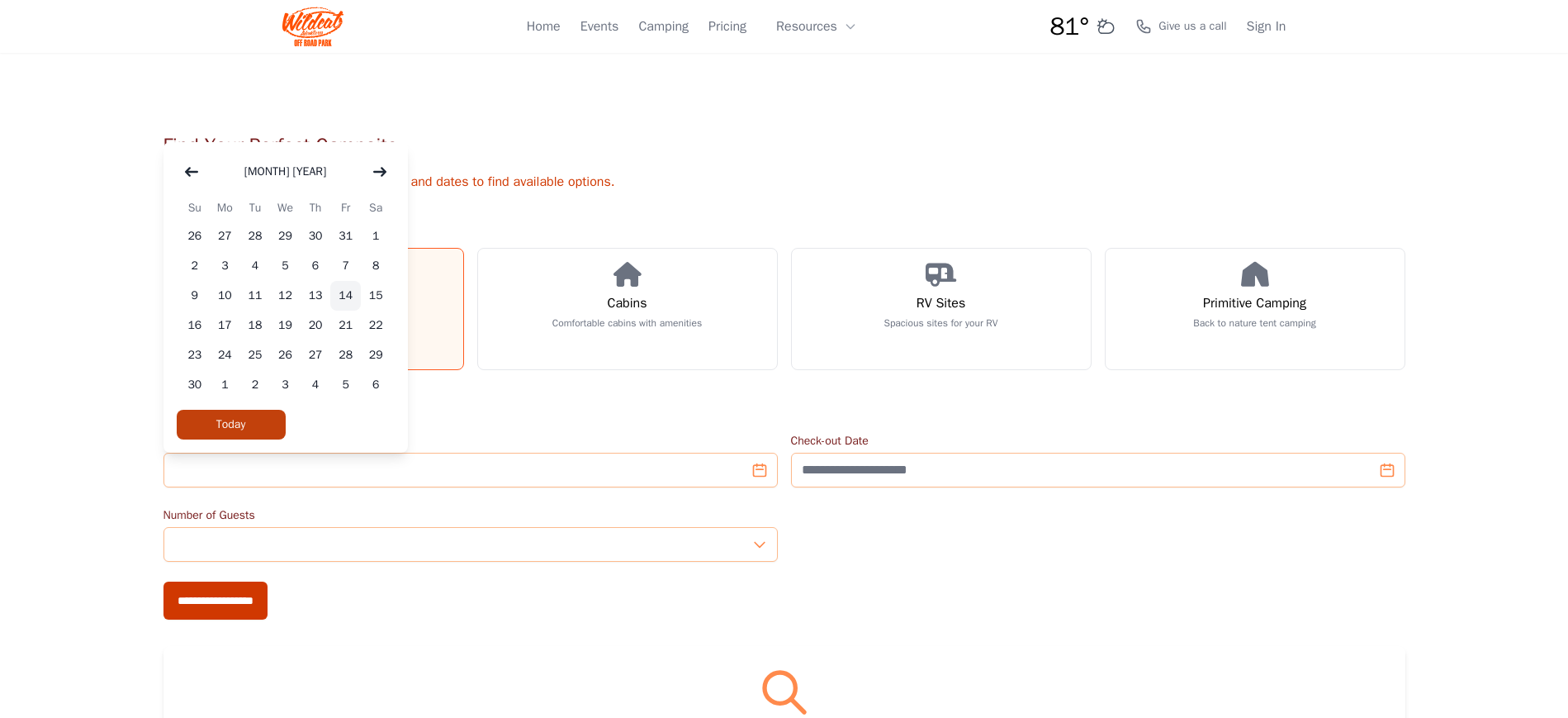 click on "14" at bounding box center (345, 296) 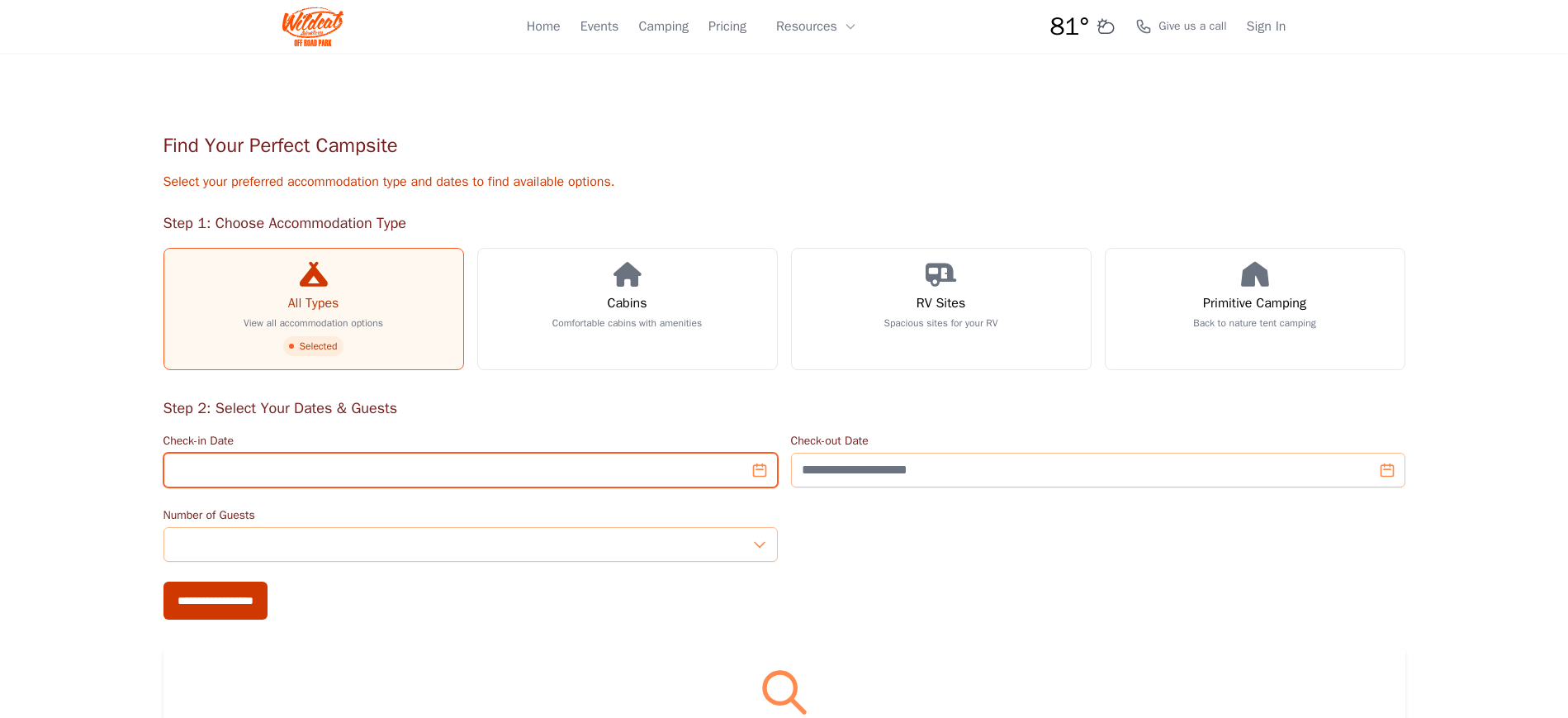 type on "**********" 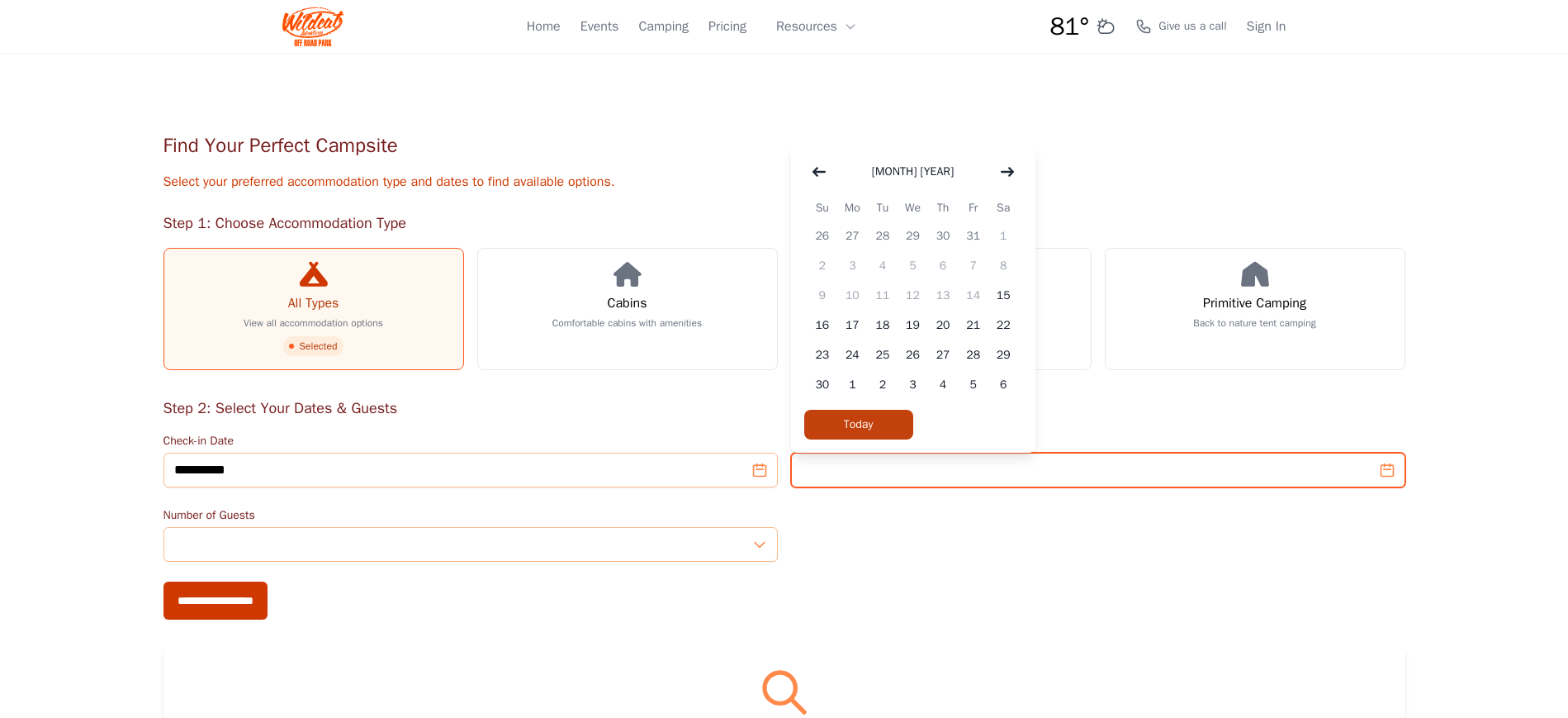 click on "Check-out Date" at bounding box center (1098, 470) 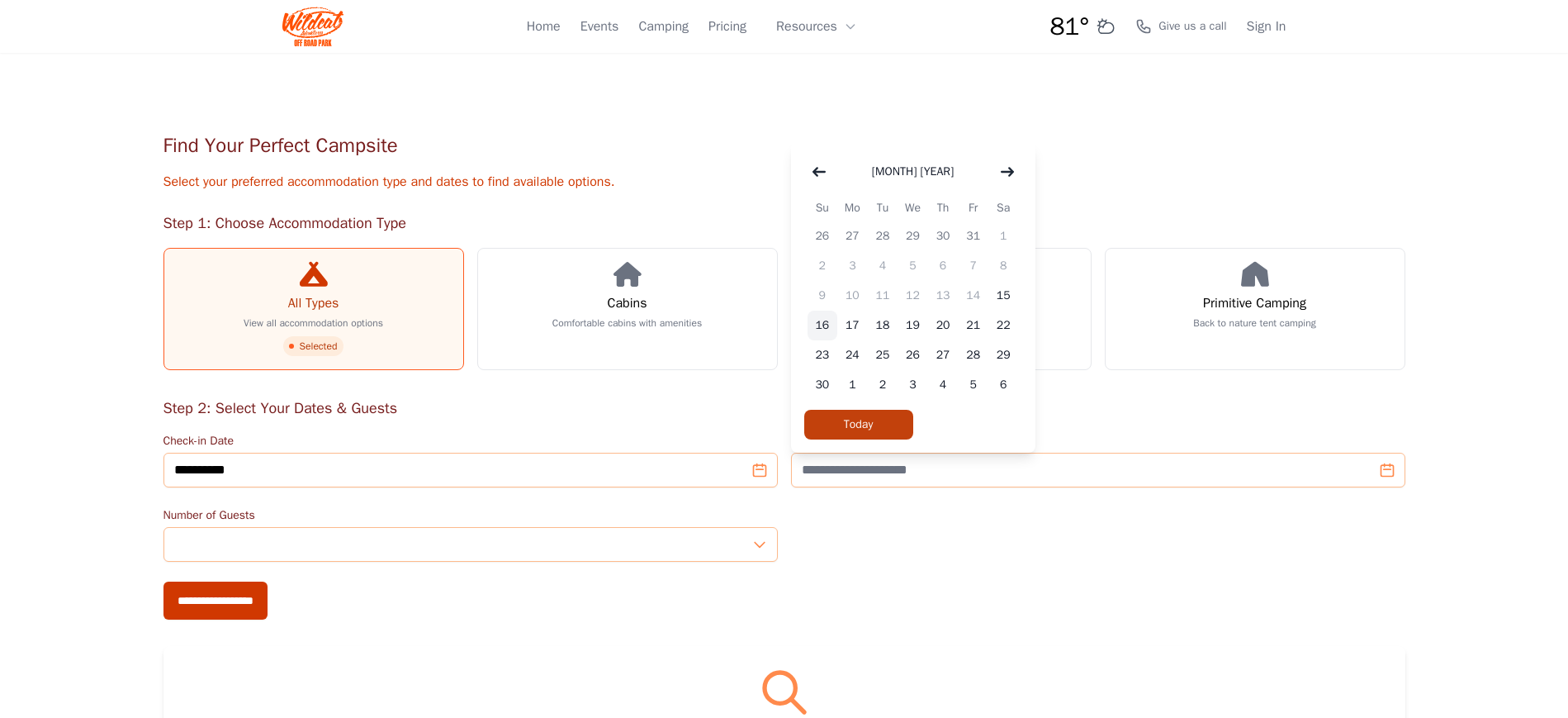 click on "16" at bounding box center [822, 326] 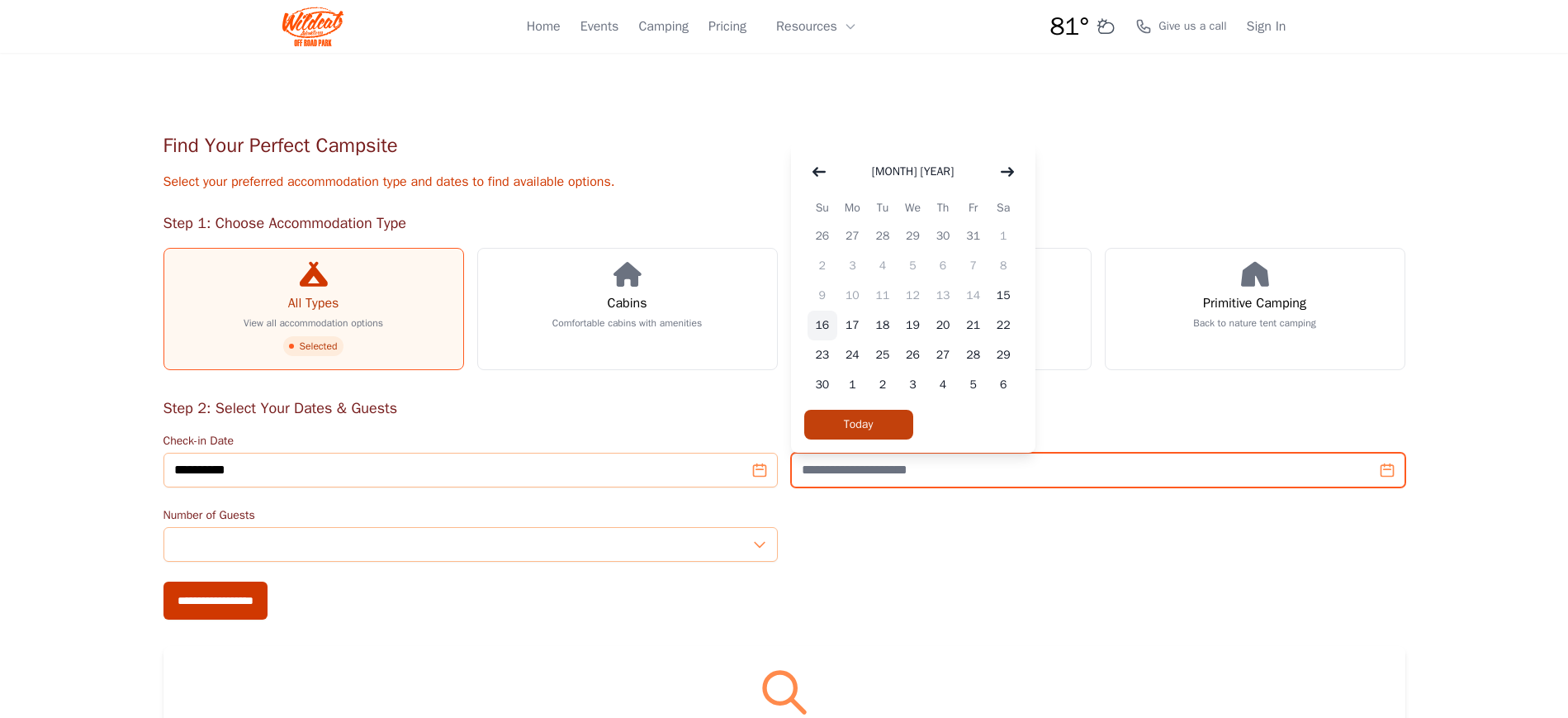 type on "**********" 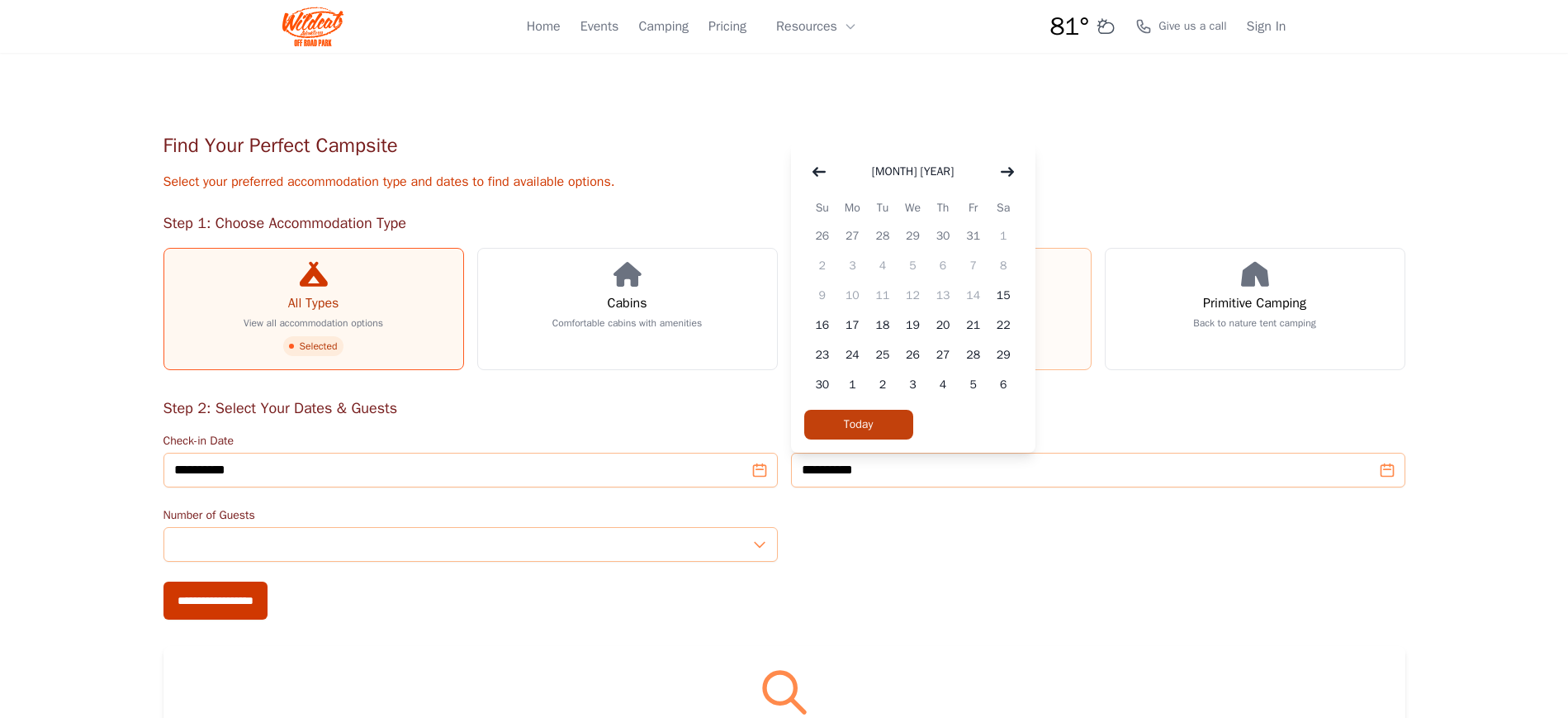 click on "RV Sites
Spacious sites for your RV" at bounding box center (941, 309) 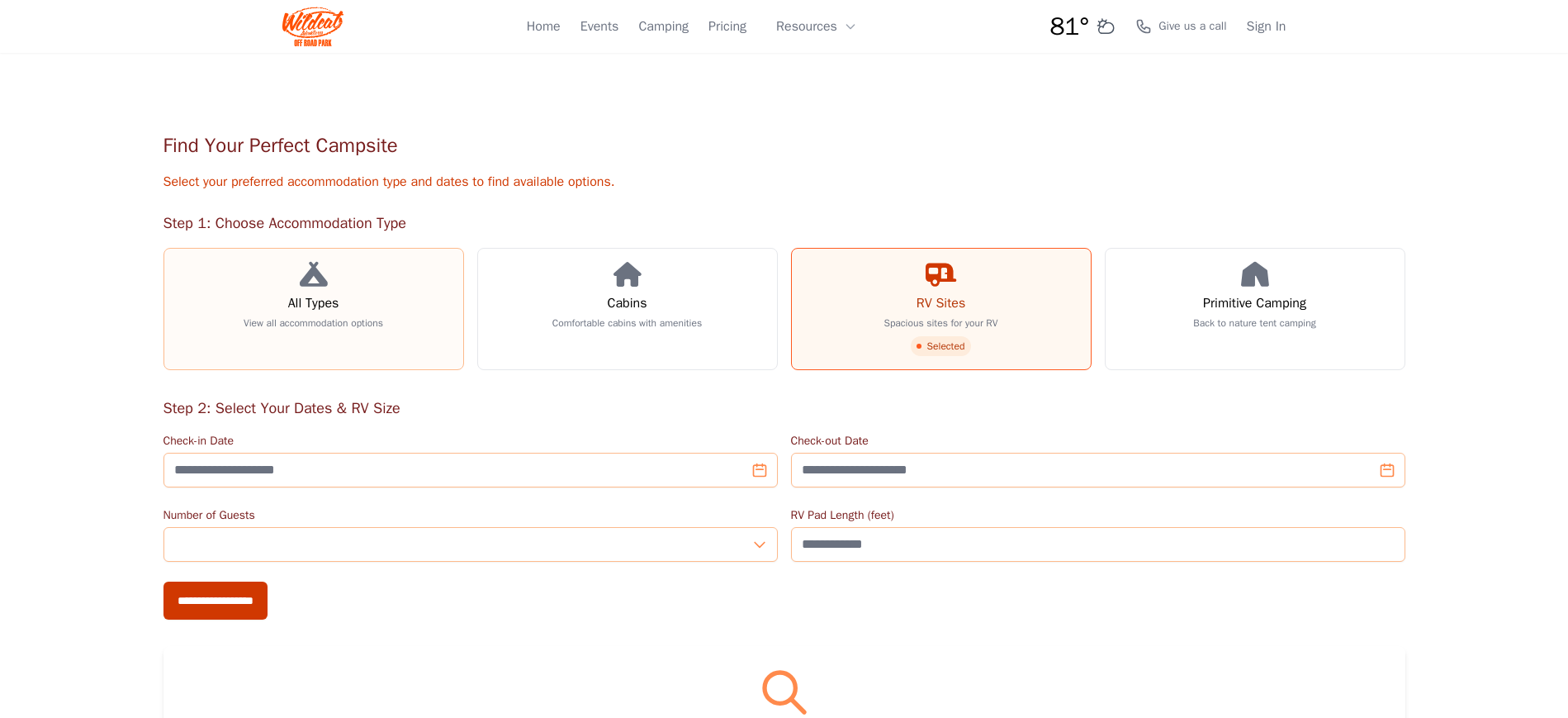 click on "All Types
View all accommodation options" at bounding box center (314, 309) 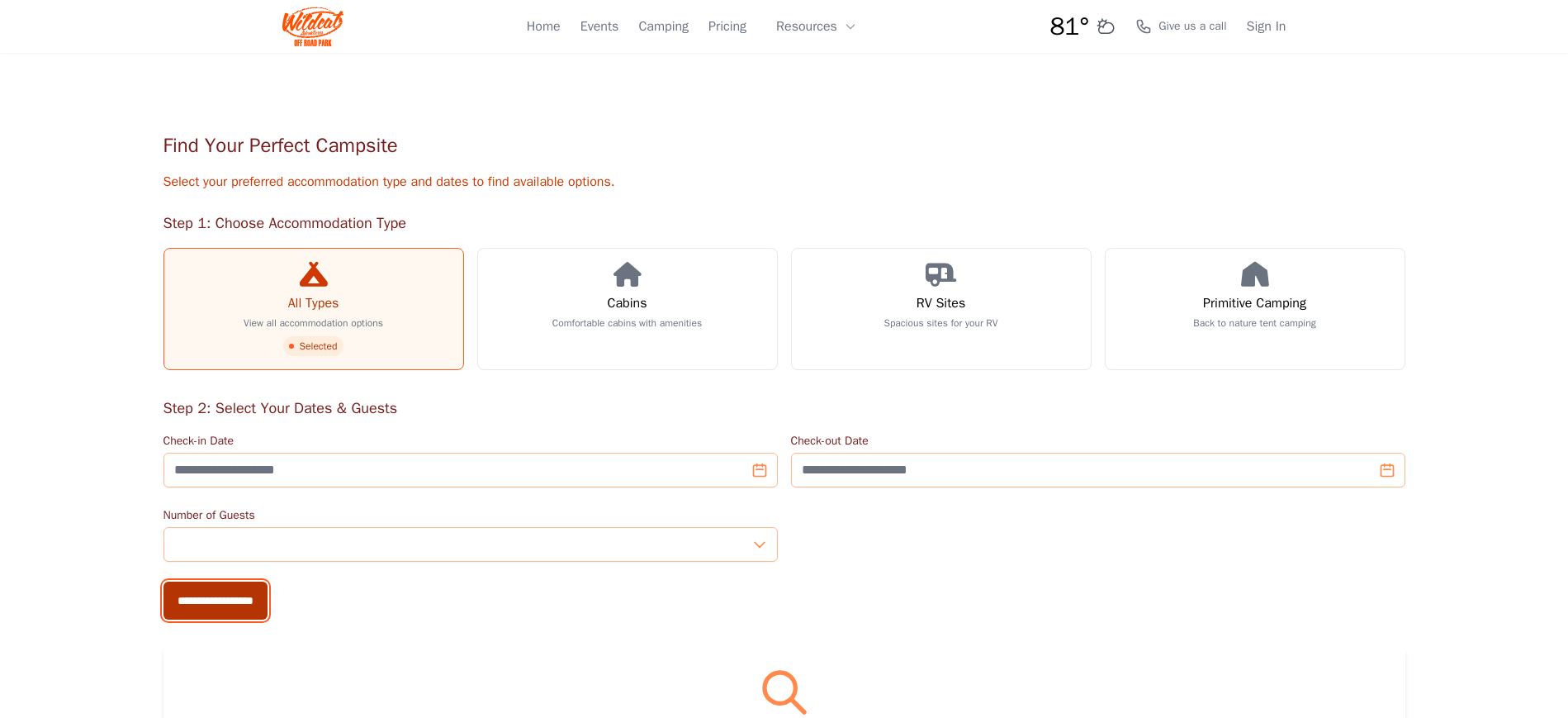 click on "**********" at bounding box center [216, 601] 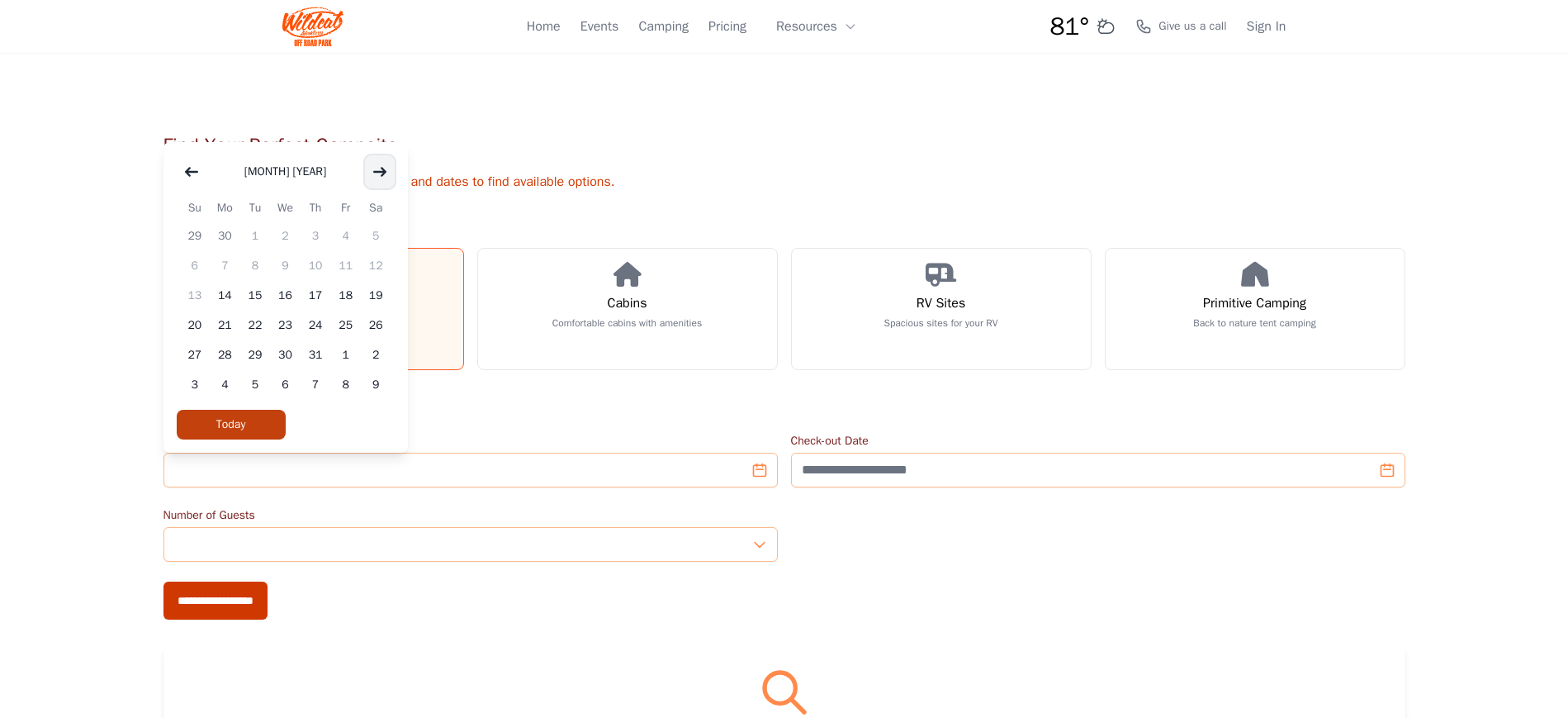 click at bounding box center [380, 172] 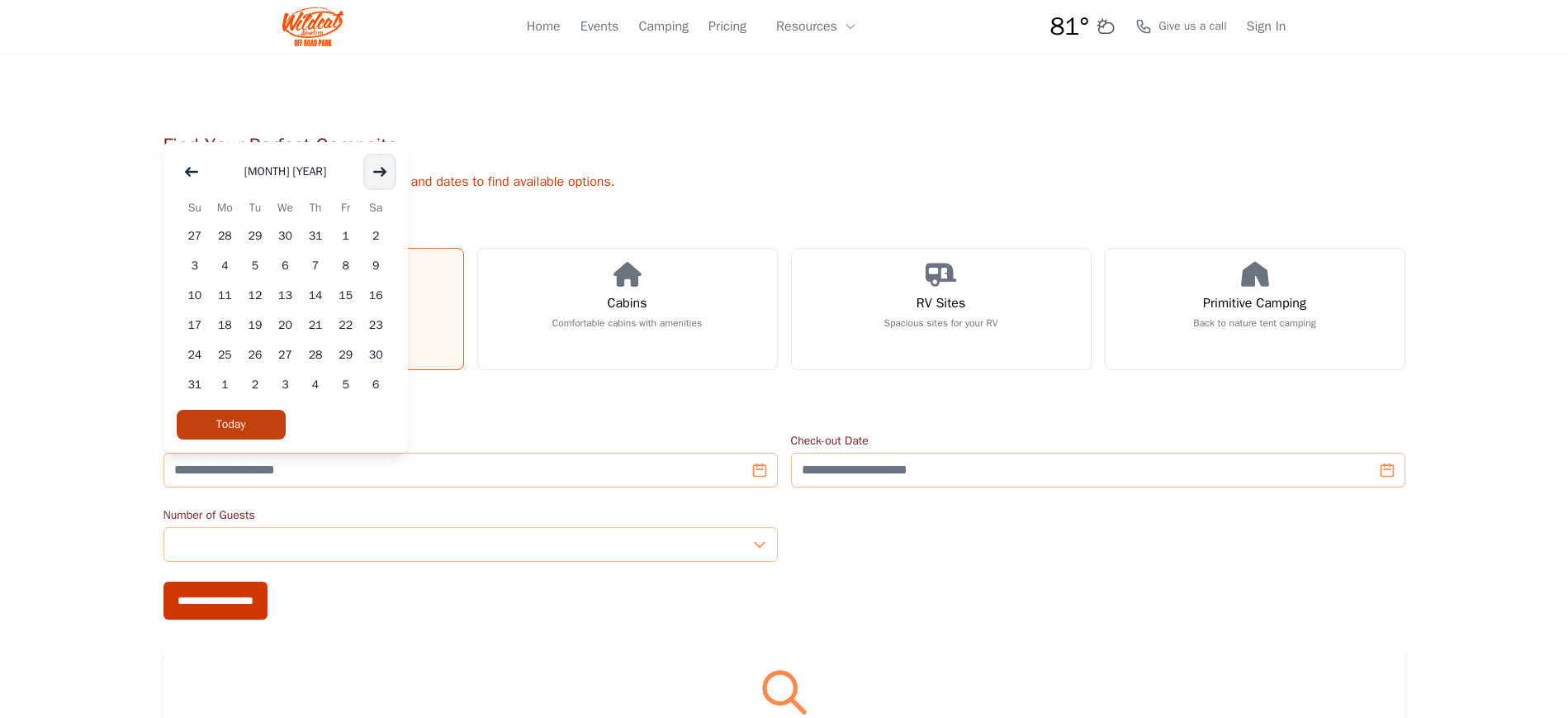 click at bounding box center (380, 172) 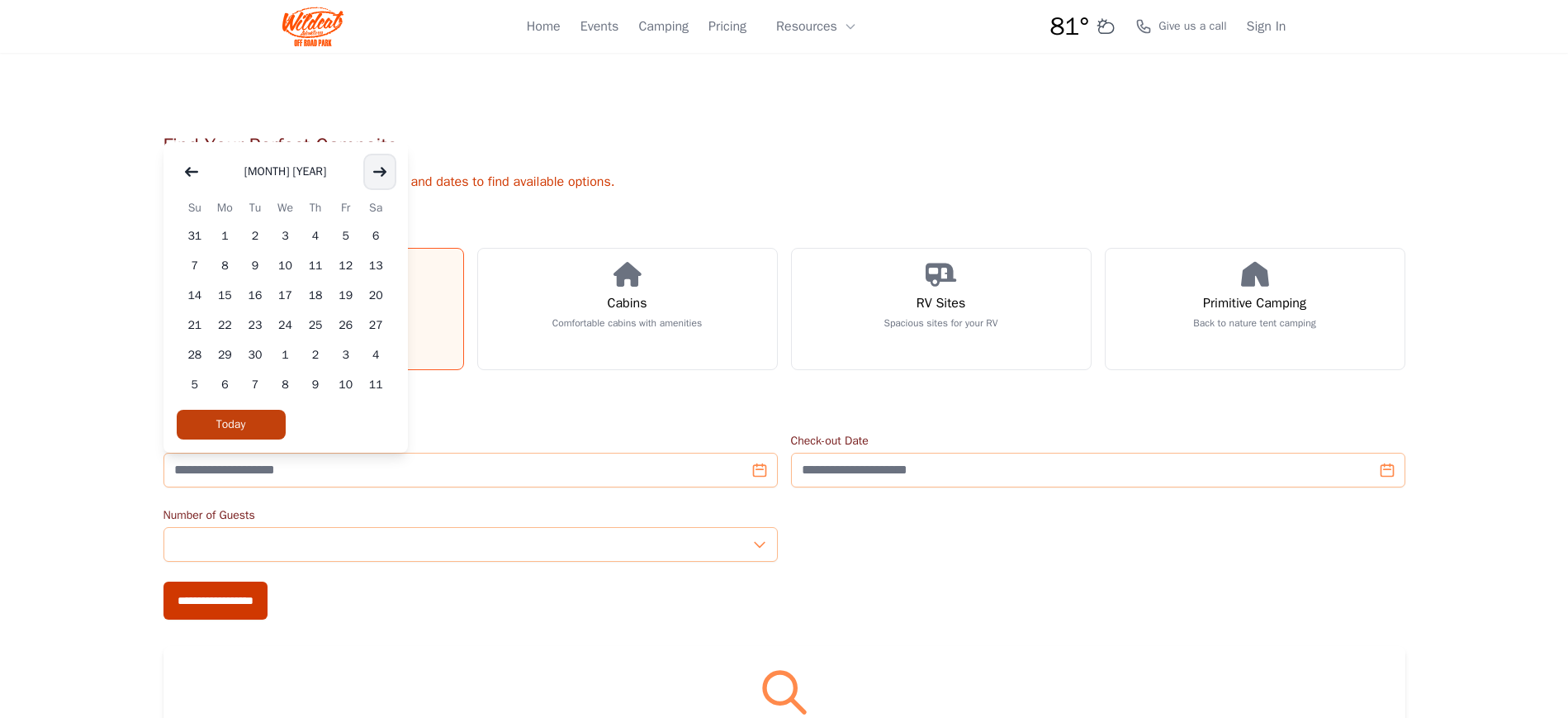 click at bounding box center (380, 172) 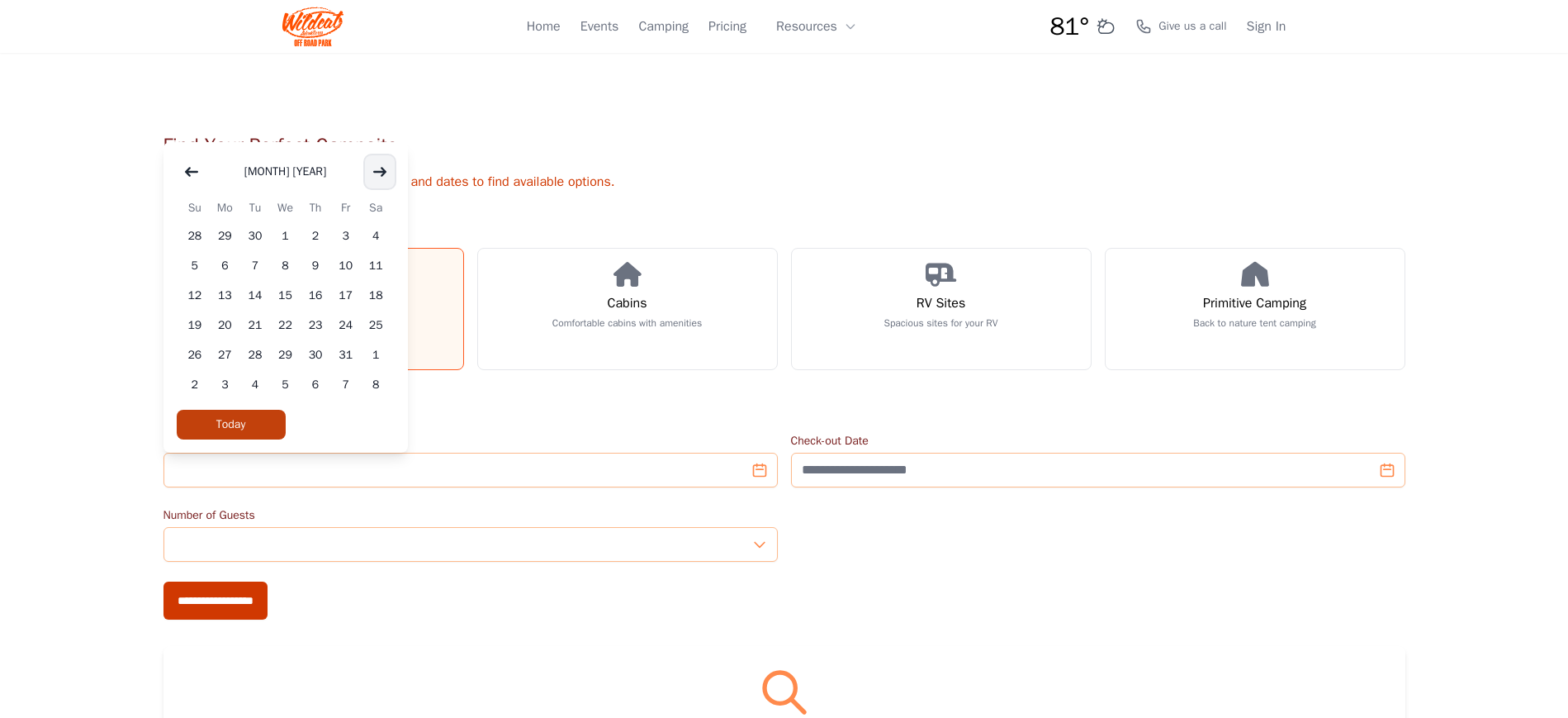 click at bounding box center (380, 172) 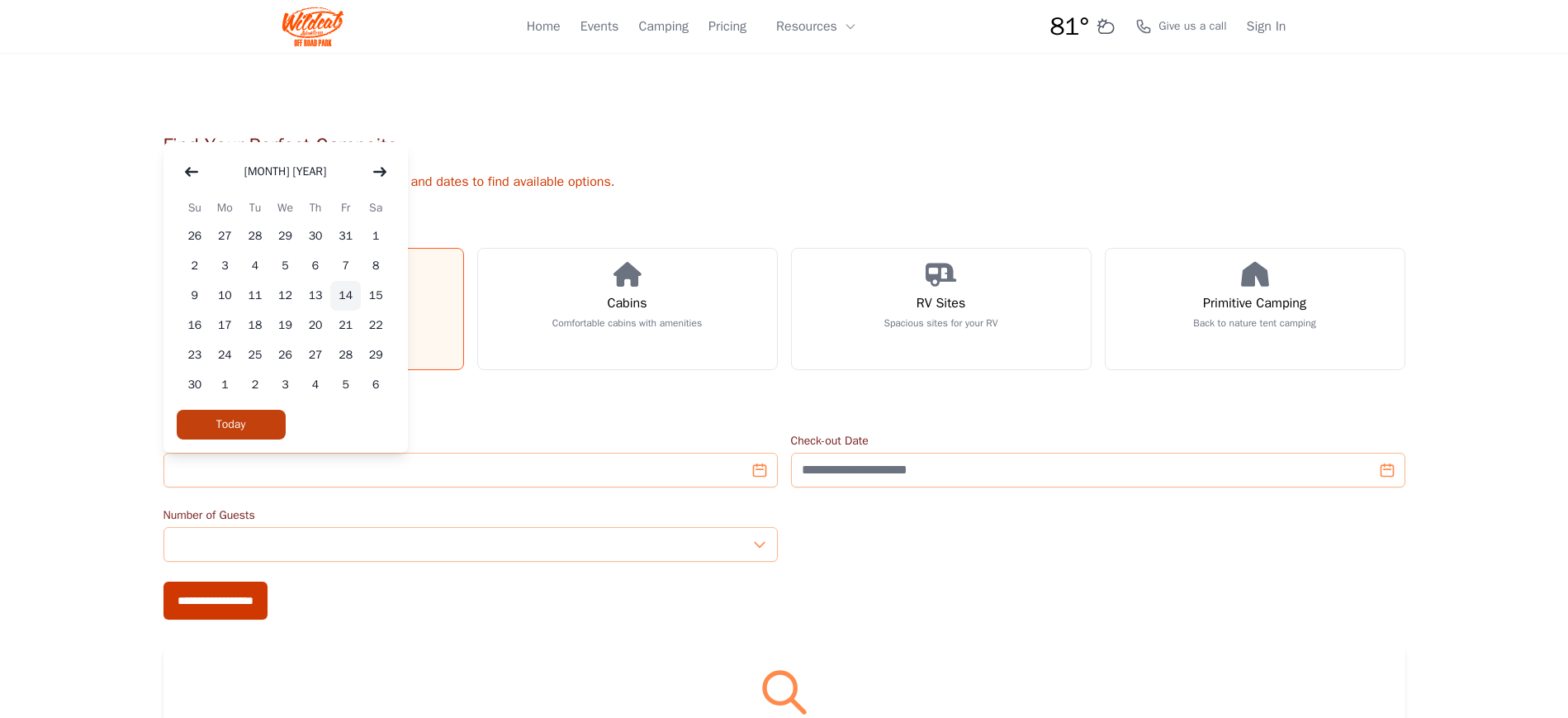 click on "14" at bounding box center [345, 296] 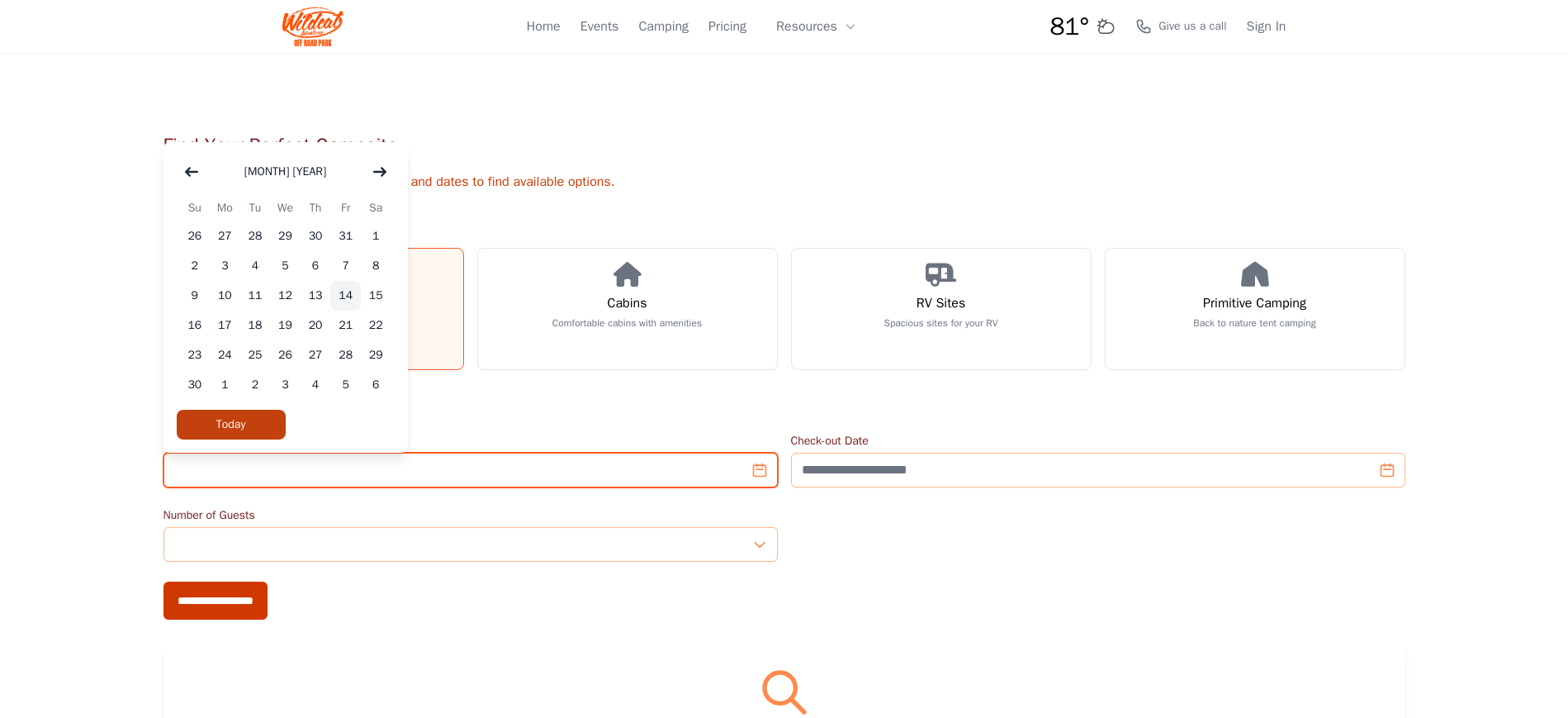 type on "**********" 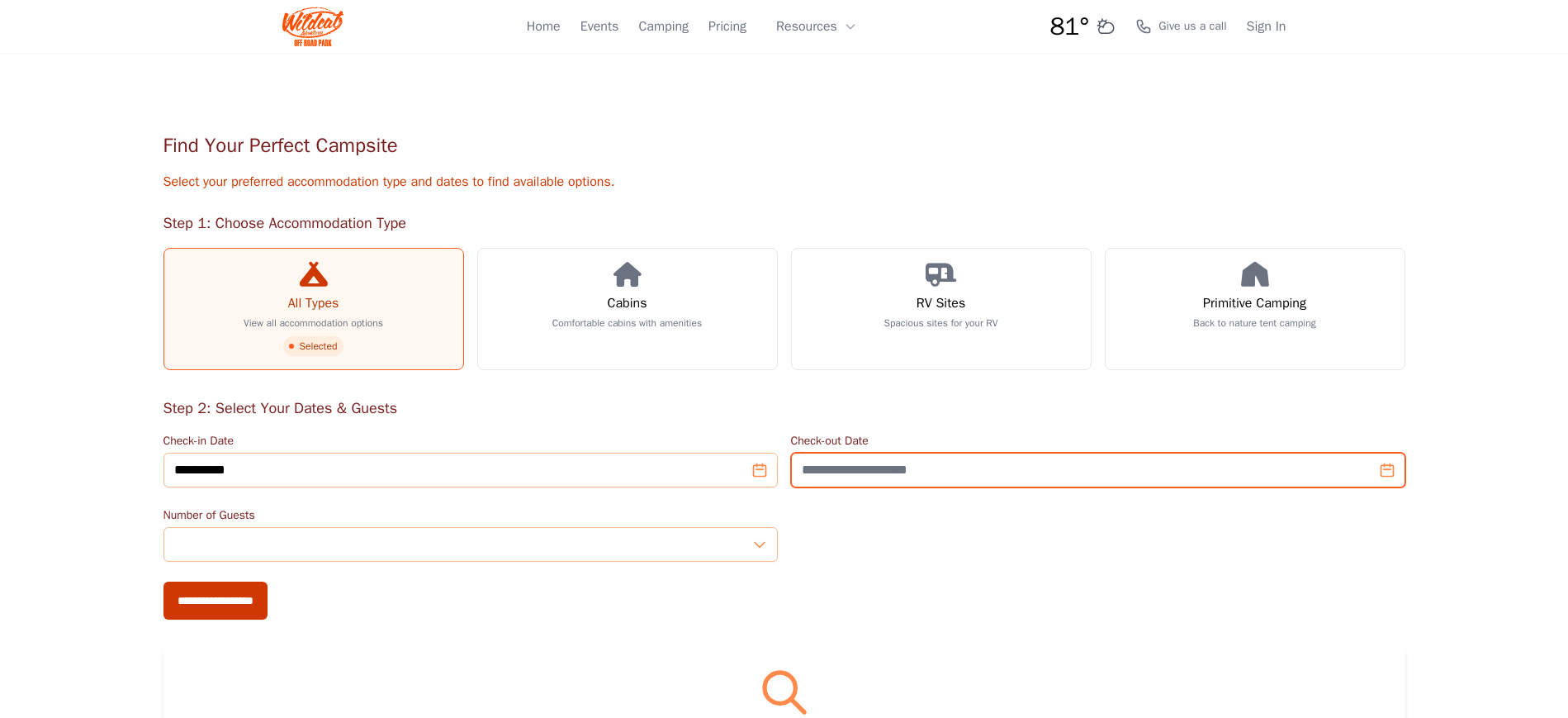 click on "Check-out Date" at bounding box center (1098, 470) 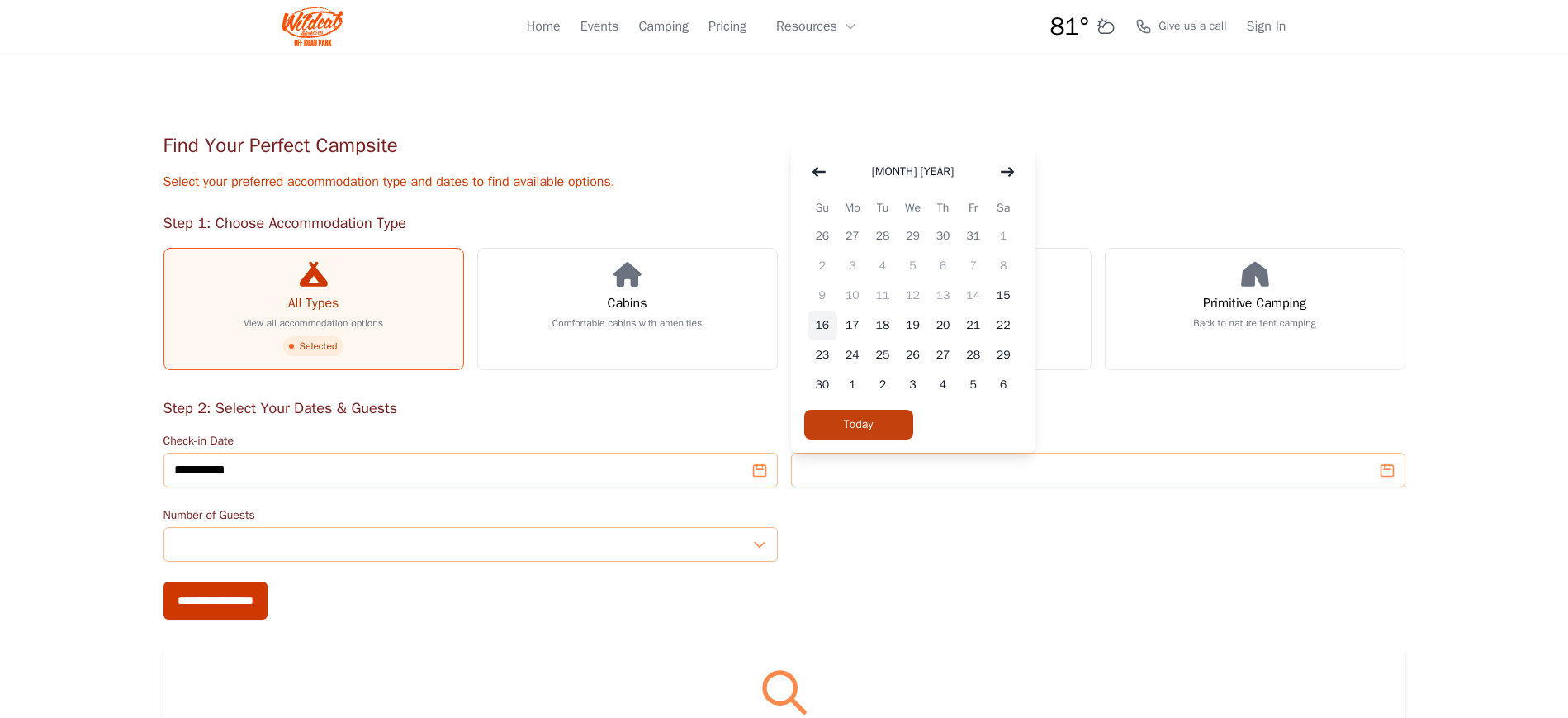 click on "16" at bounding box center [822, 326] 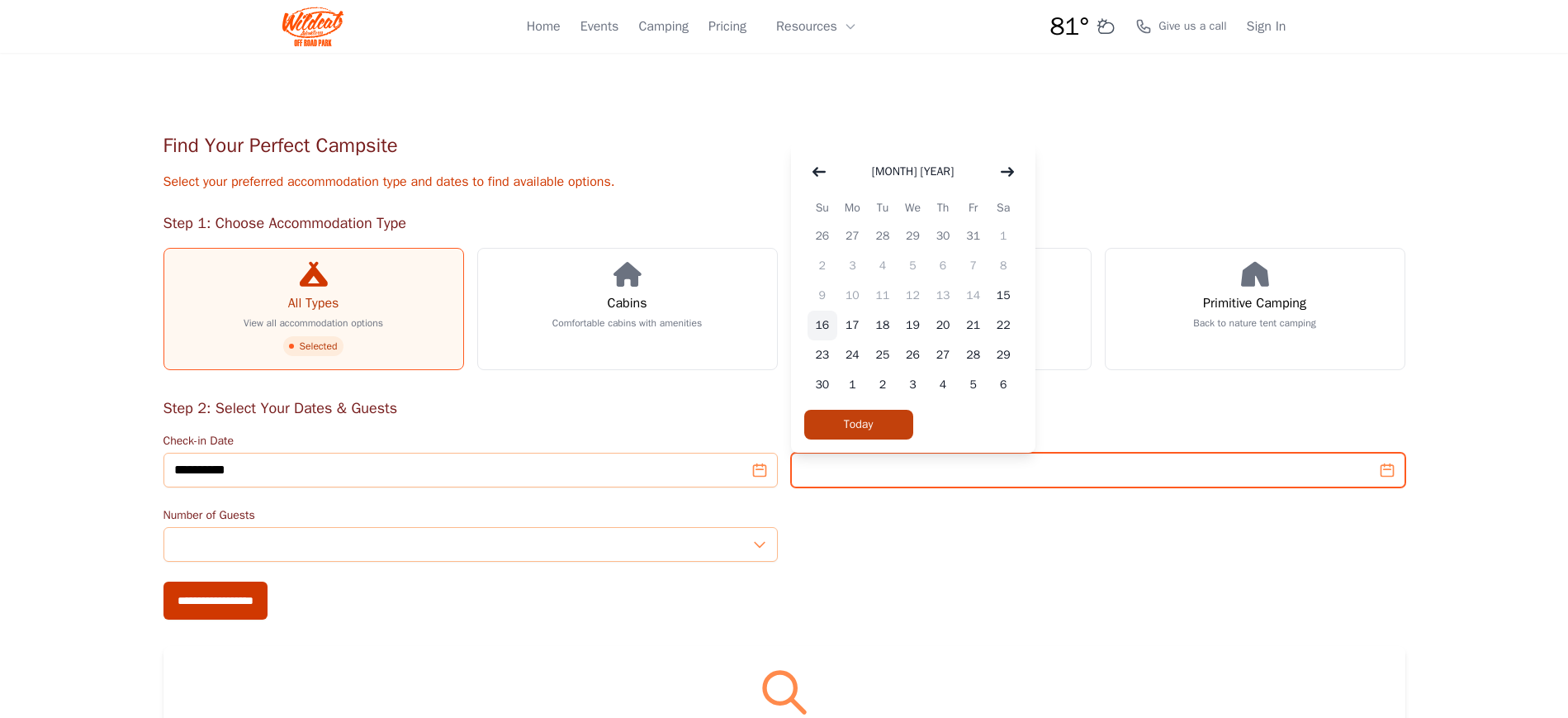 type on "**********" 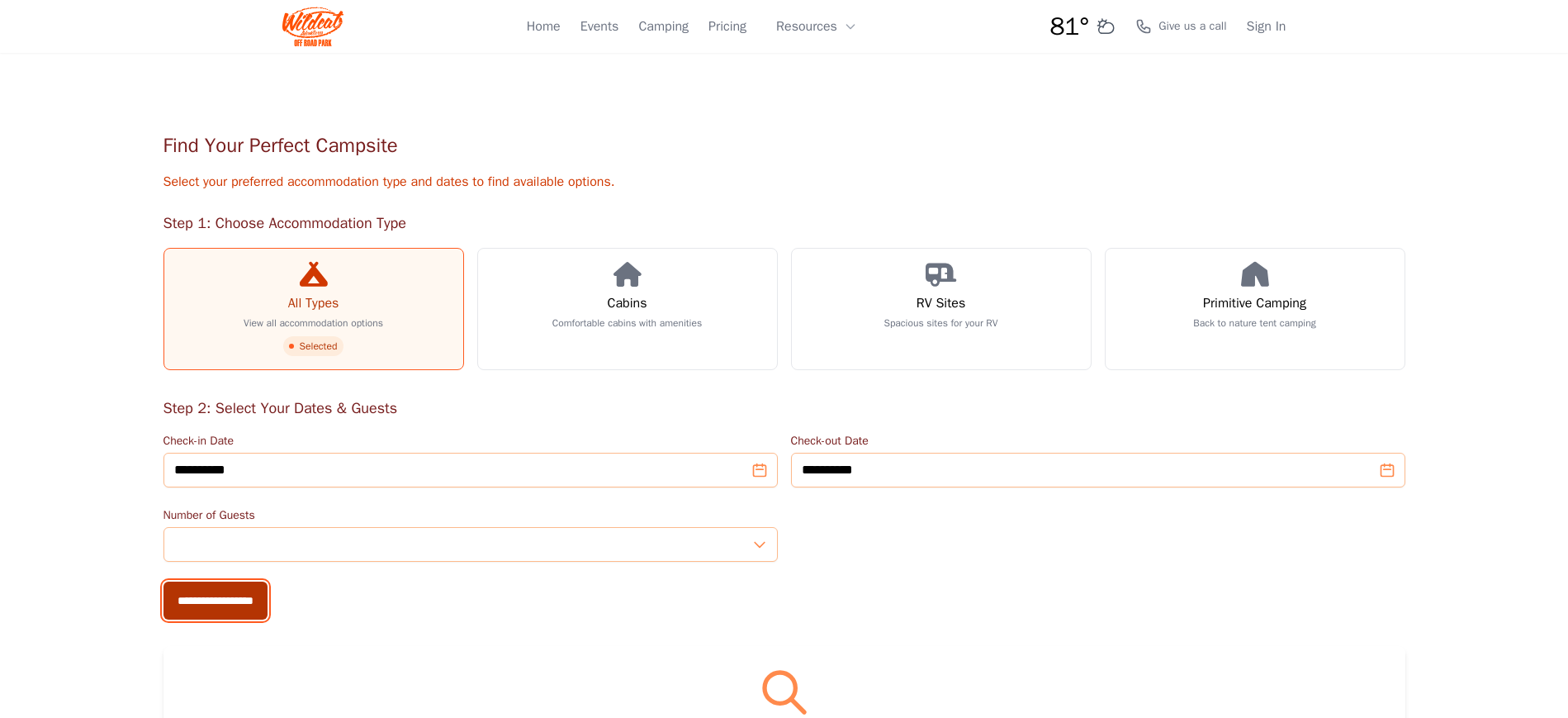 click on "**********" at bounding box center [216, 601] 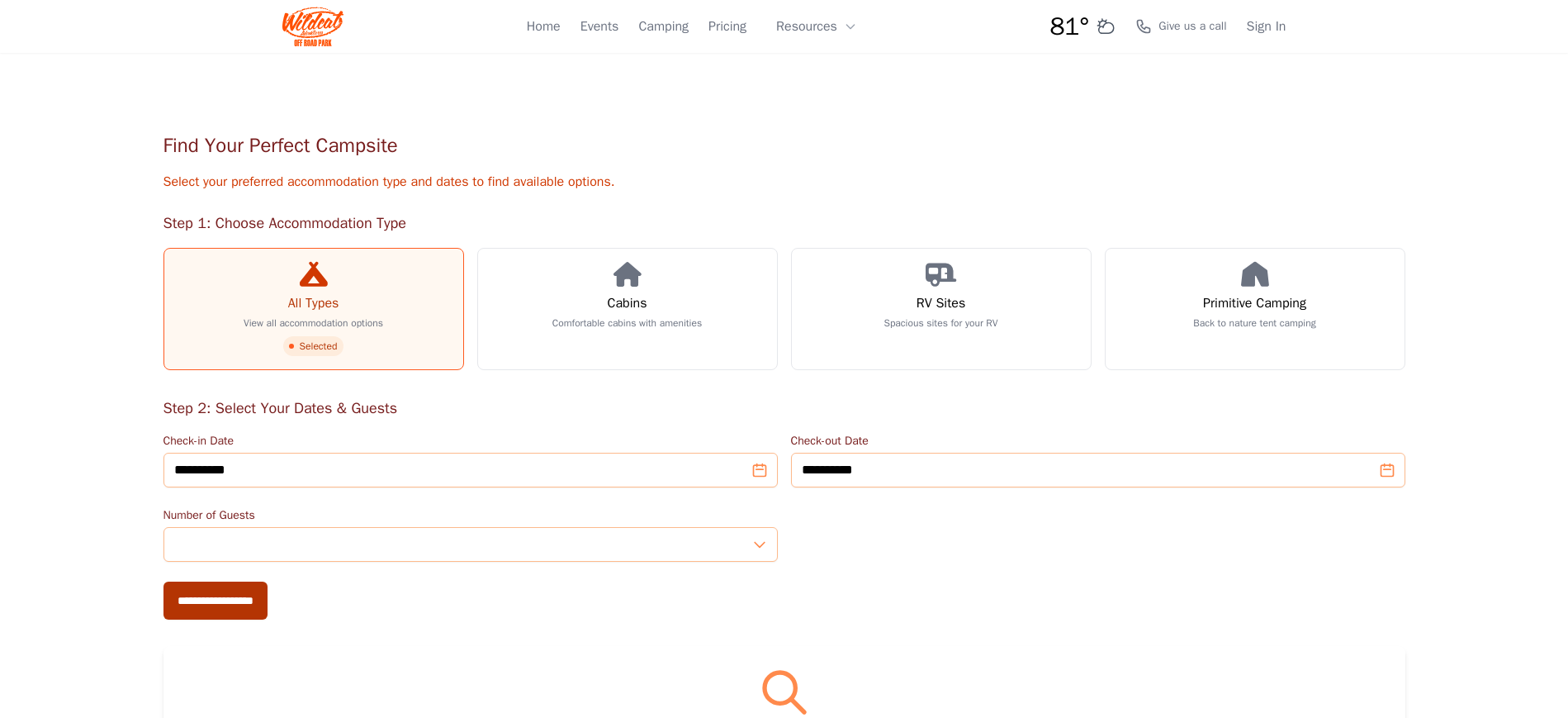 type on "**********" 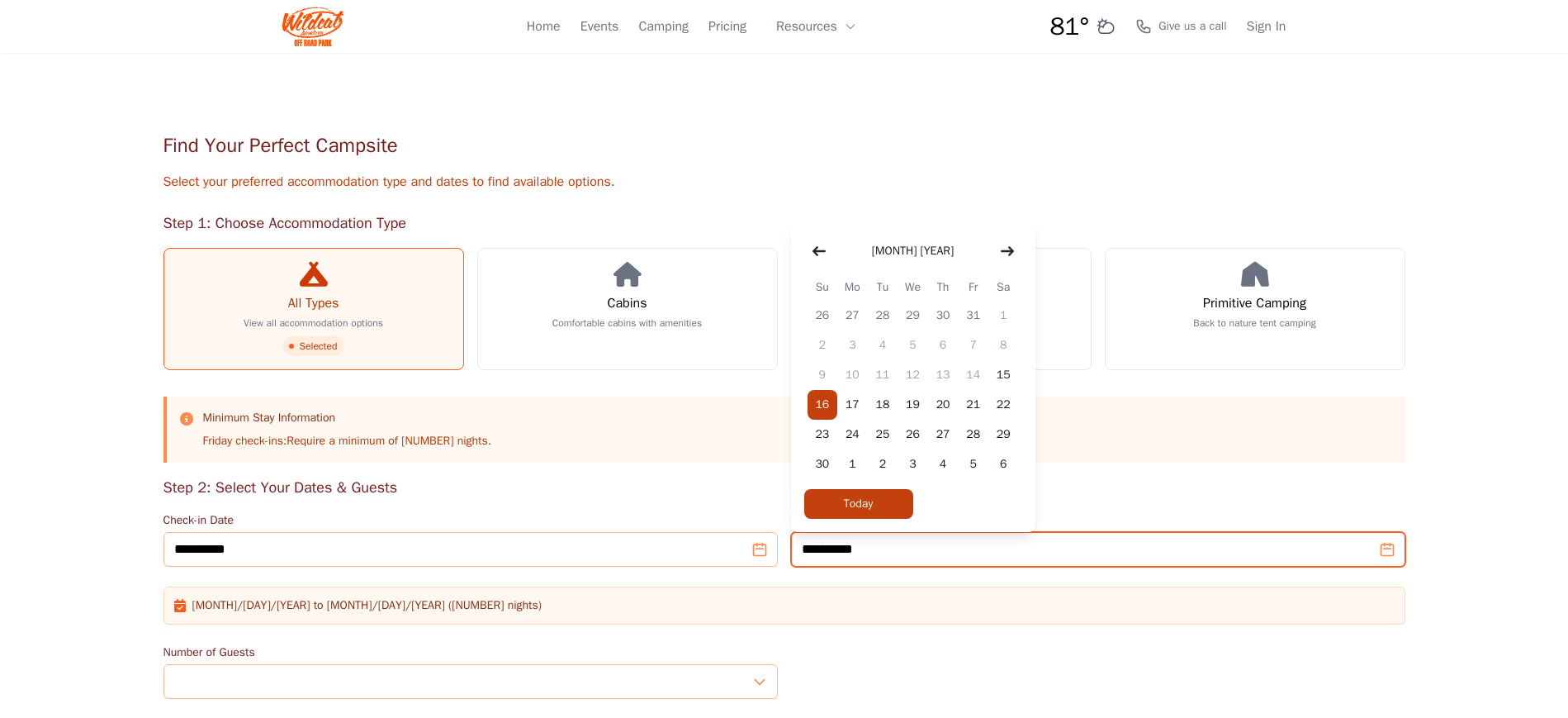 click on "**********" at bounding box center (1098, 549) 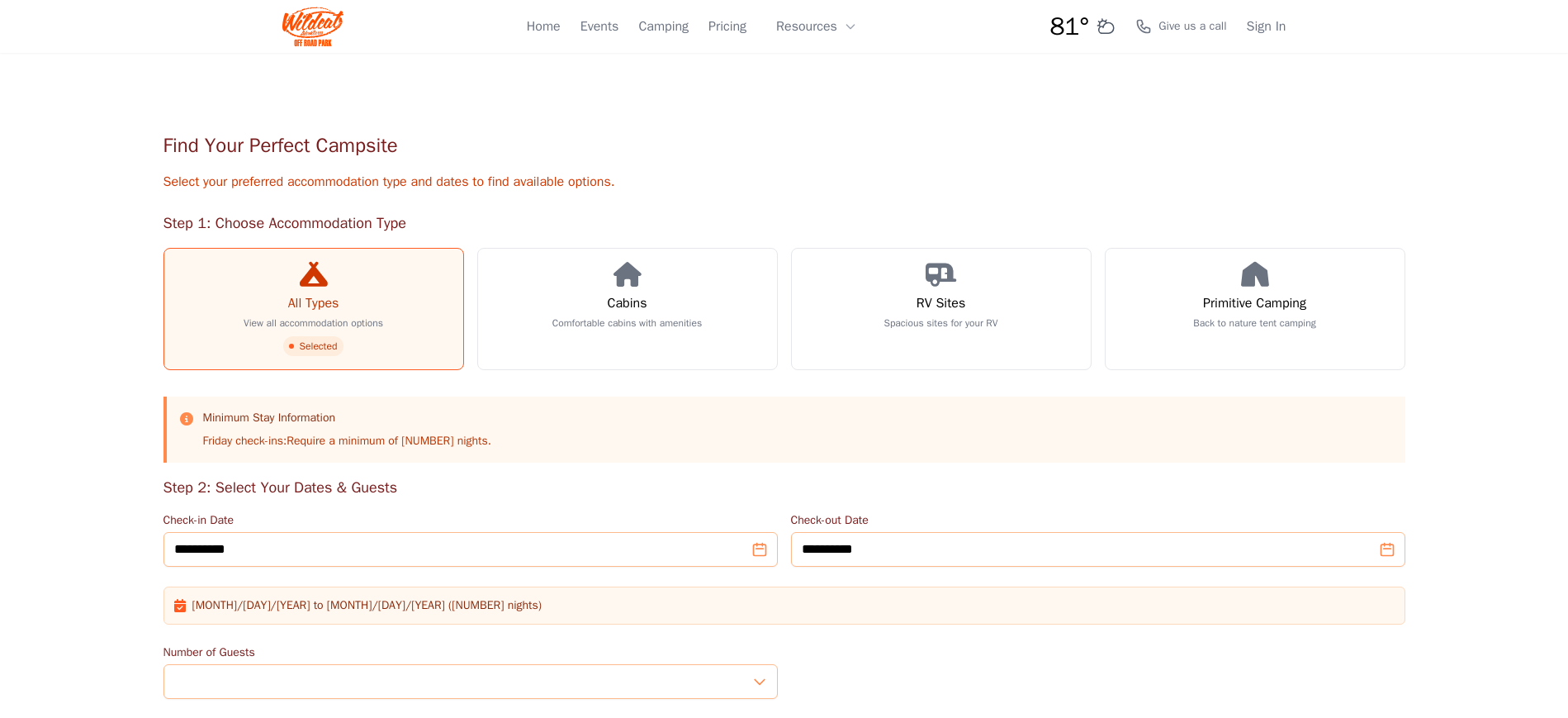 click on "Find Your Perfect Campsite
Select your preferred accommodation type and dates to find available options.
Step 1: Choose Accommodation Type
All Types
View all accommodation options
Selected
Cabins
Comfortable cabins with amenities
RV Sites
Spacious sites for your RV
Primitive Camping
Back to nature tent camping
Minimum Stay Information
Friday check-ins:  Require a minimum of 2 nights." at bounding box center [784, 3421] 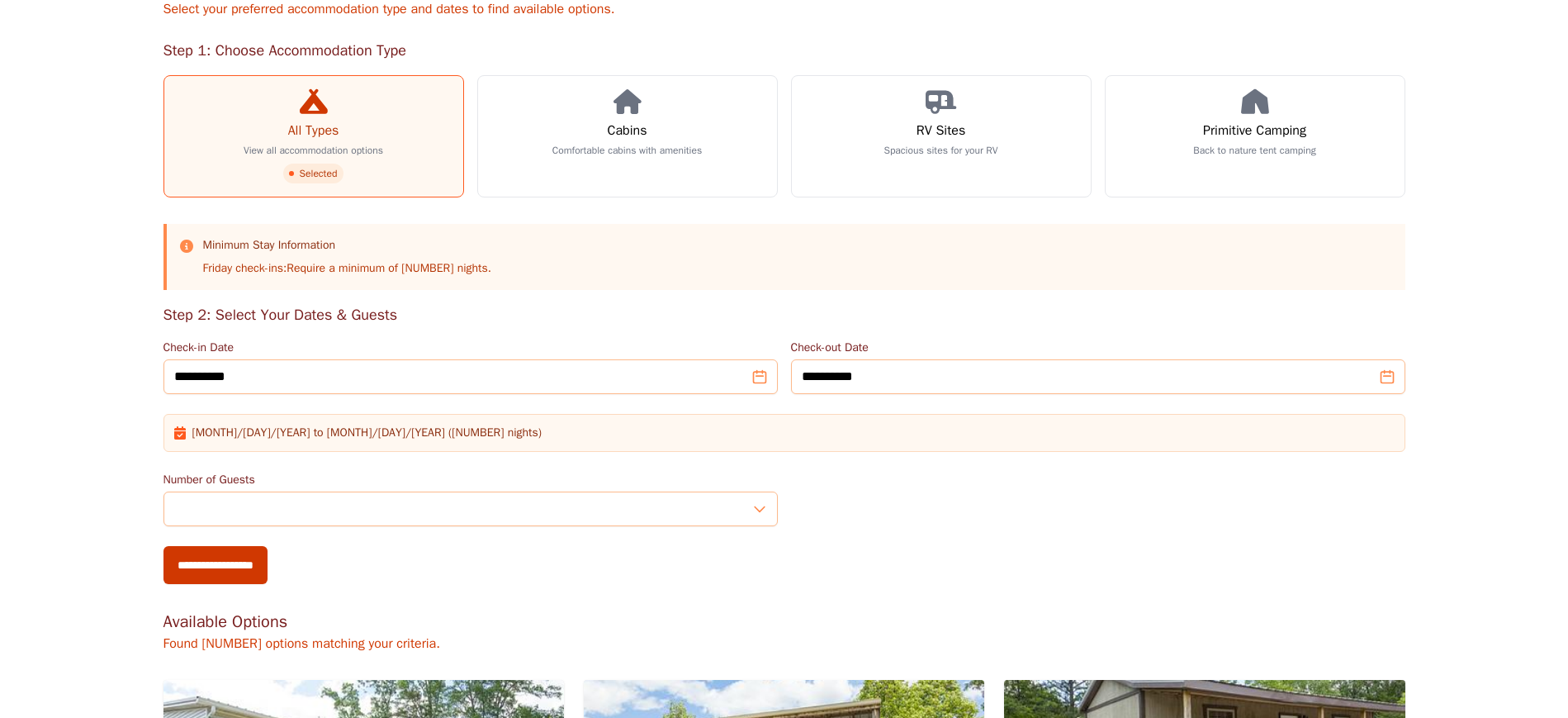 scroll, scrollTop: 207, scrollLeft: 0, axis: vertical 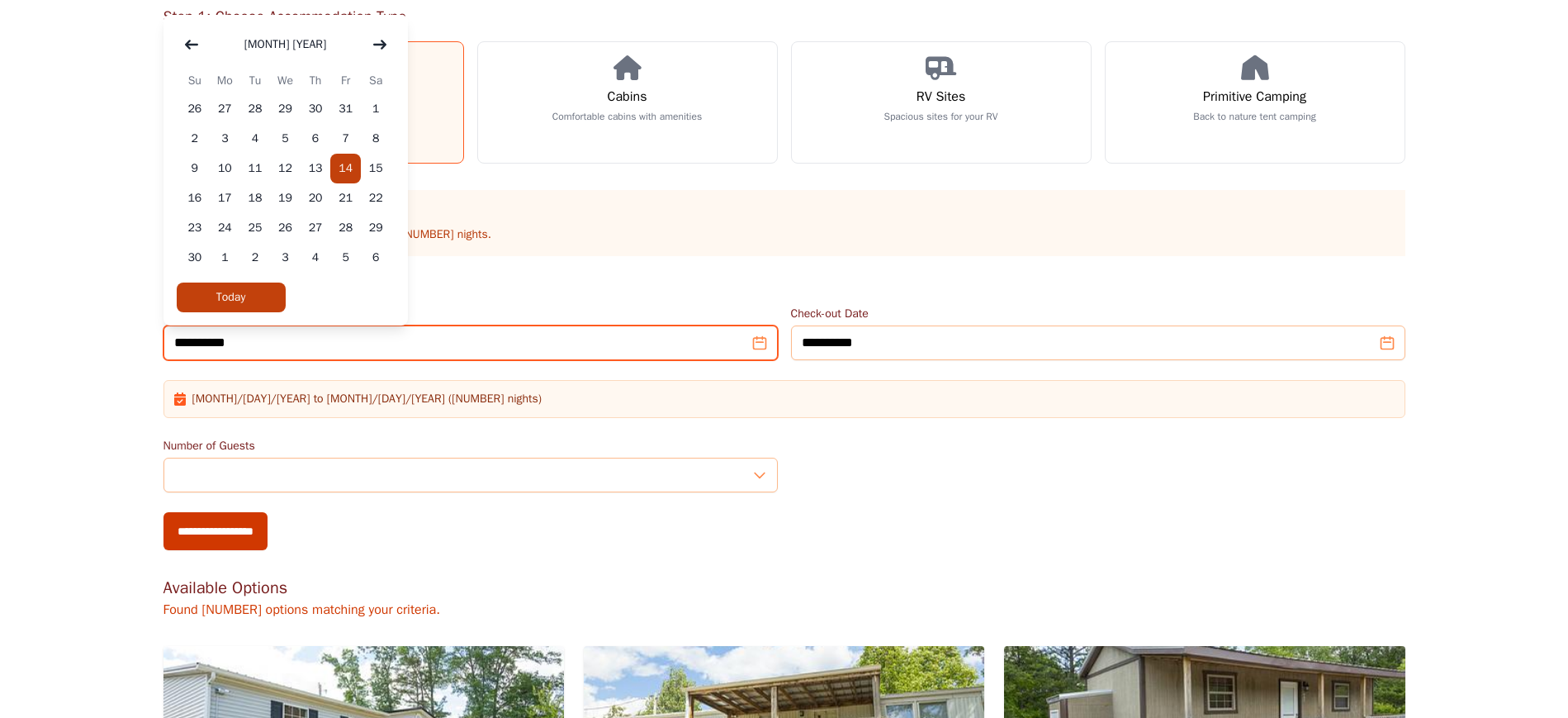 click on "**********" at bounding box center [471, 343] 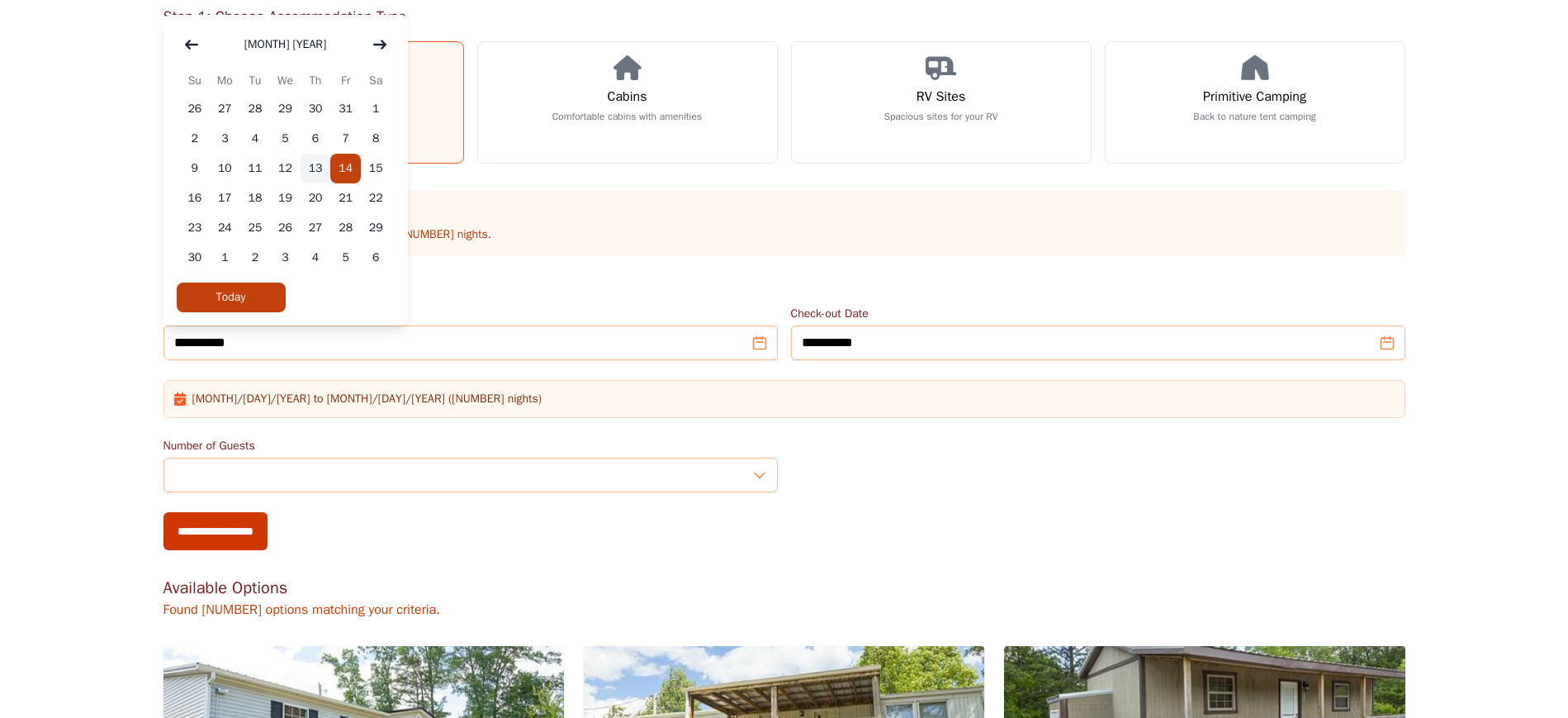 click on "13" at bounding box center [315, 169] 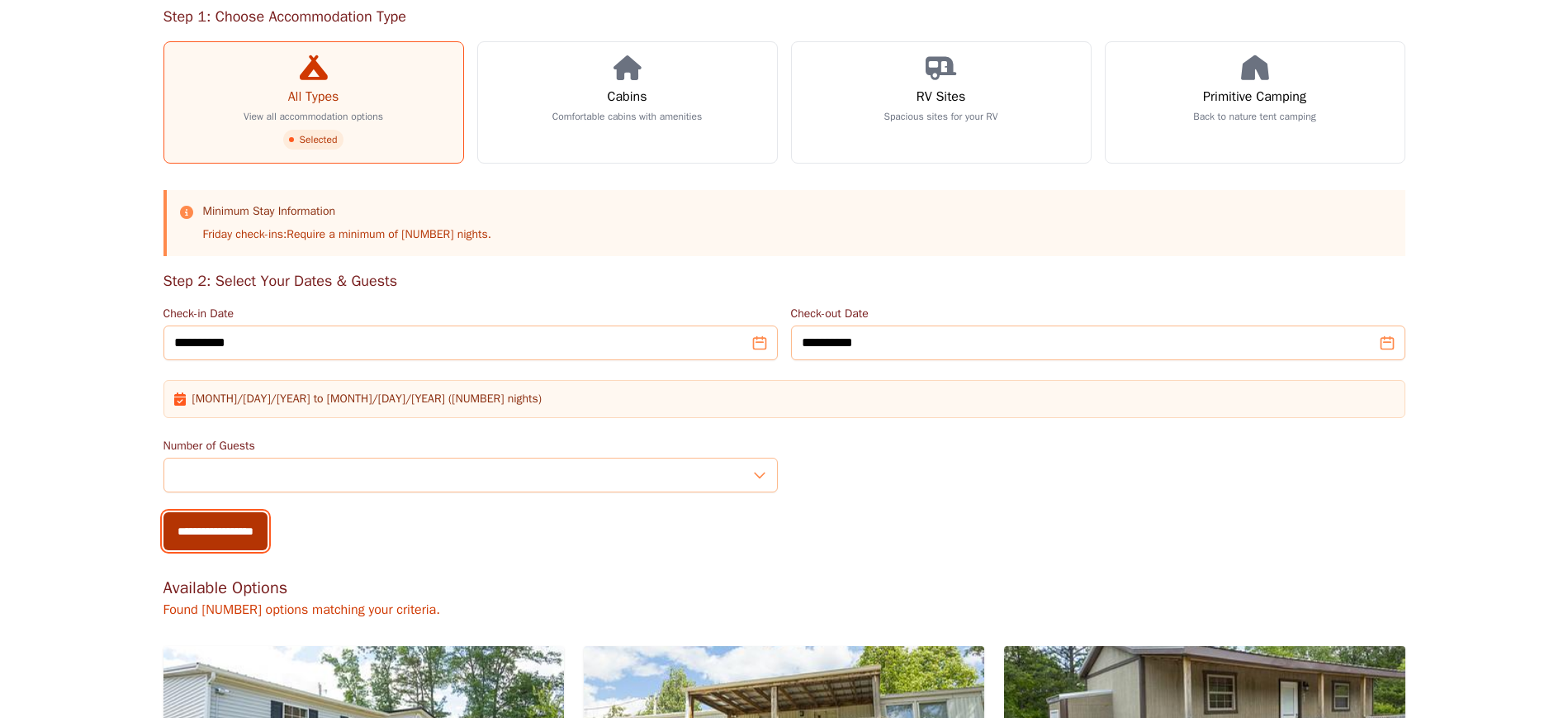 click on "**********" at bounding box center (216, 531) 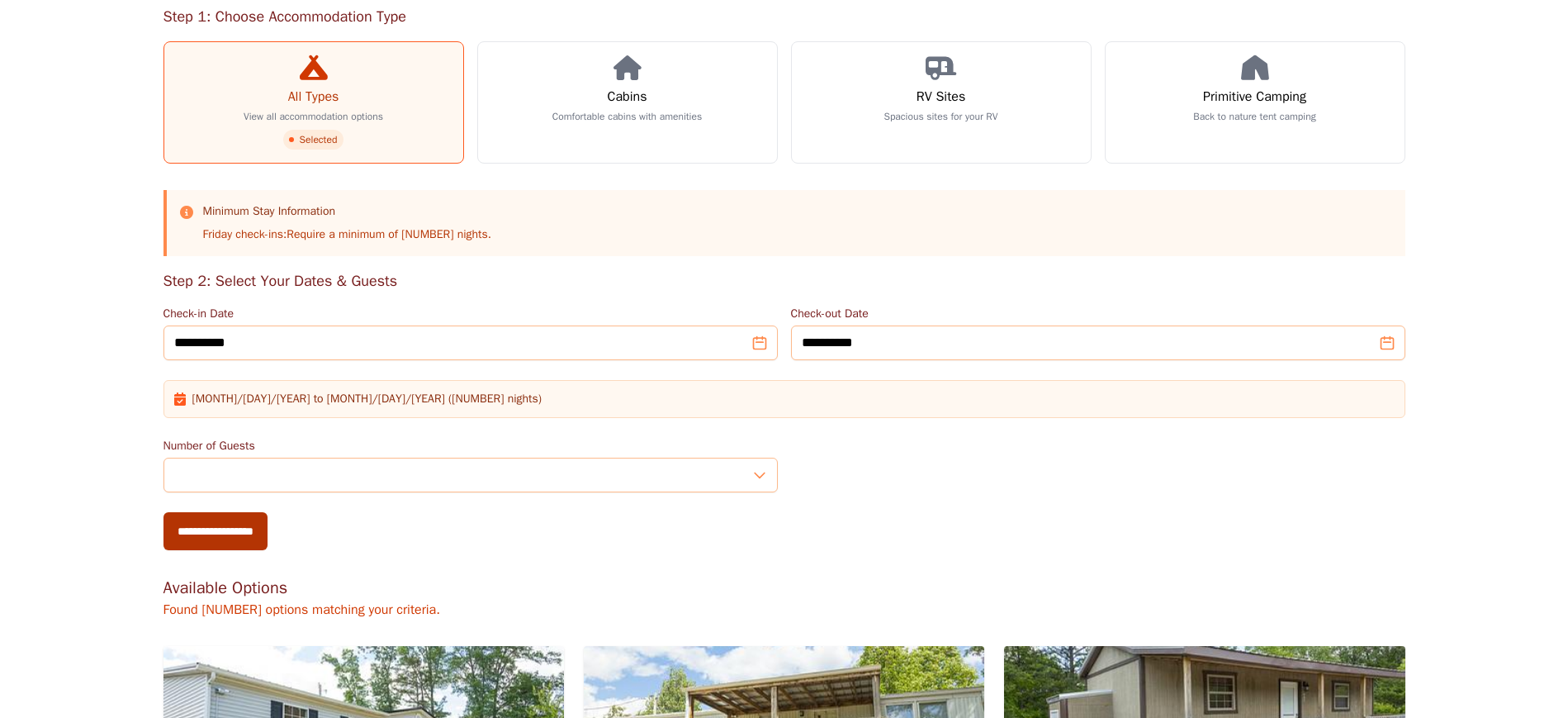 type on "**********" 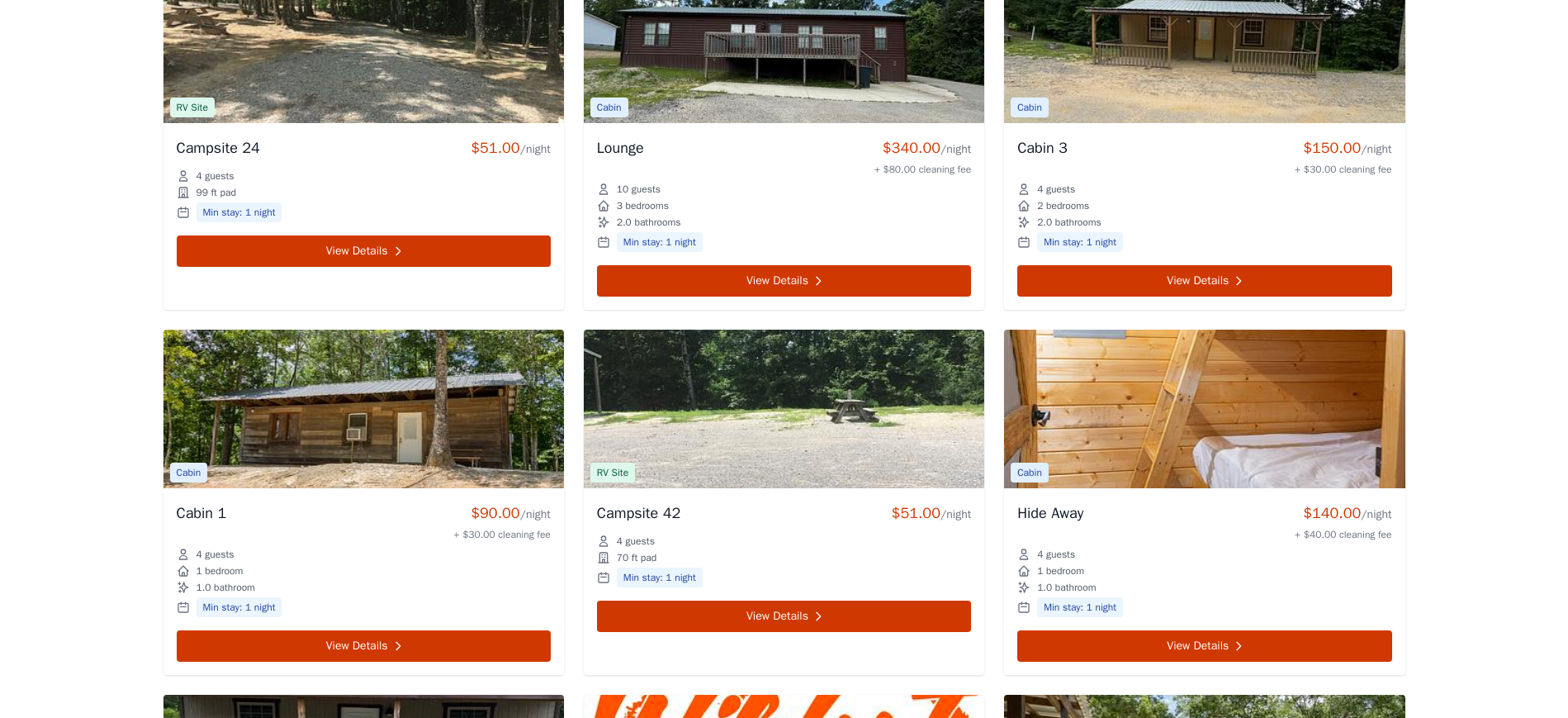 scroll, scrollTop: 5164, scrollLeft: 0, axis: vertical 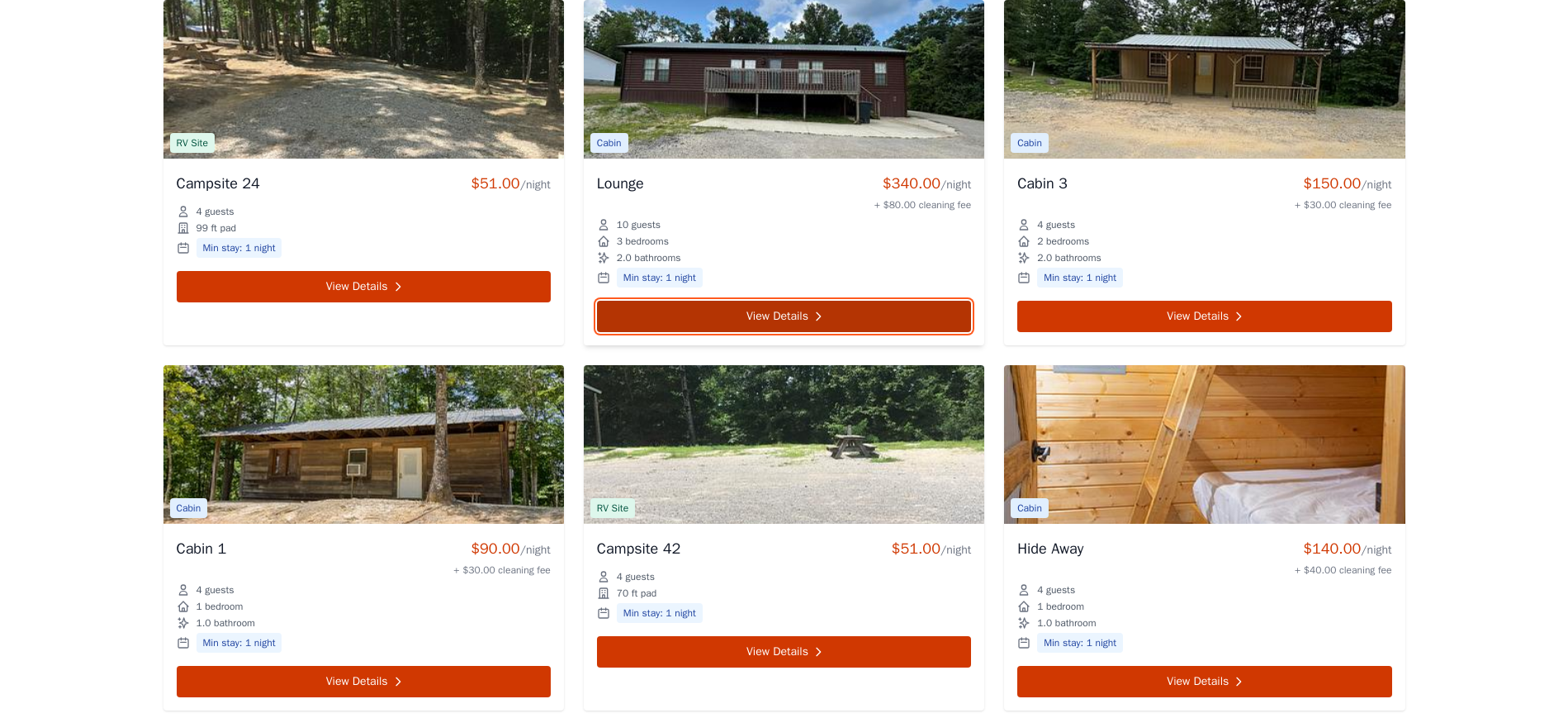click on "View Details" at bounding box center [784, 316] 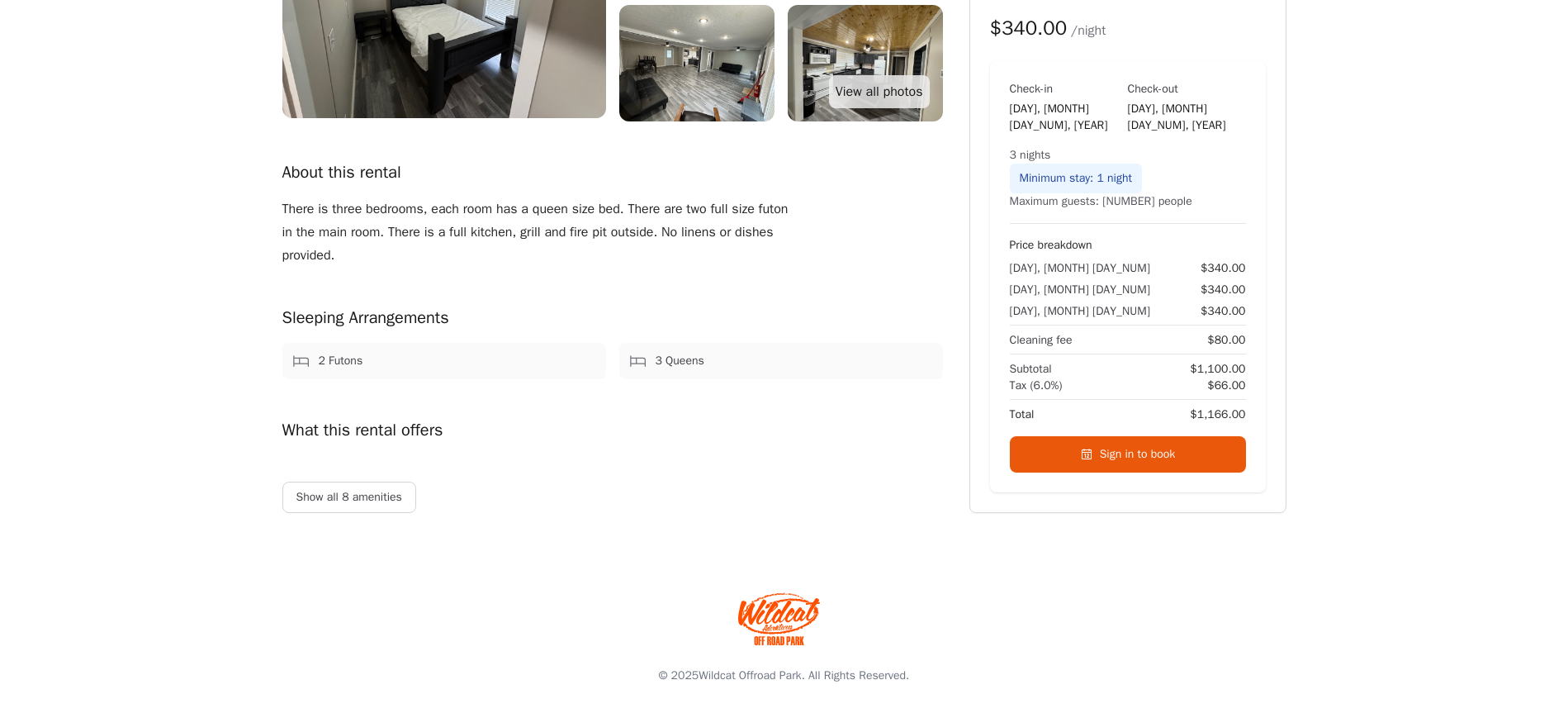 scroll, scrollTop: 0, scrollLeft: 0, axis: both 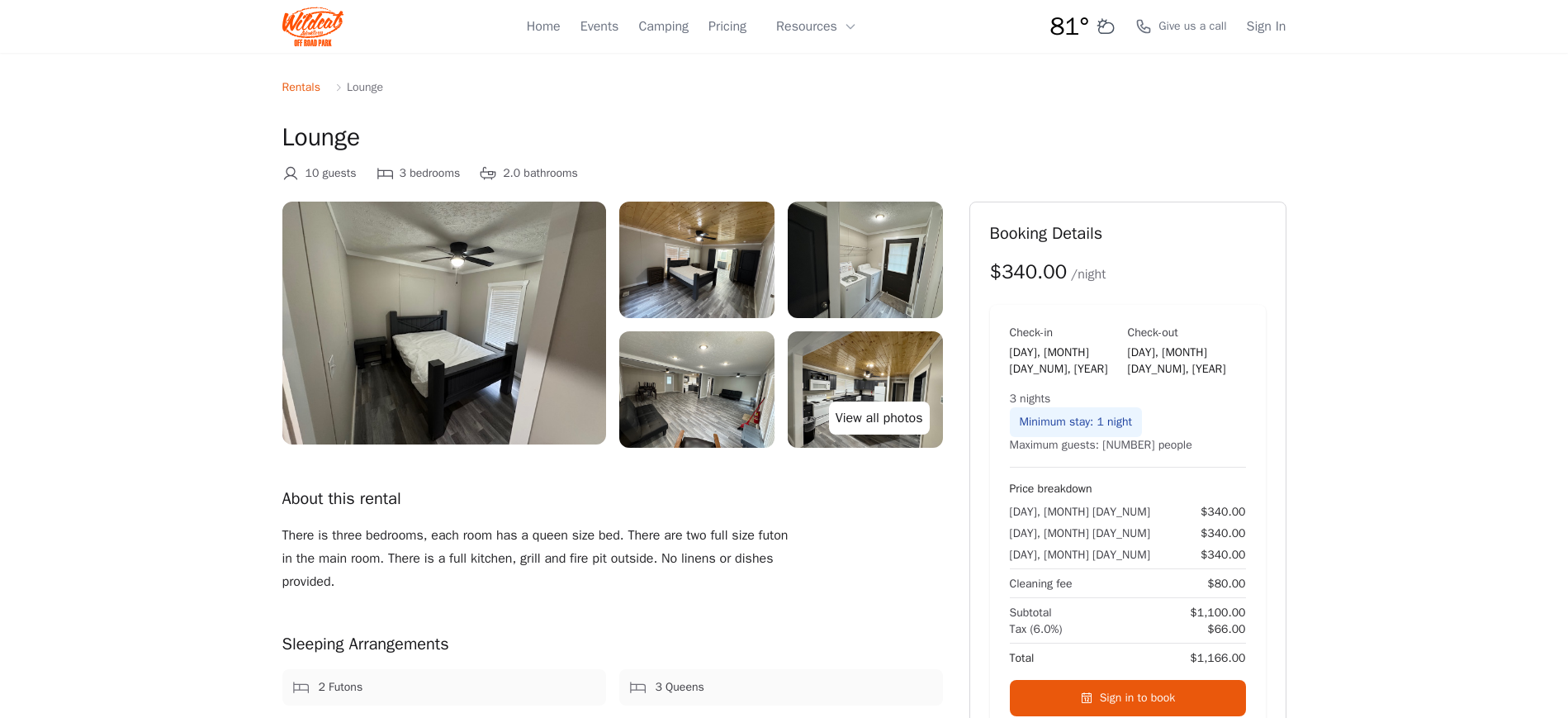 click on "View all photos" at bounding box center (879, 418) 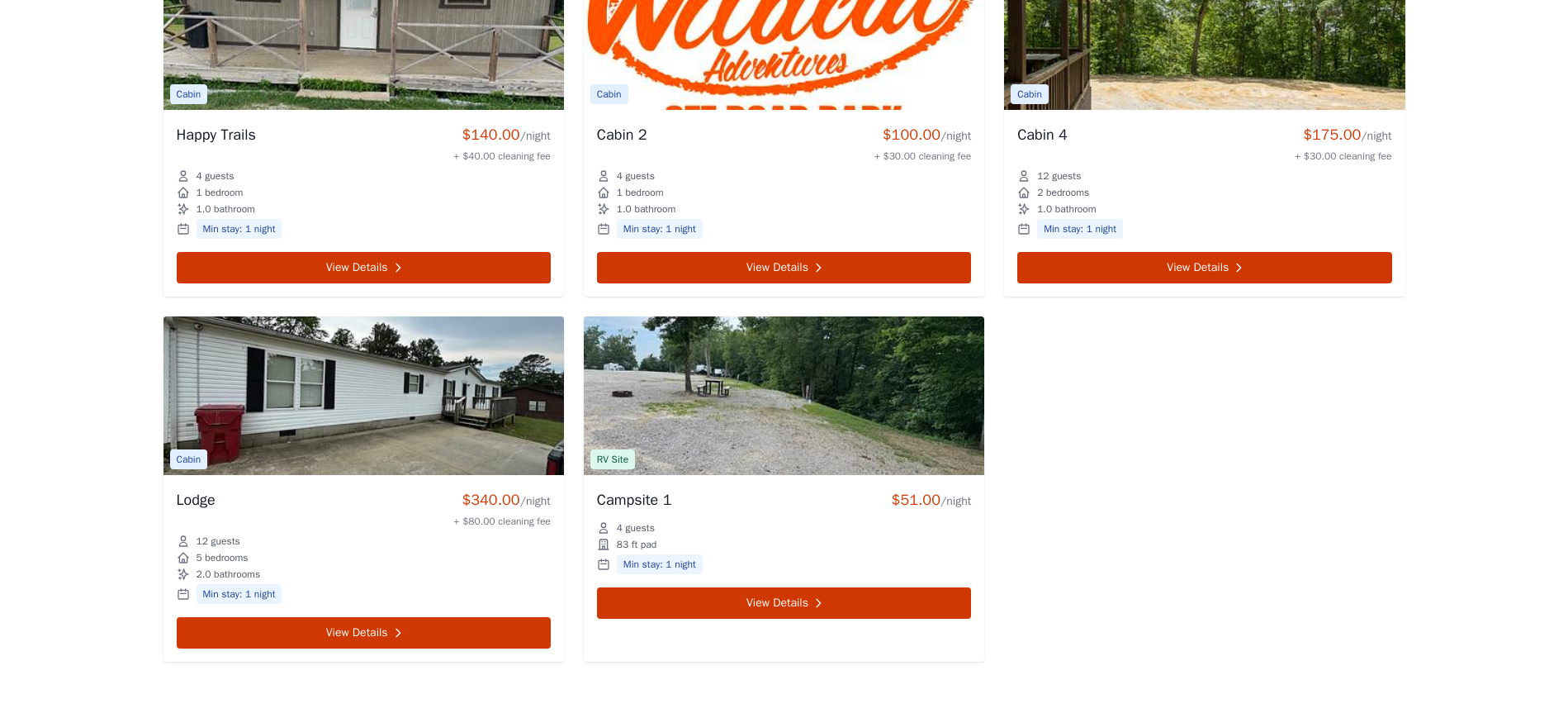 scroll, scrollTop: 5990, scrollLeft: 0, axis: vertical 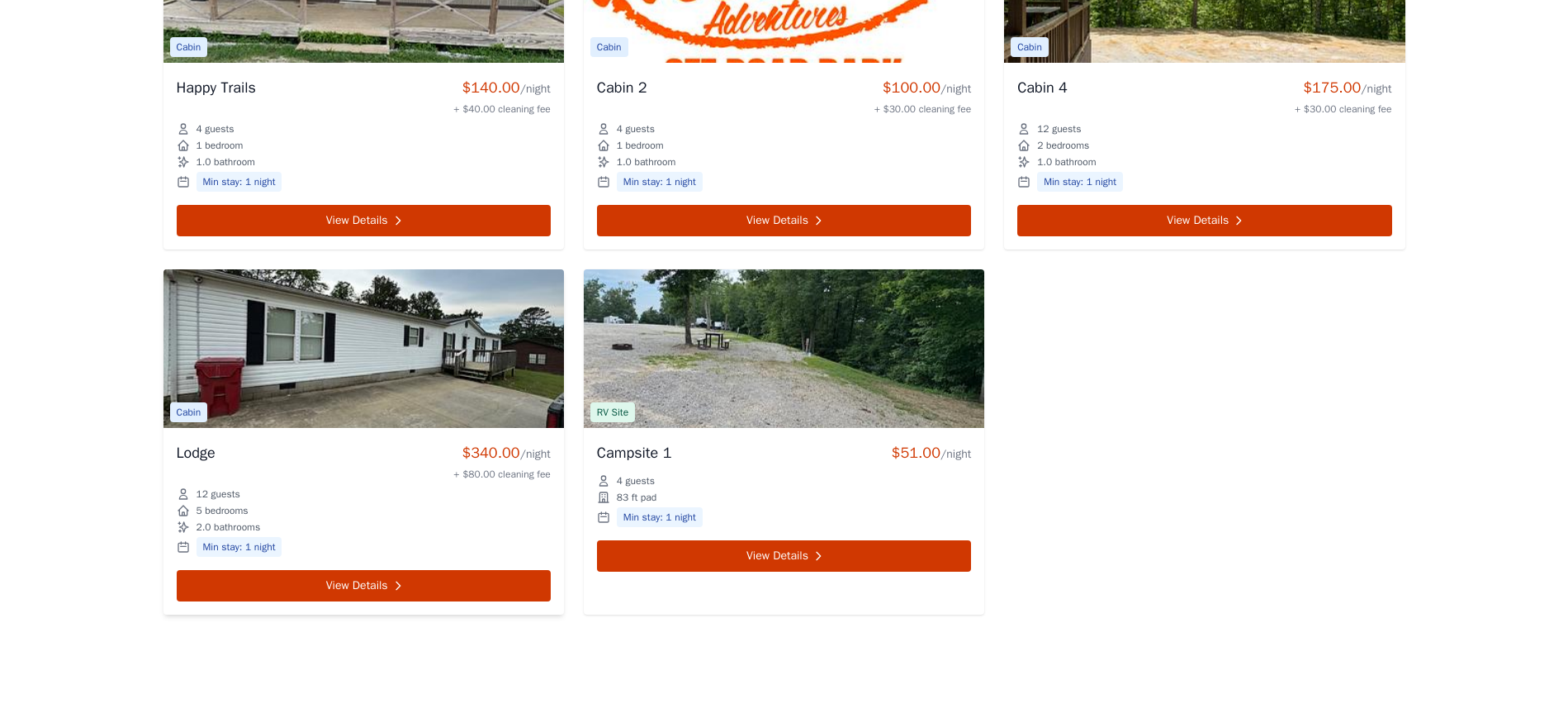 click at bounding box center [363, 349] 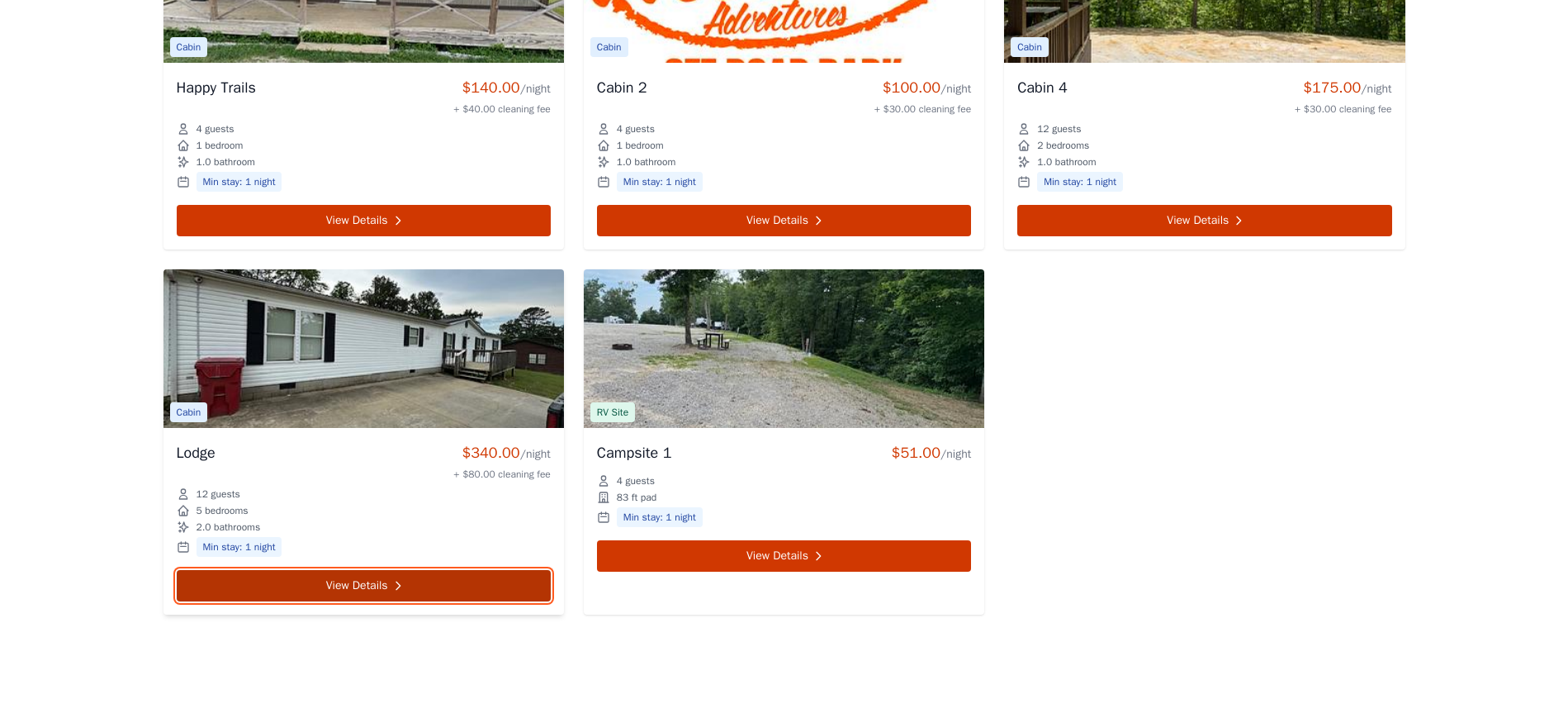 click on "View Details" at bounding box center (363, 586) 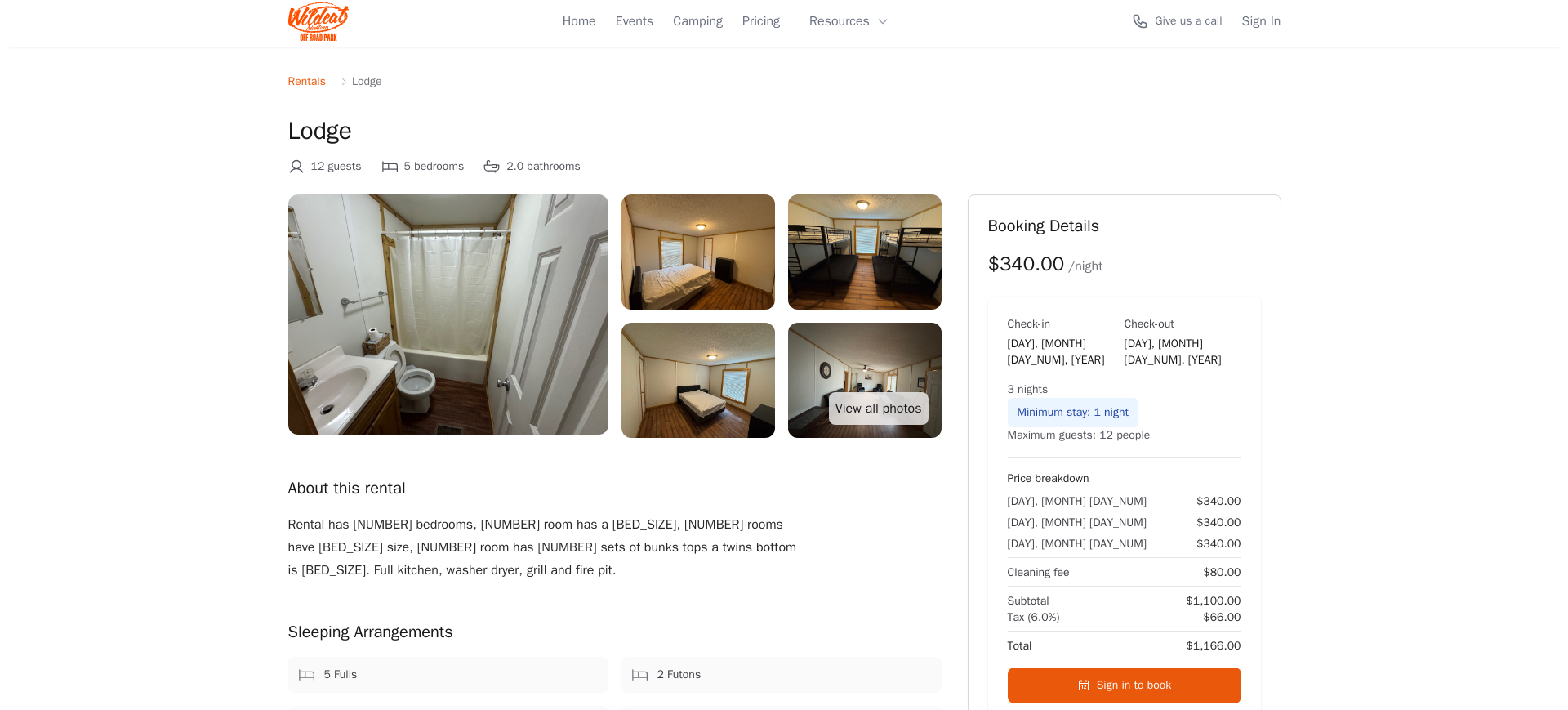scroll, scrollTop: 0, scrollLeft: 0, axis: both 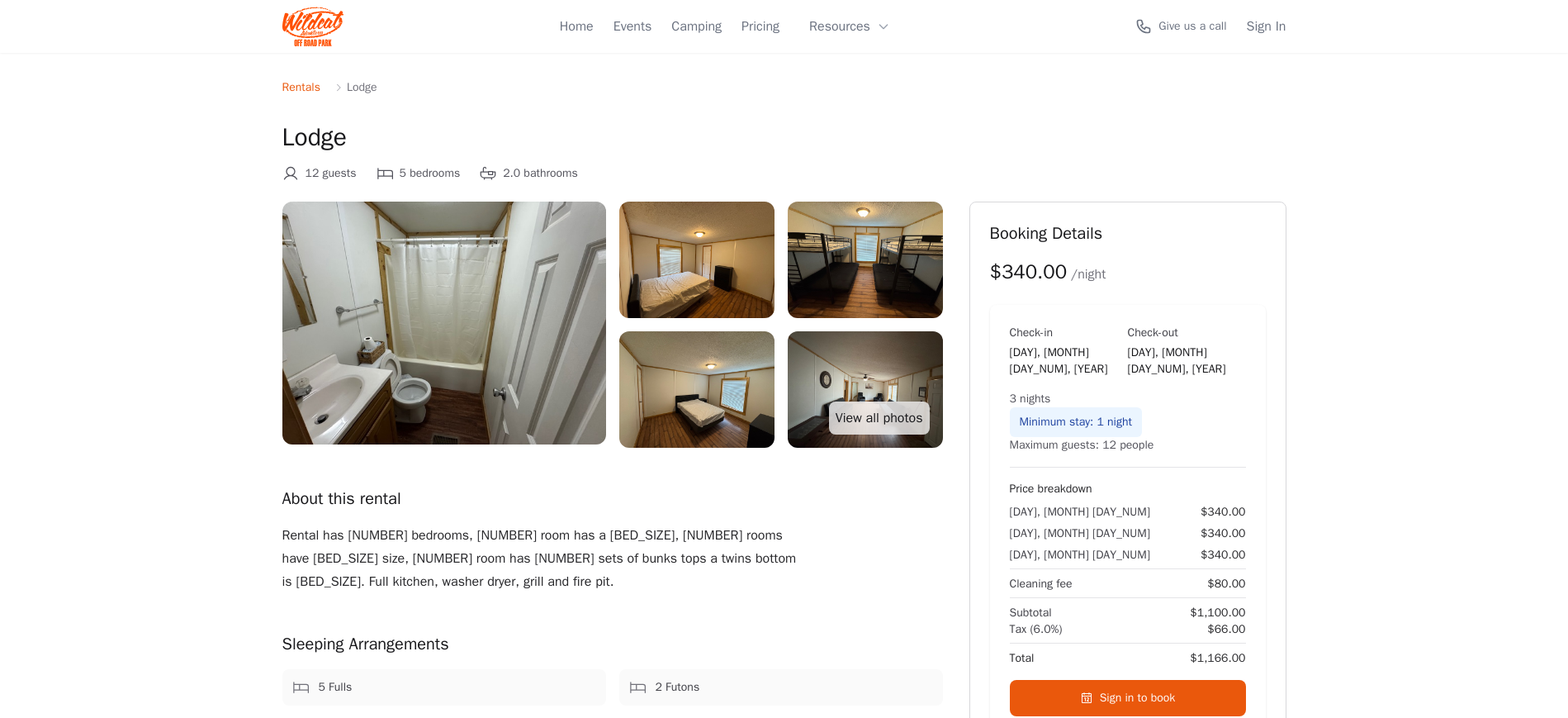 click at bounding box center [865, 389] 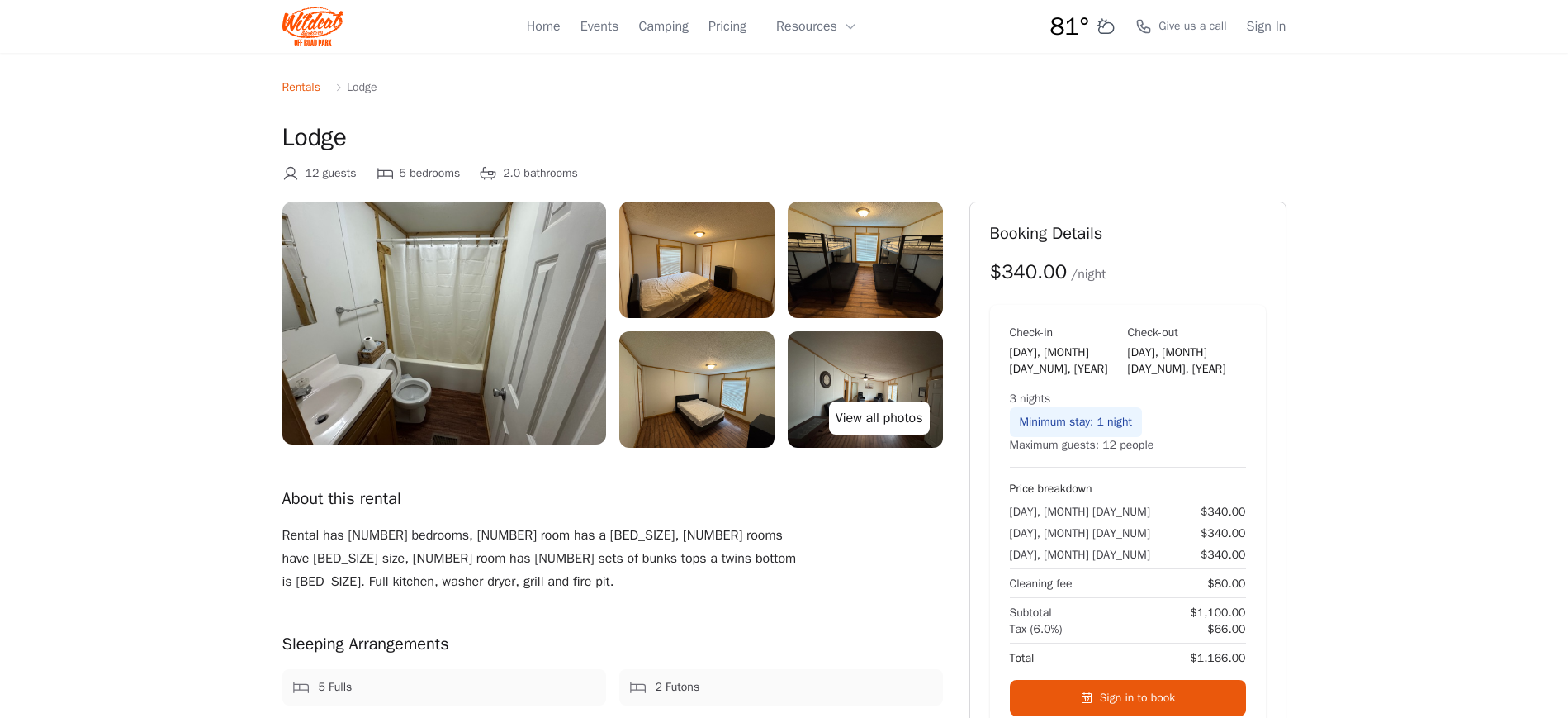 click on "View all photos" at bounding box center (879, 418) 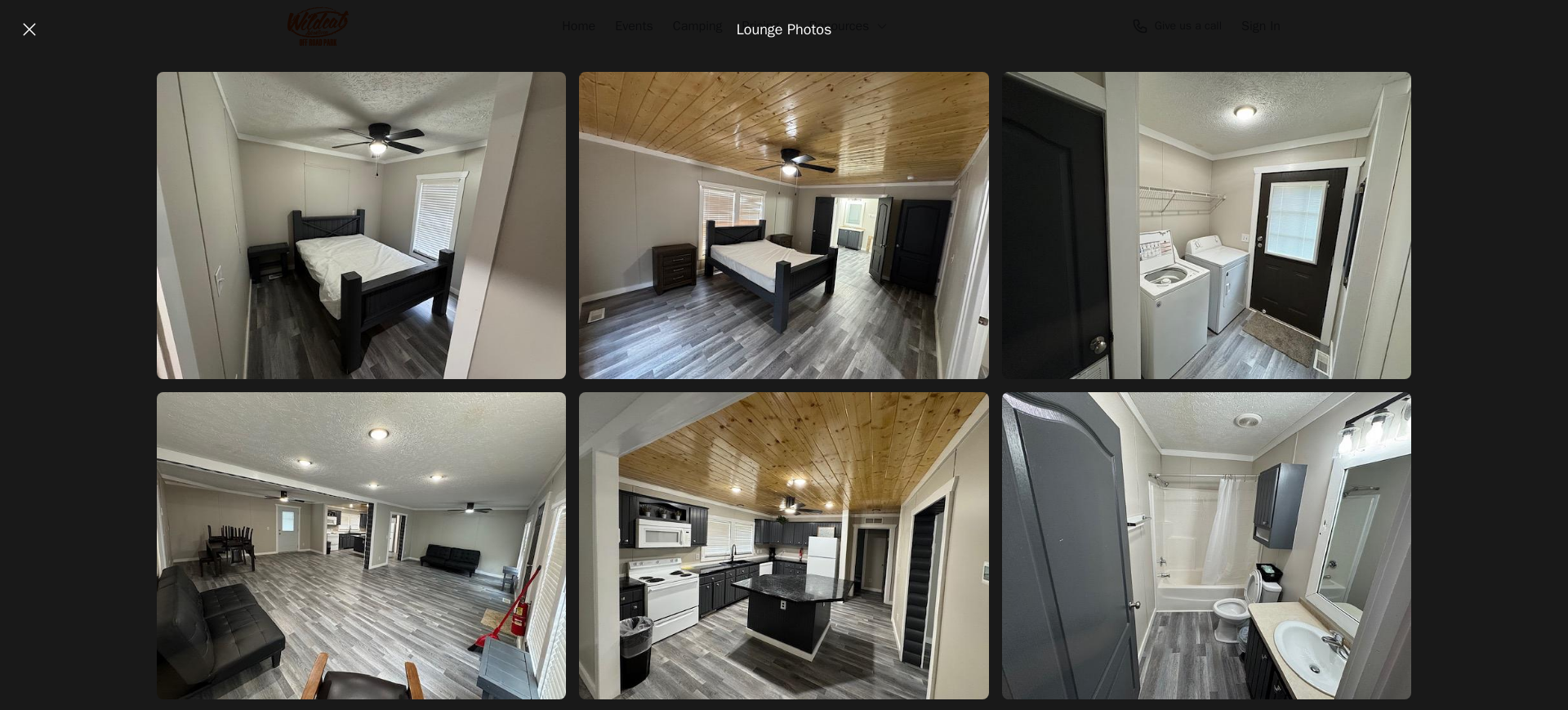 scroll, scrollTop: 0, scrollLeft: 0, axis: both 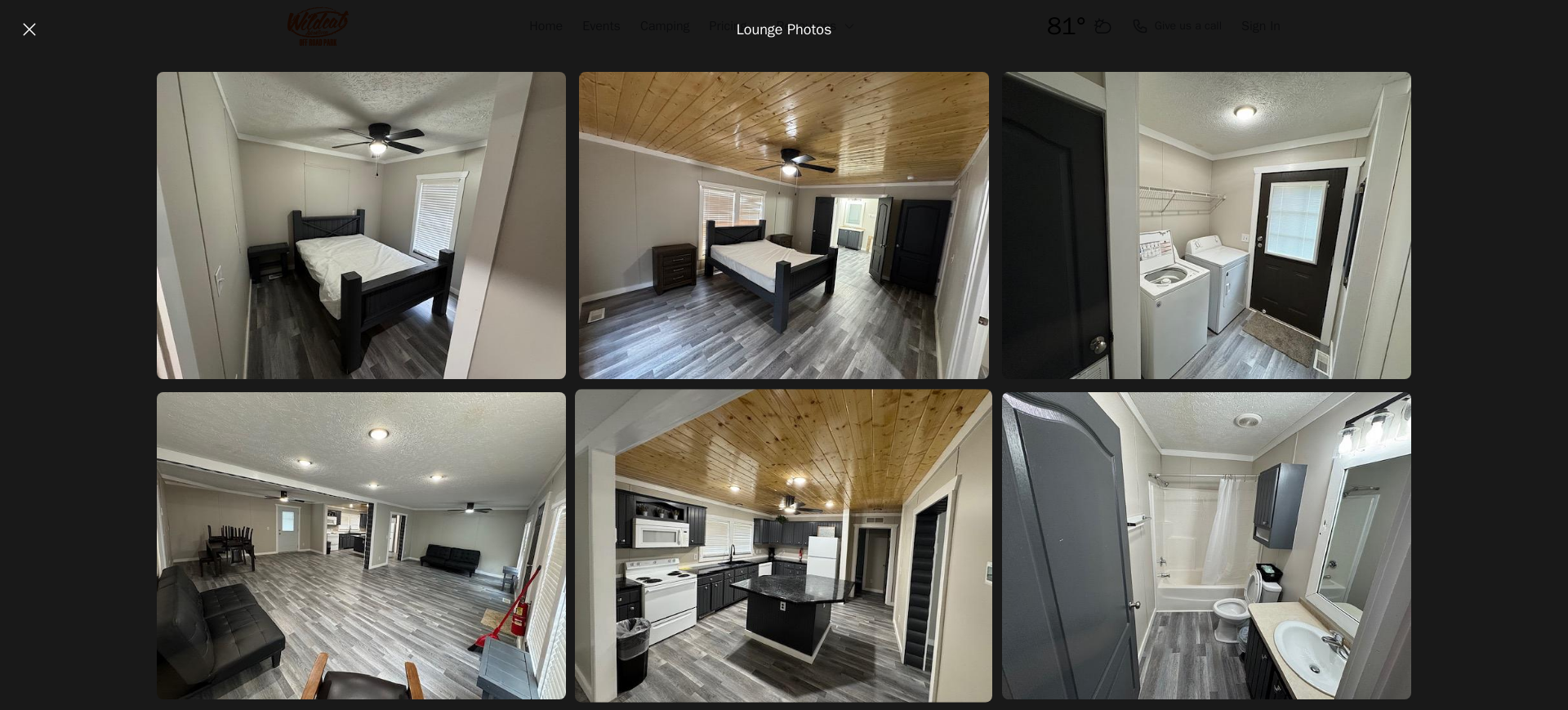 click at bounding box center (783, 546) 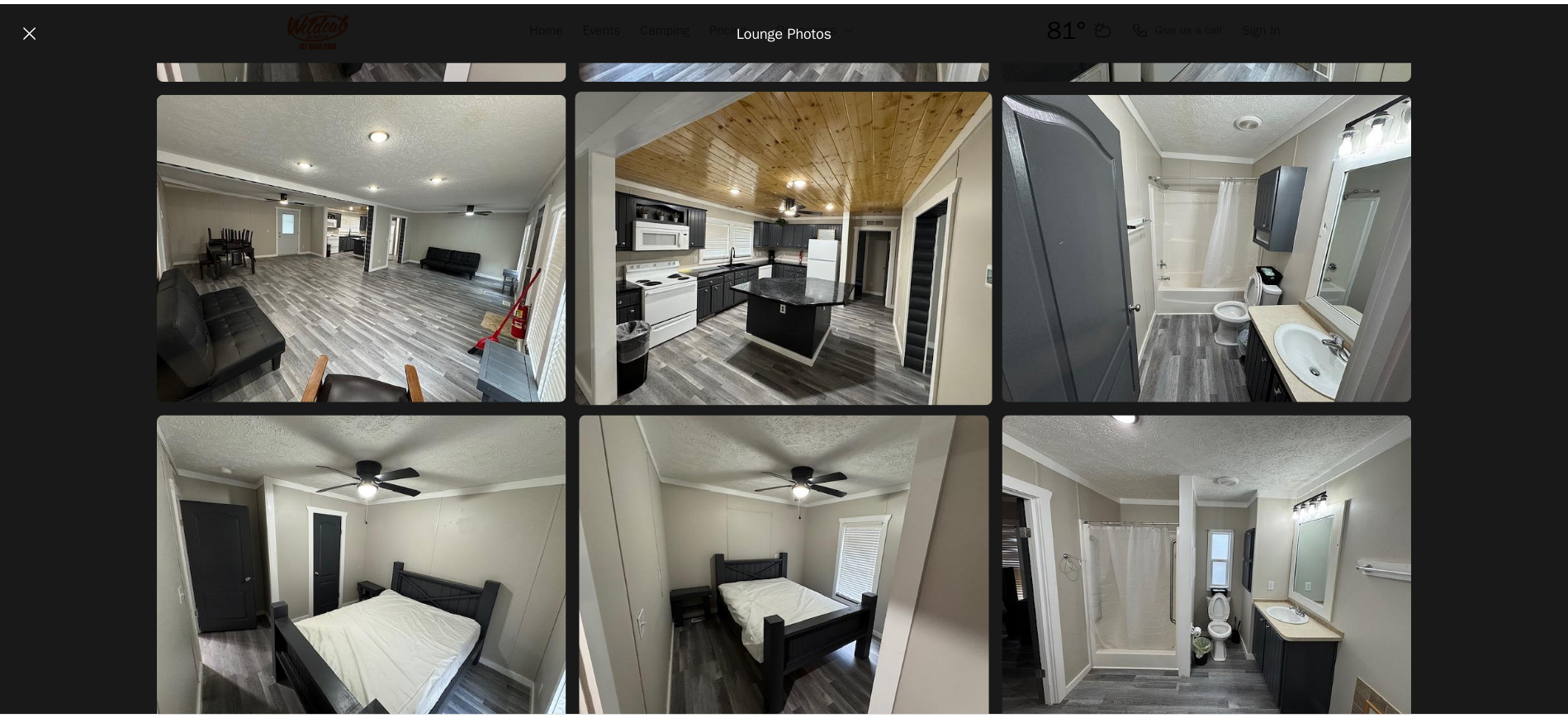 scroll, scrollTop: 310, scrollLeft: 0, axis: vertical 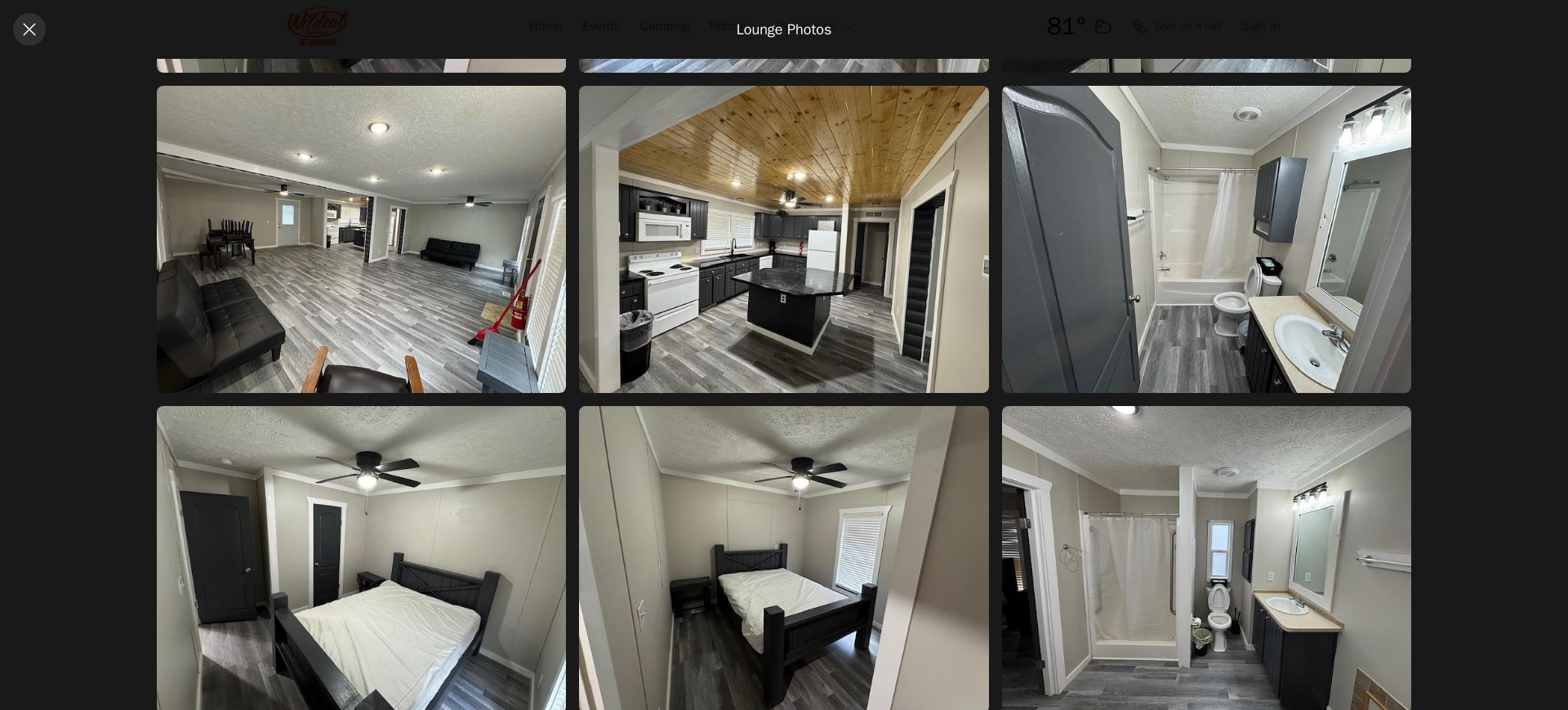 click 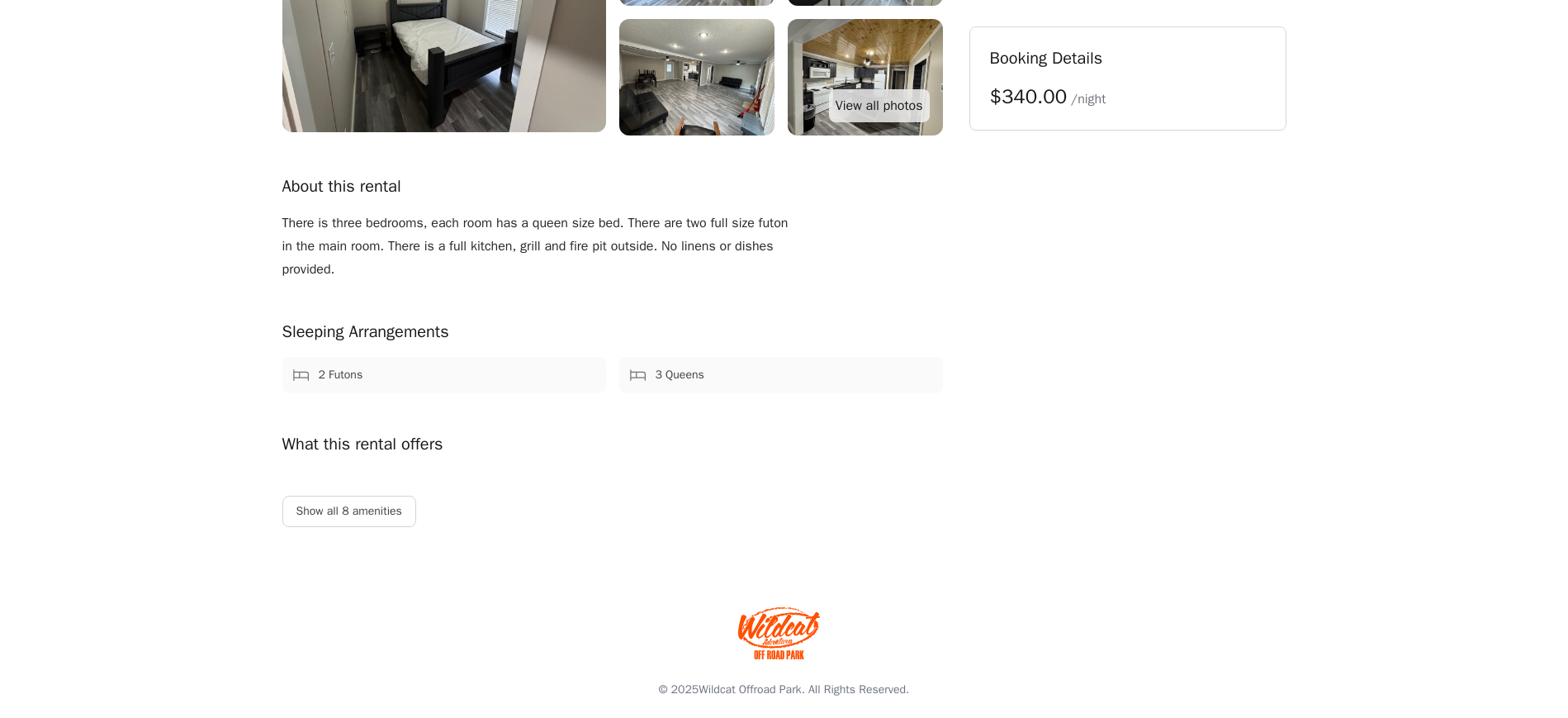 scroll, scrollTop: 326, scrollLeft: 0, axis: vertical 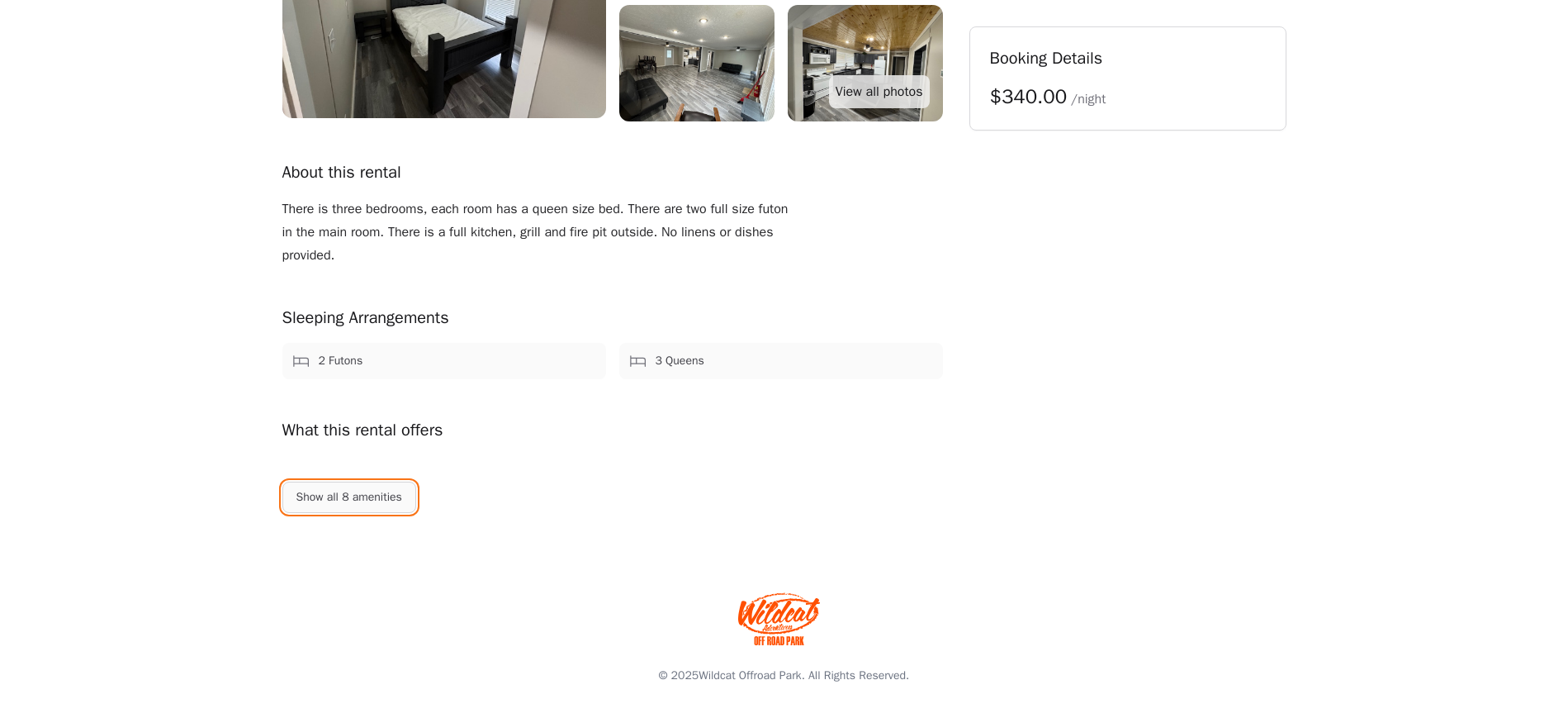 click on "Show all 8 amenities" at bounding box center (349, 497) 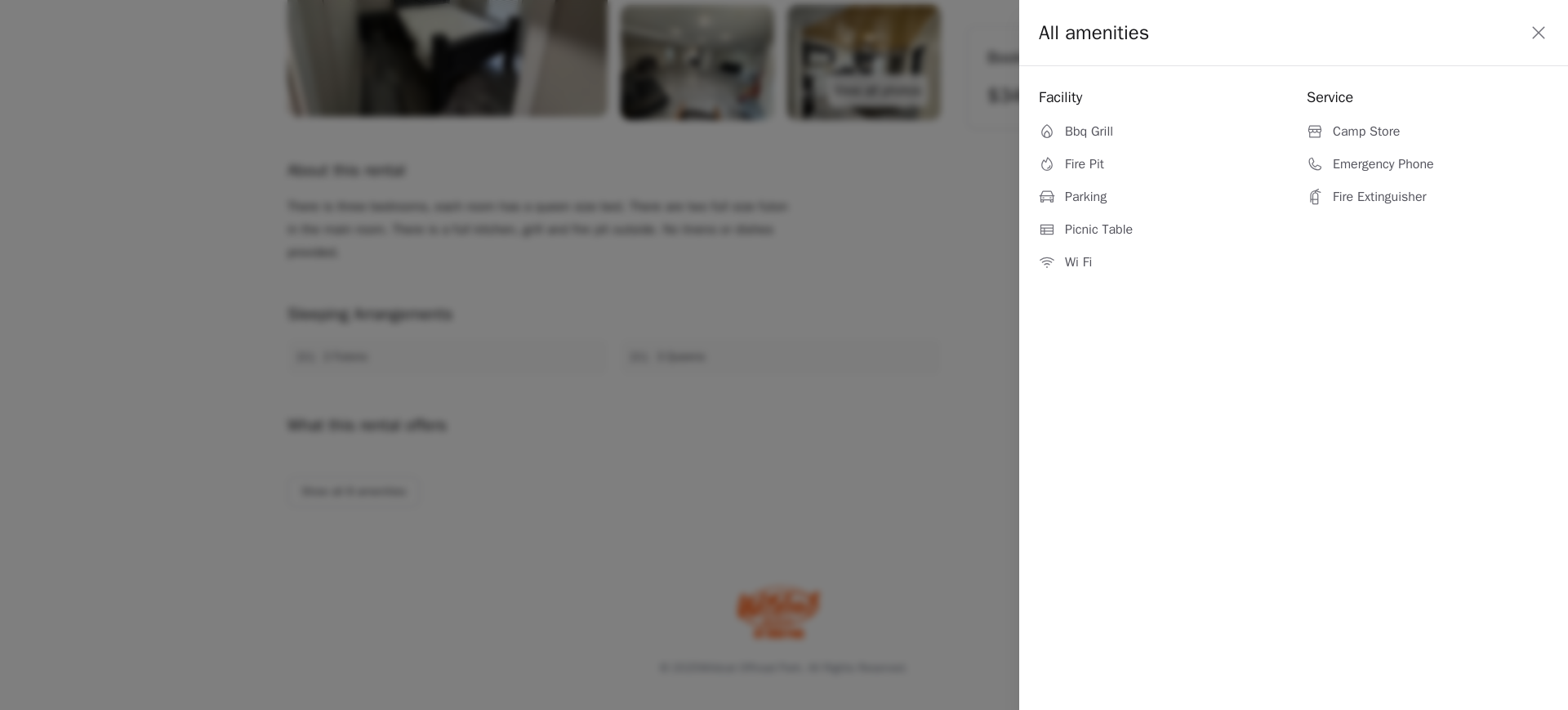 click 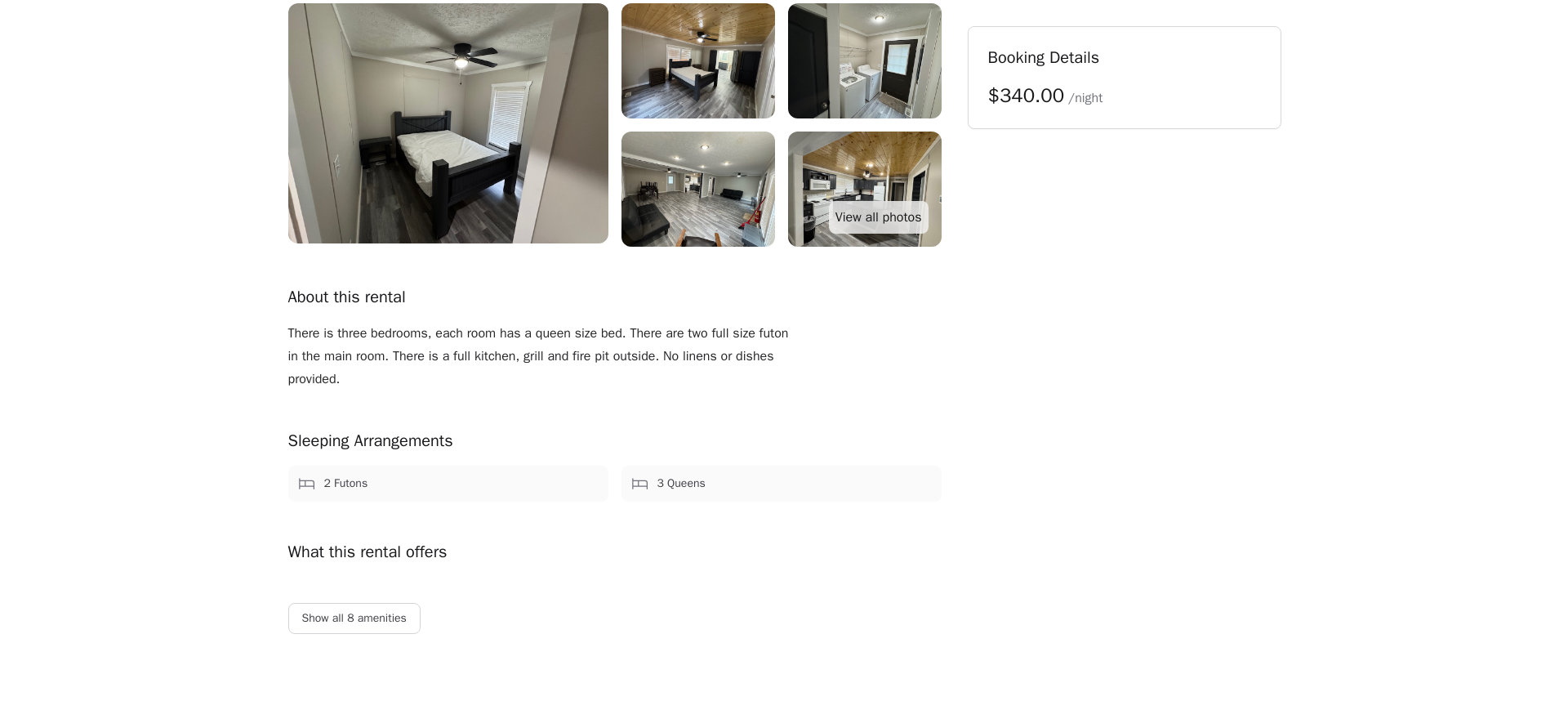 scroll, scrollTop: 0, scrollLeft: 0, axis: both 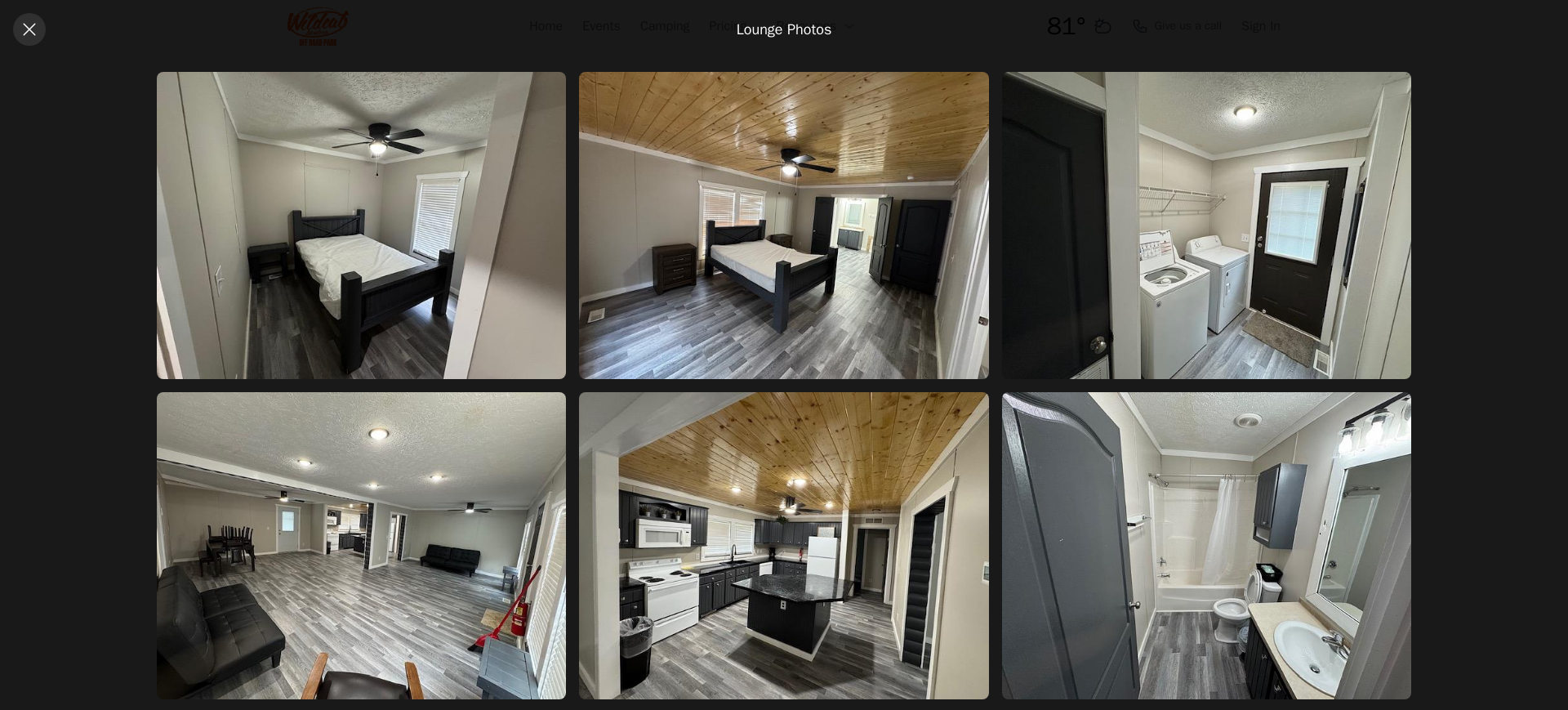 click 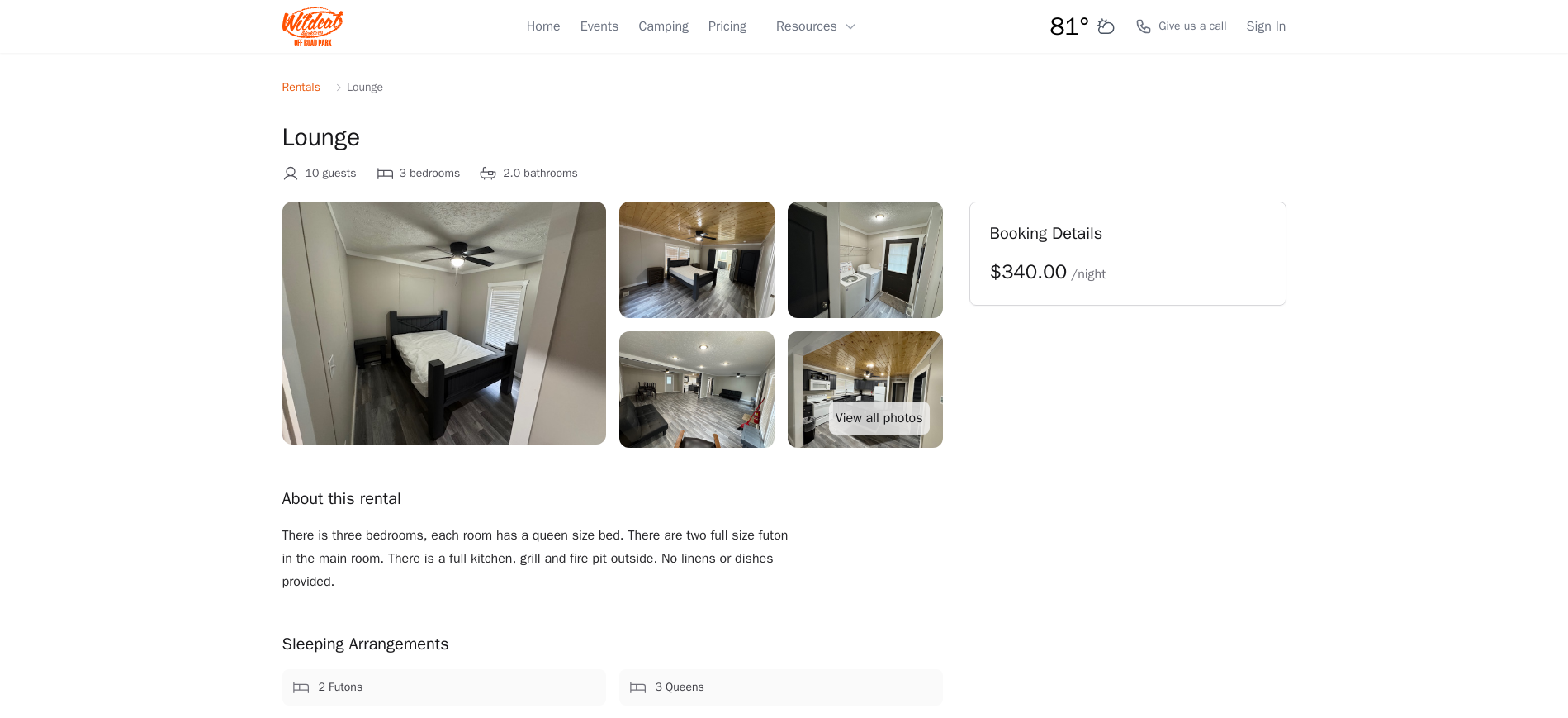 click on "Lounge" at bounding box center [365, 88] 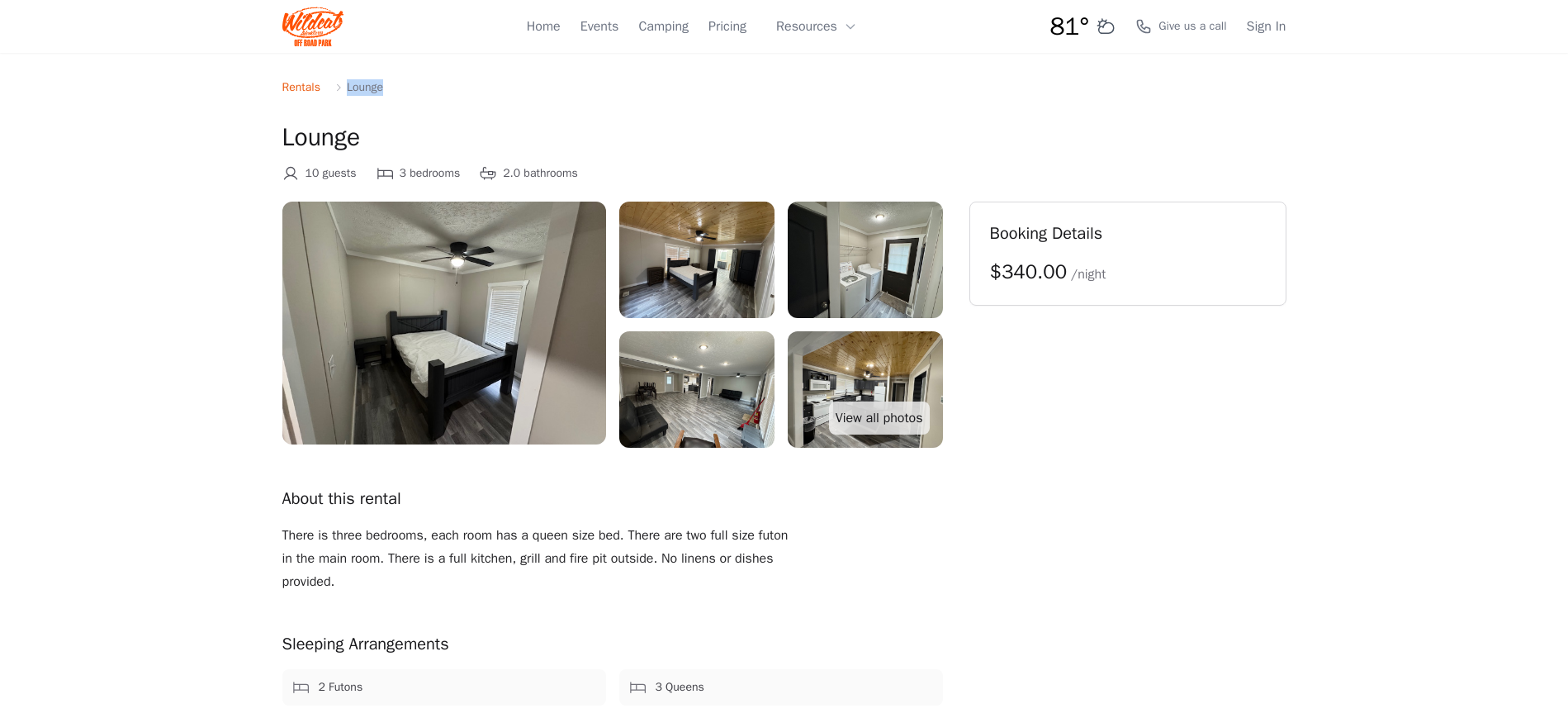 click on "Lounge" at bounding box center [365, 88] 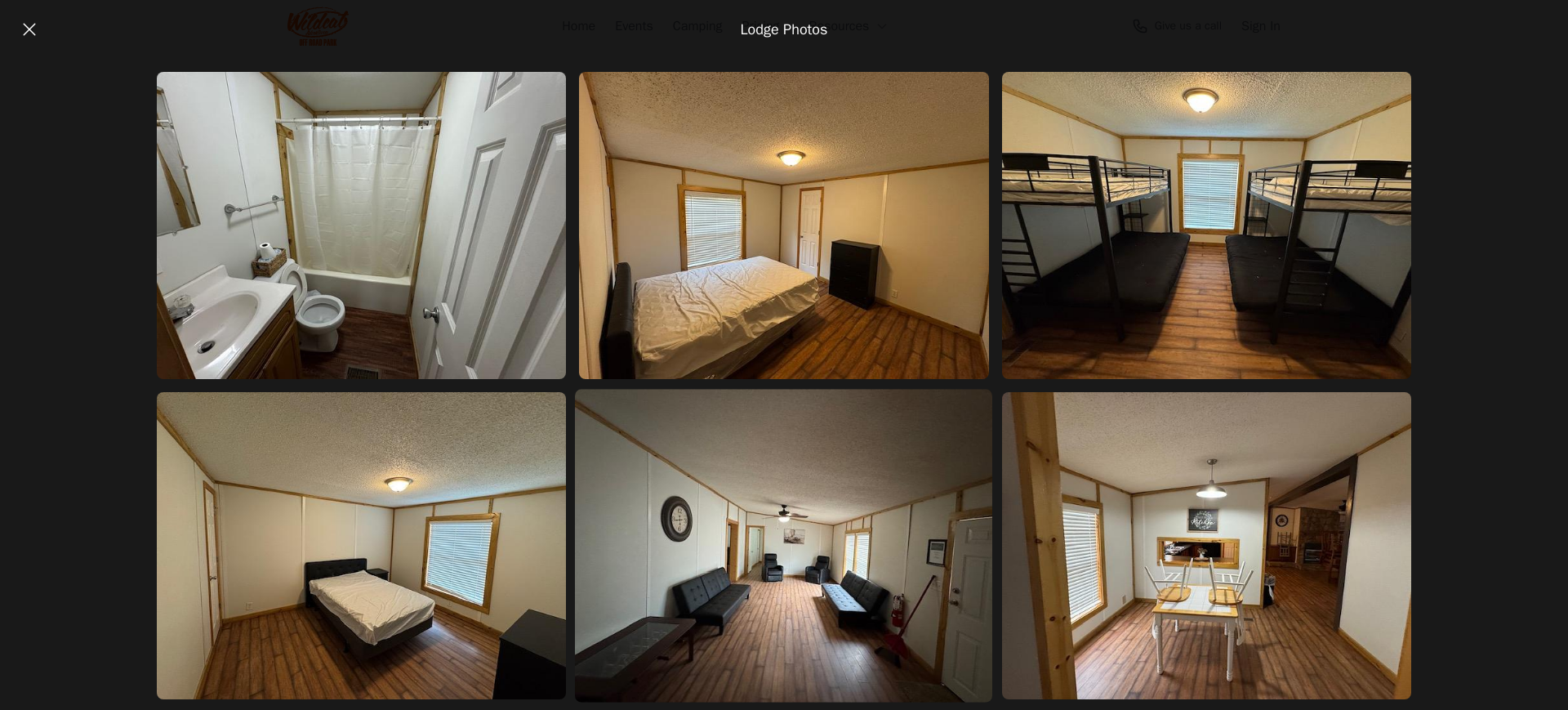 scroll, scrollTop: 0, scrollLeft: 0, axis: both 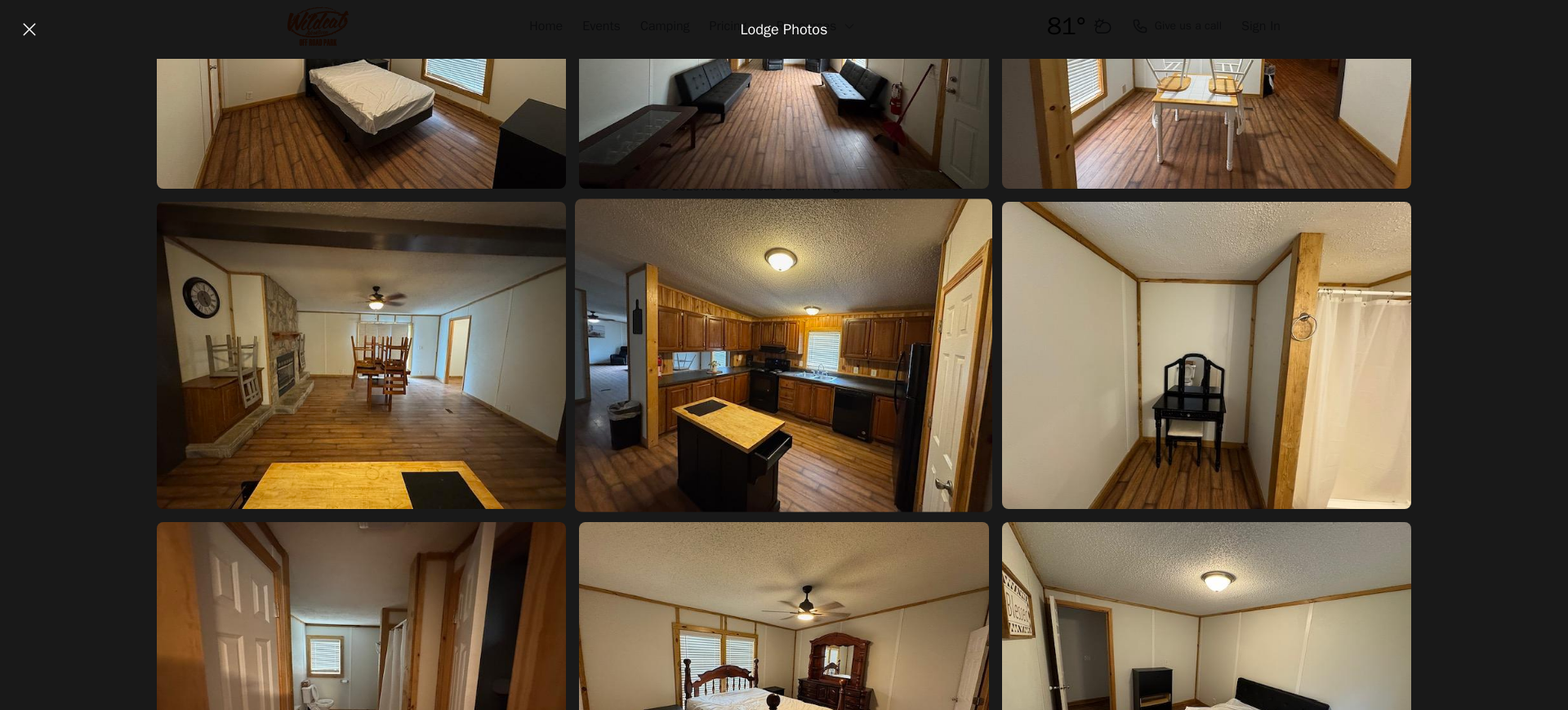 click at bounding box center [783, 355] 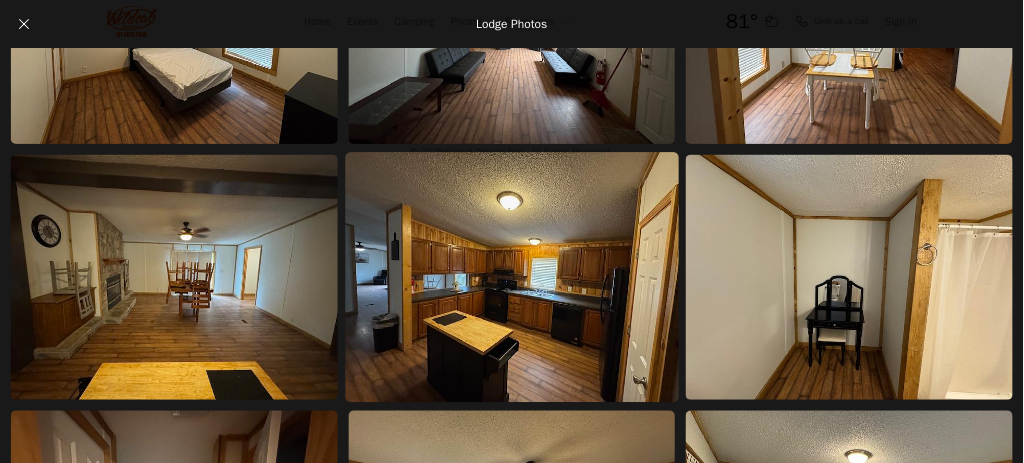 scroll, scrollTop: 624, scrollLeft: 0, axis: vertical 